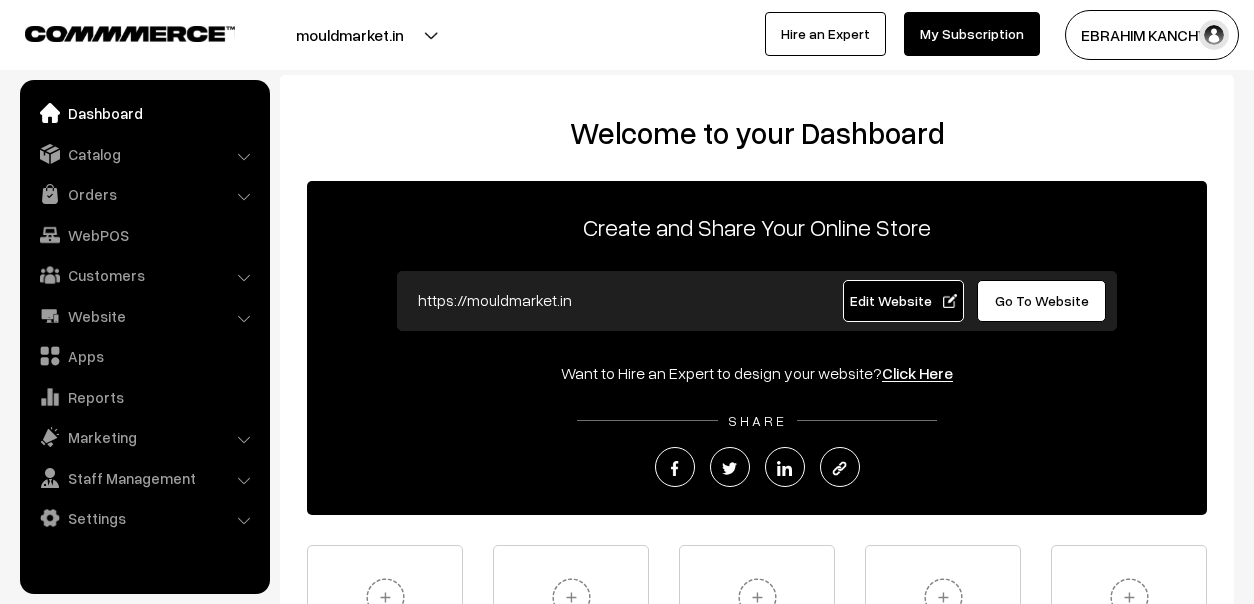 scroll, scrollTop: 0, scrollLeft: 0, axis: both 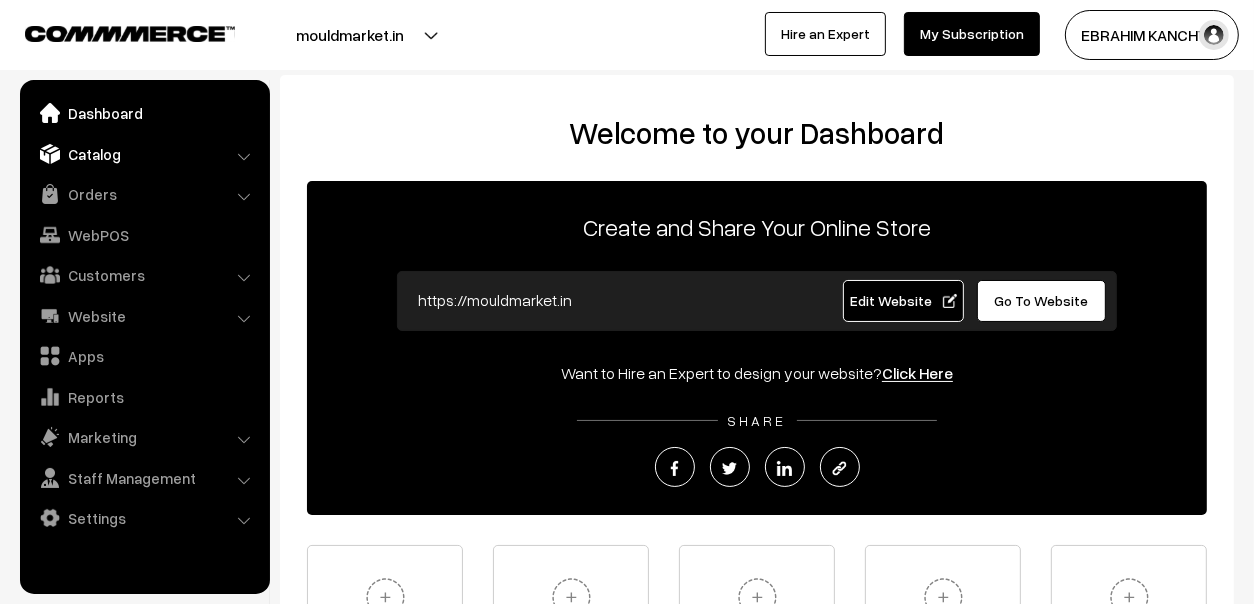 click on "Catalog" at bounding box center (144, 154) 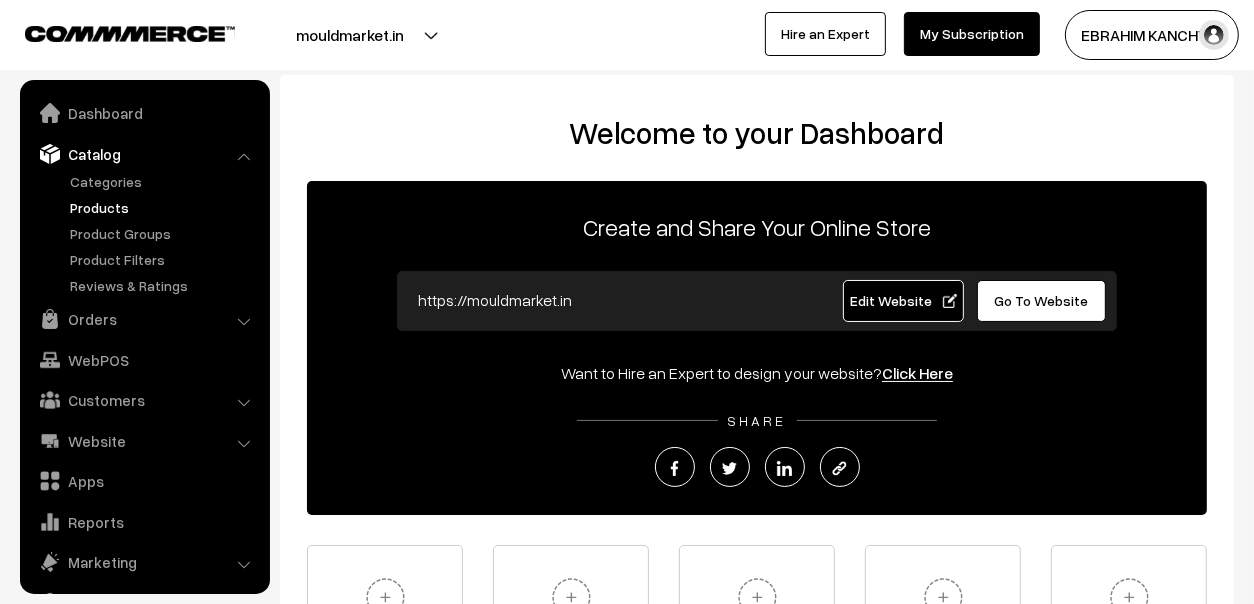 click on "Products" at bounding box center (164, 207) 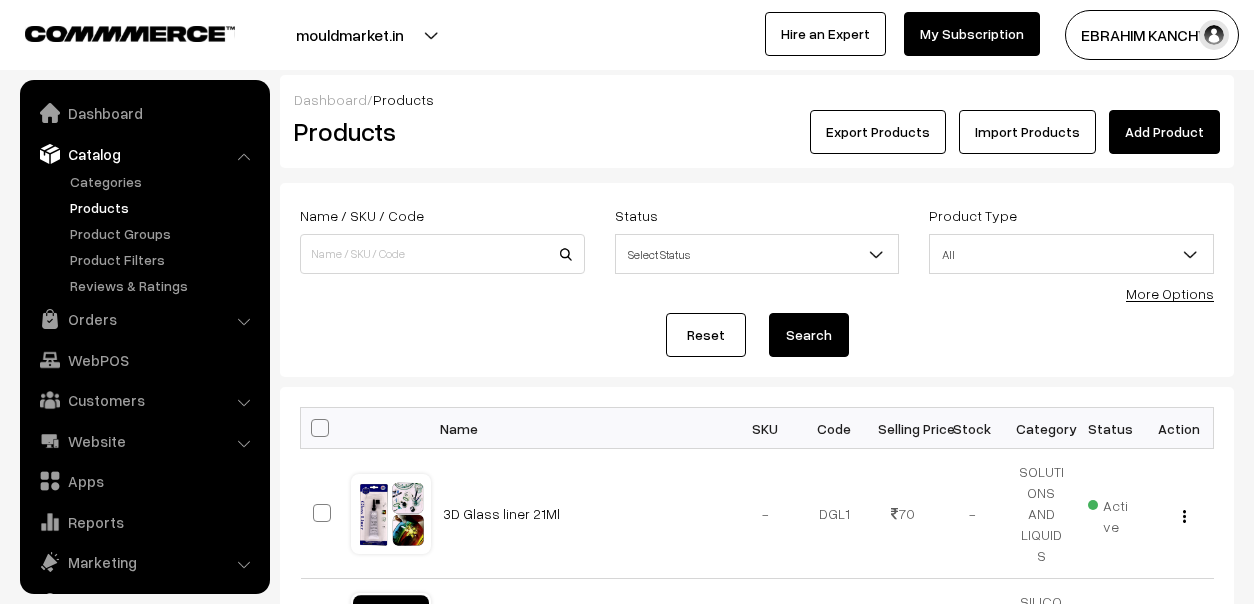 scroll, scrollTop: 0, scrollLeft: 0, axis: both 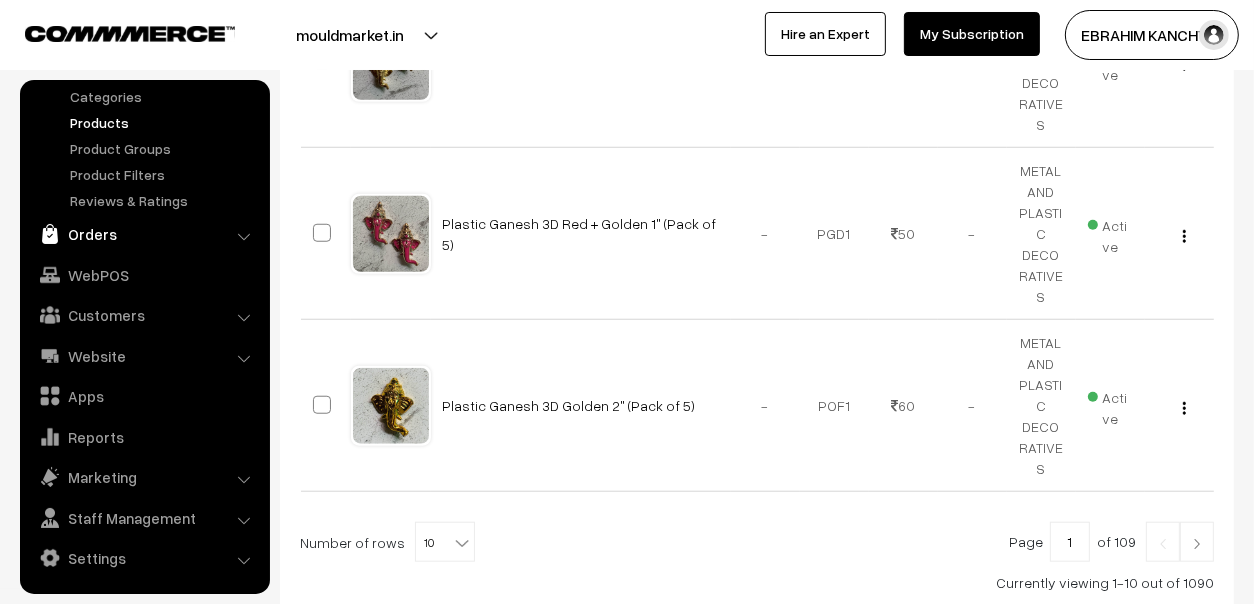 click on "Orders" at bounding box center (144, 234) 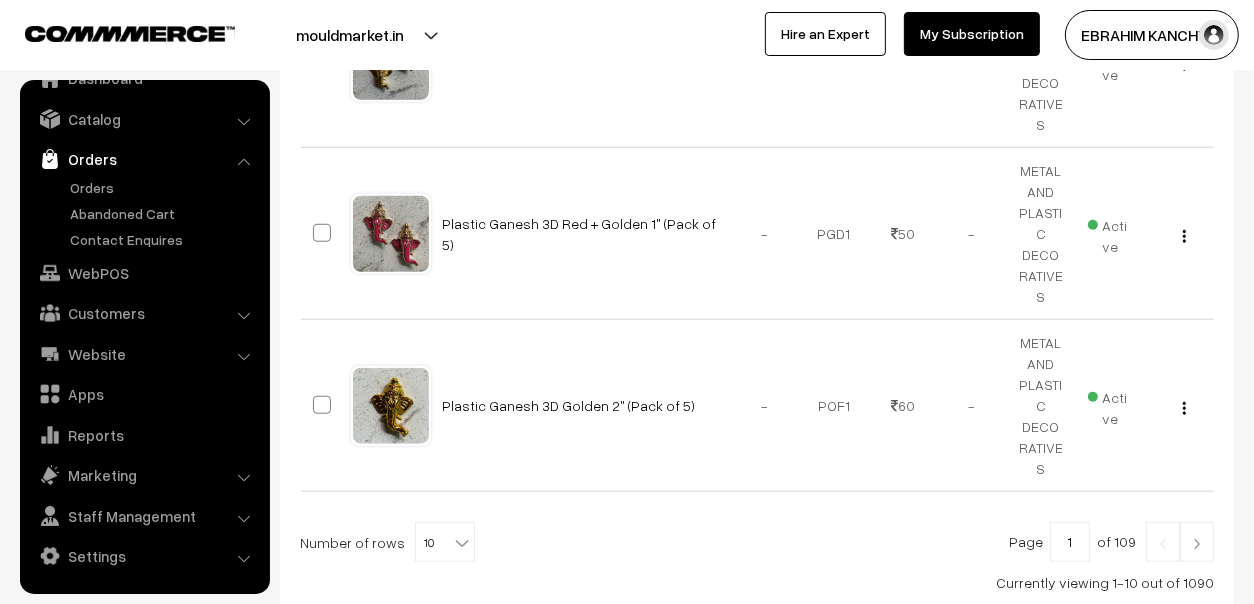 scroll, scrollTop: 33, scrollLeft: 0, axis: vertical 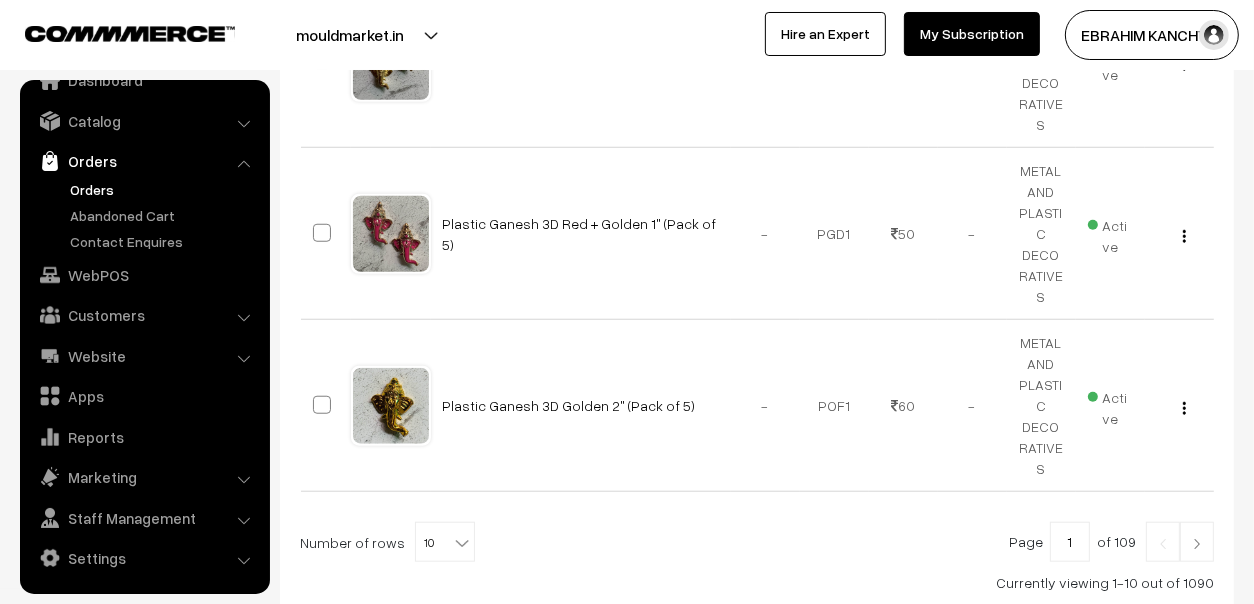 click on "Orders" at bounding box center [164, 189] 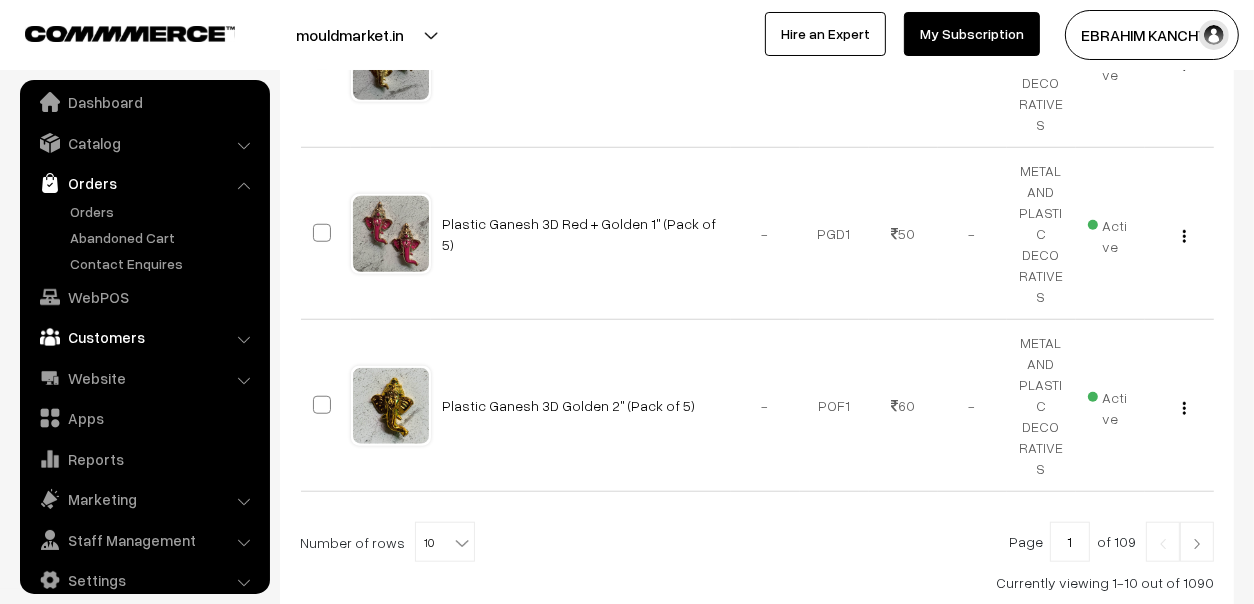 scroll, scrollTop: 0, scrollLeft: 0, axis: both 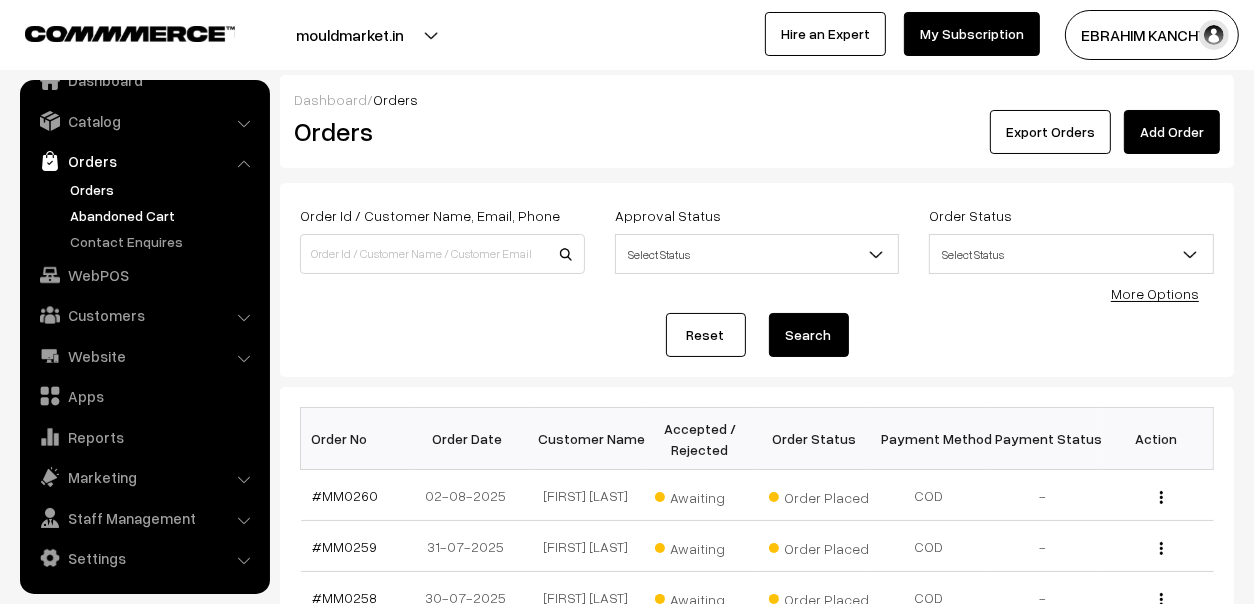 click on "Abandoned Cart" at bounding box center [164, 215] 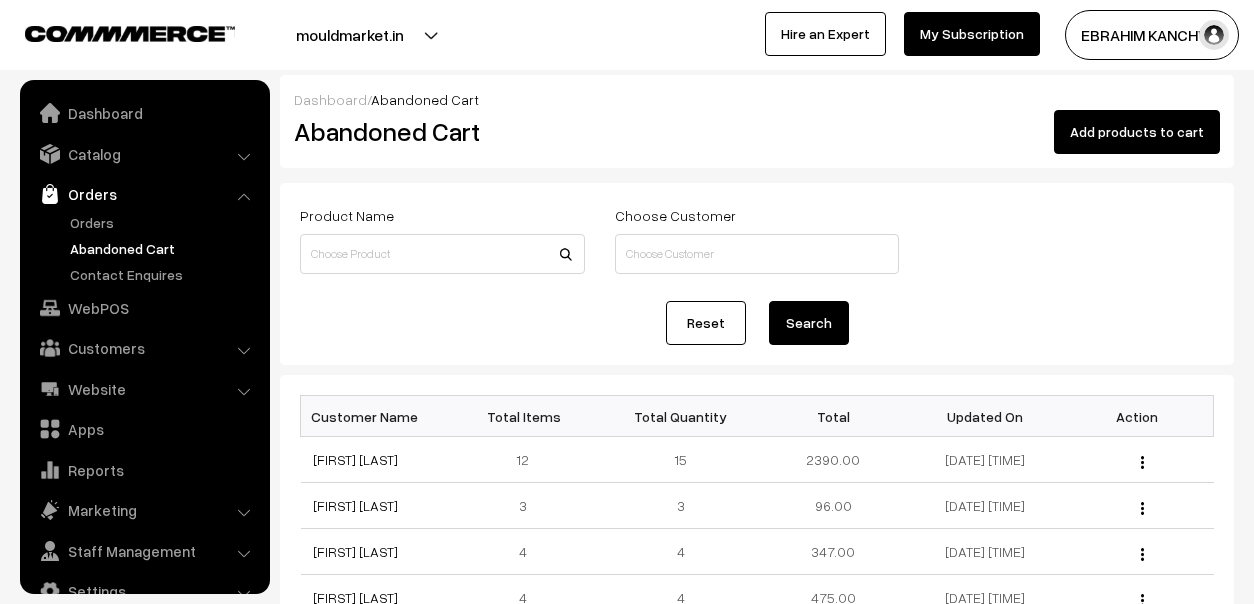 scroll, scrollTop: 0, scrollLeft: 0, axis: both 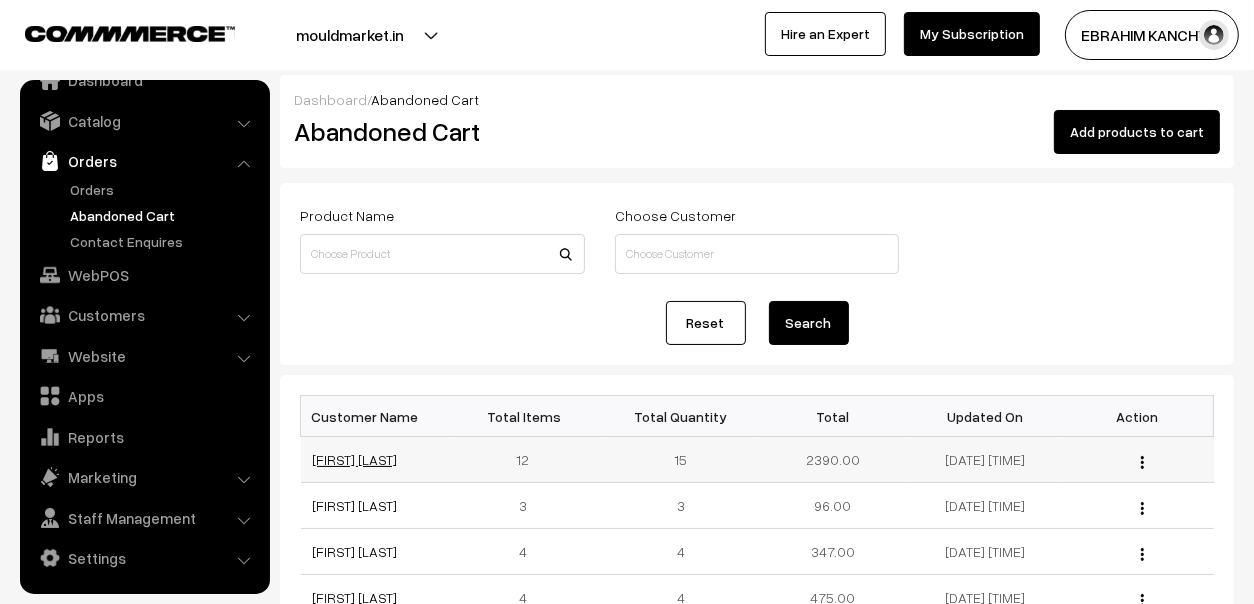 click on "[FIRST] [LAST]" at bounding box center (355, 459) 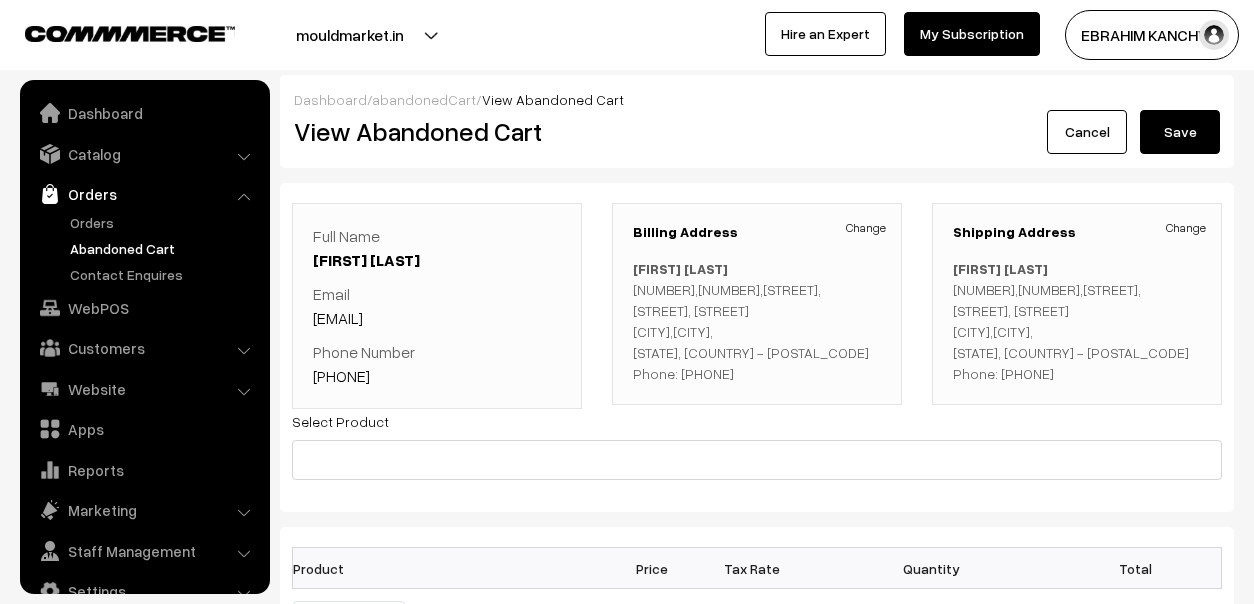 scroll, scrollTop: 497, scrollLeft: 0, axis: vertical 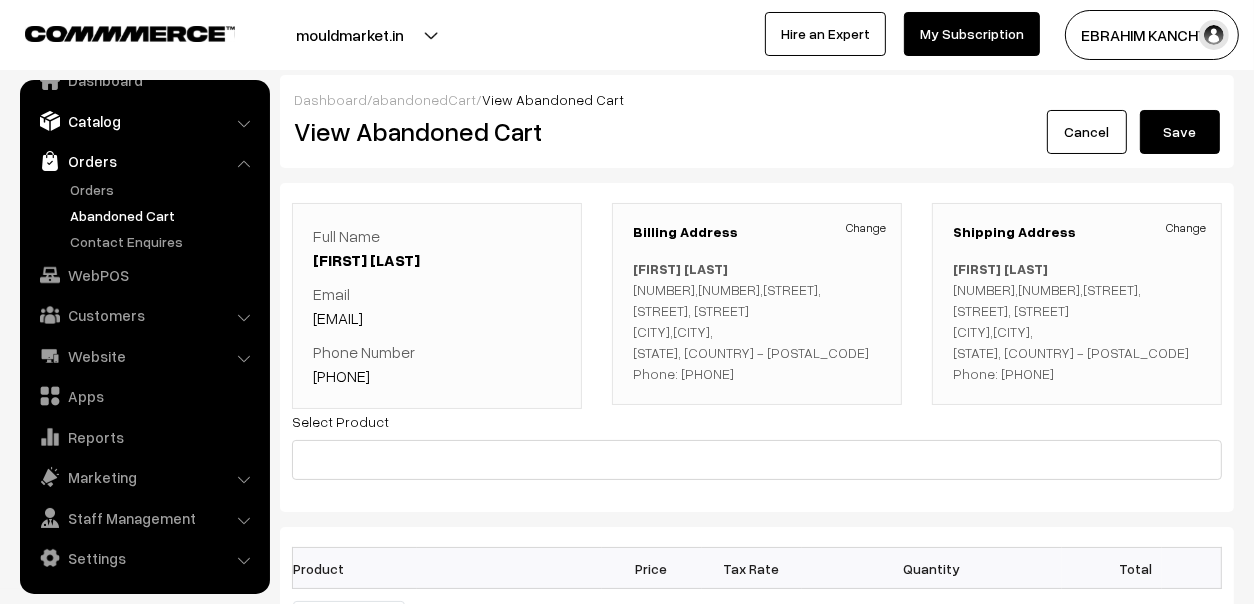 click on "Catalog" at bounding box center (144, 121) 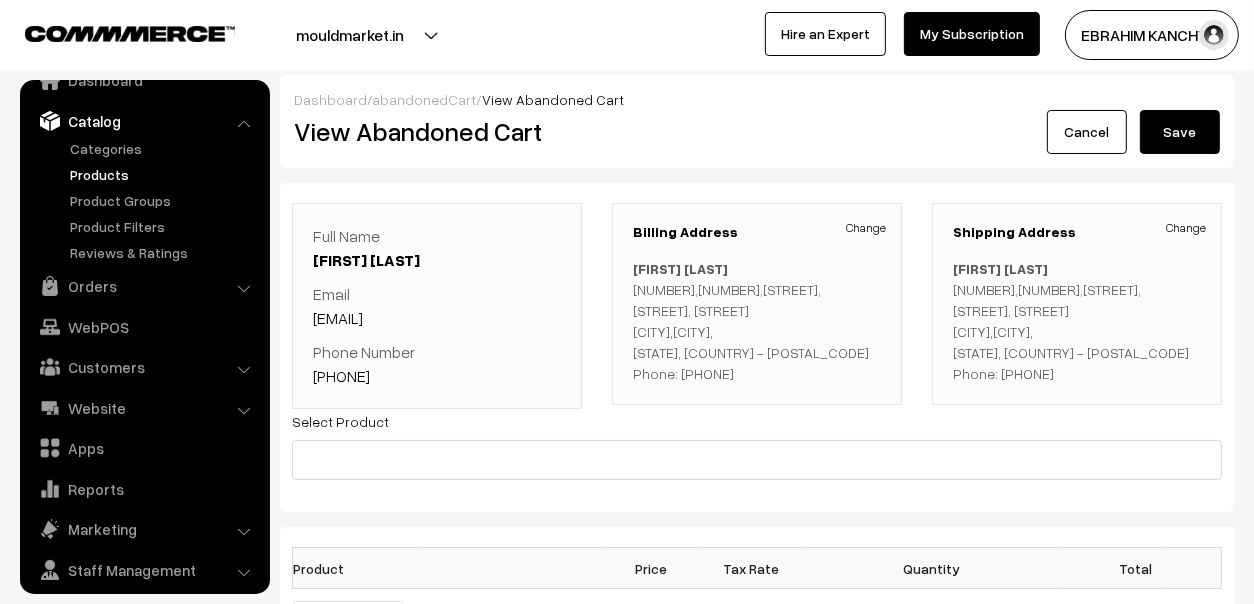 click on "Products" at bounding box center [164, 174] 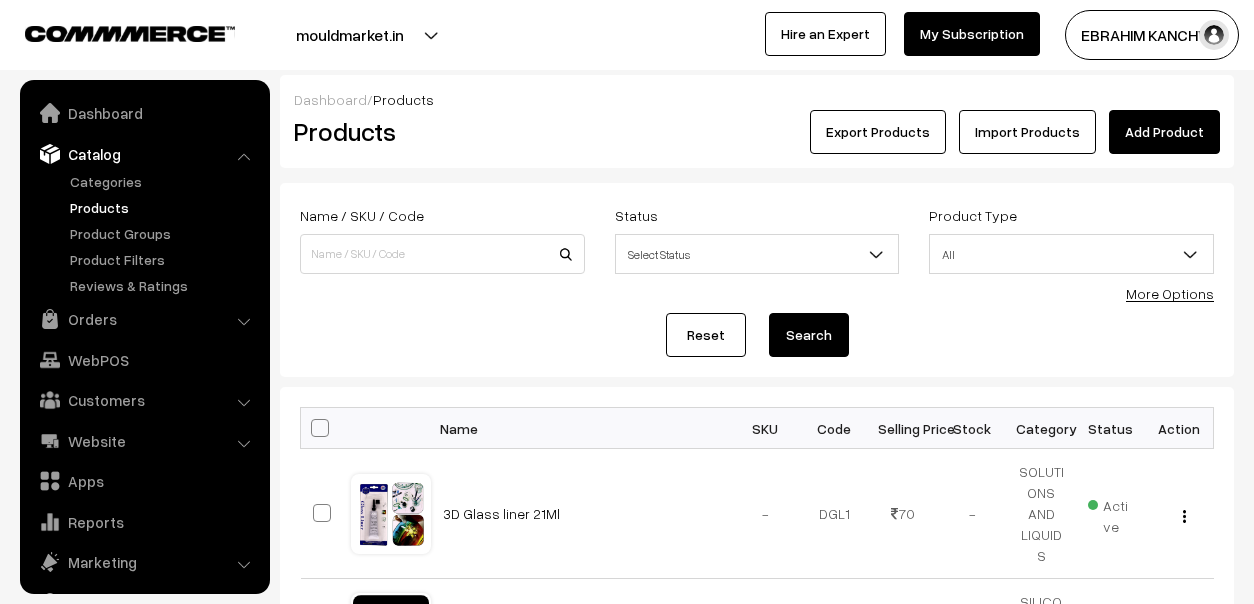 scroll, scrollTop: 0, scrollLeft: 0, axis: both 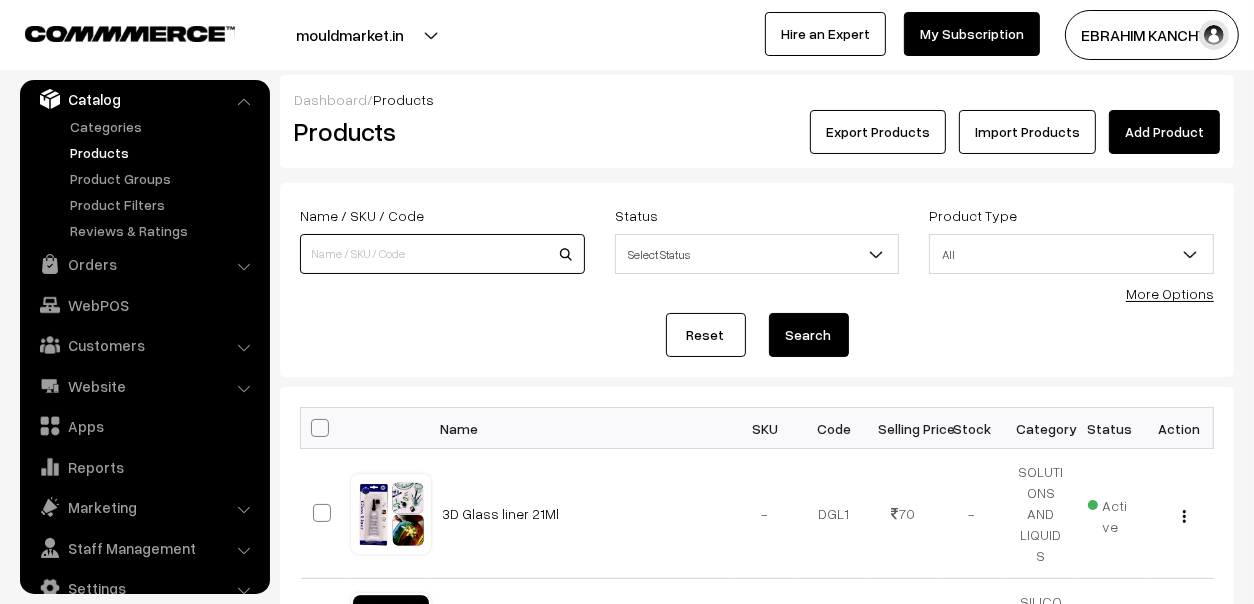 click at bounding box center [442, 254] 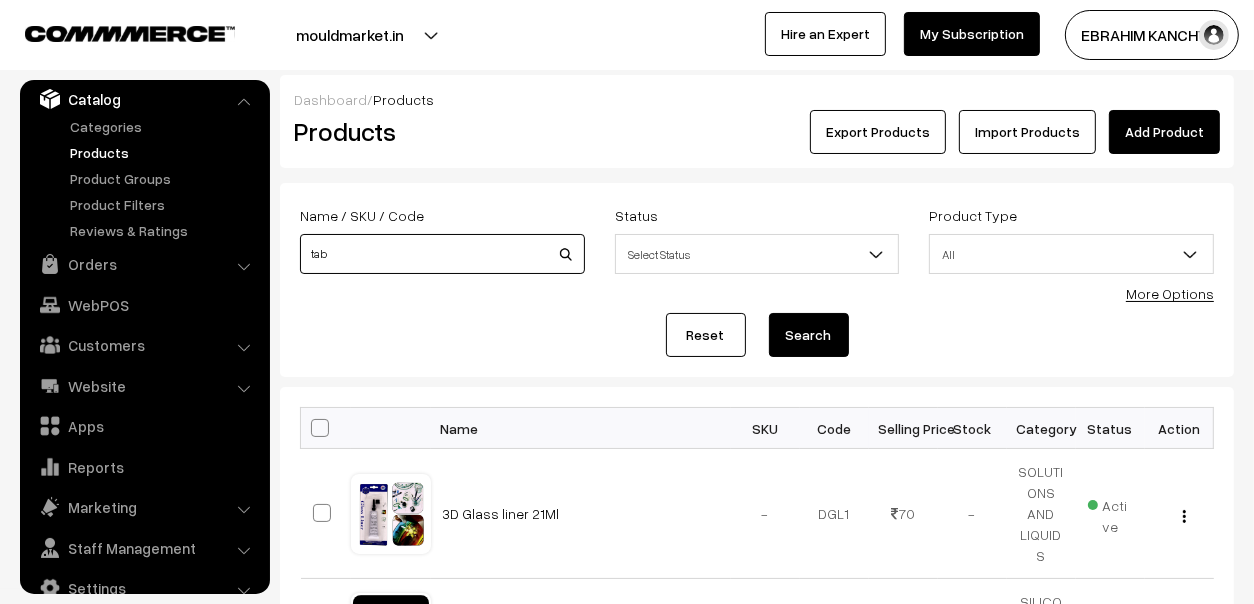 type on "Table Legs" 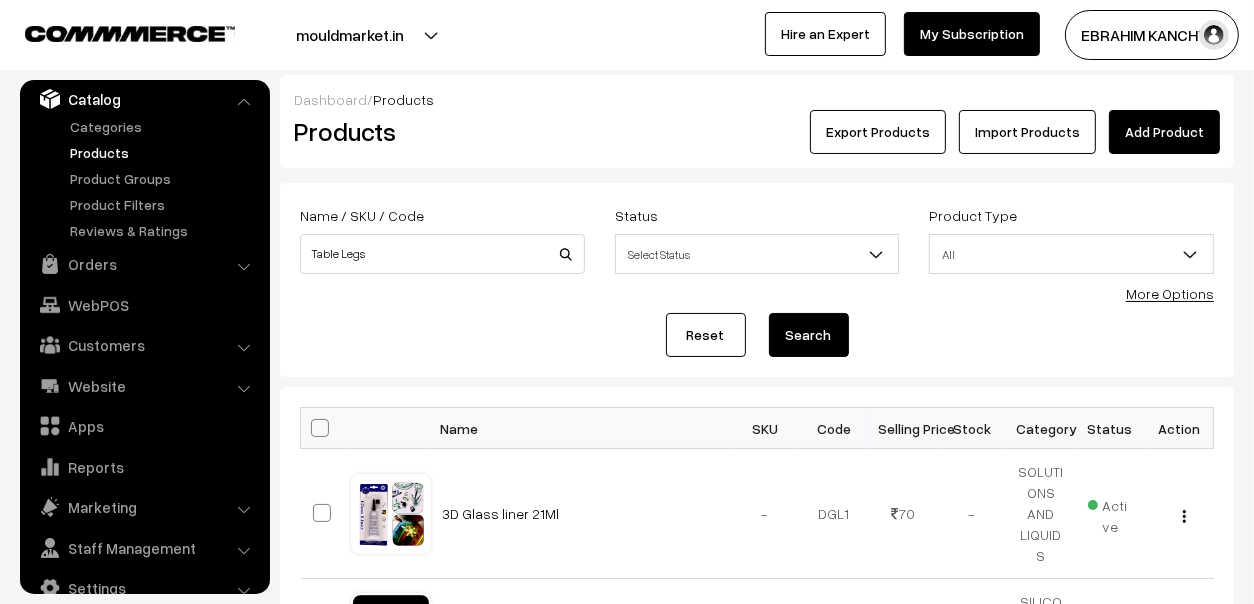 click on "Reset
Search" at bounding box center (757, 335) 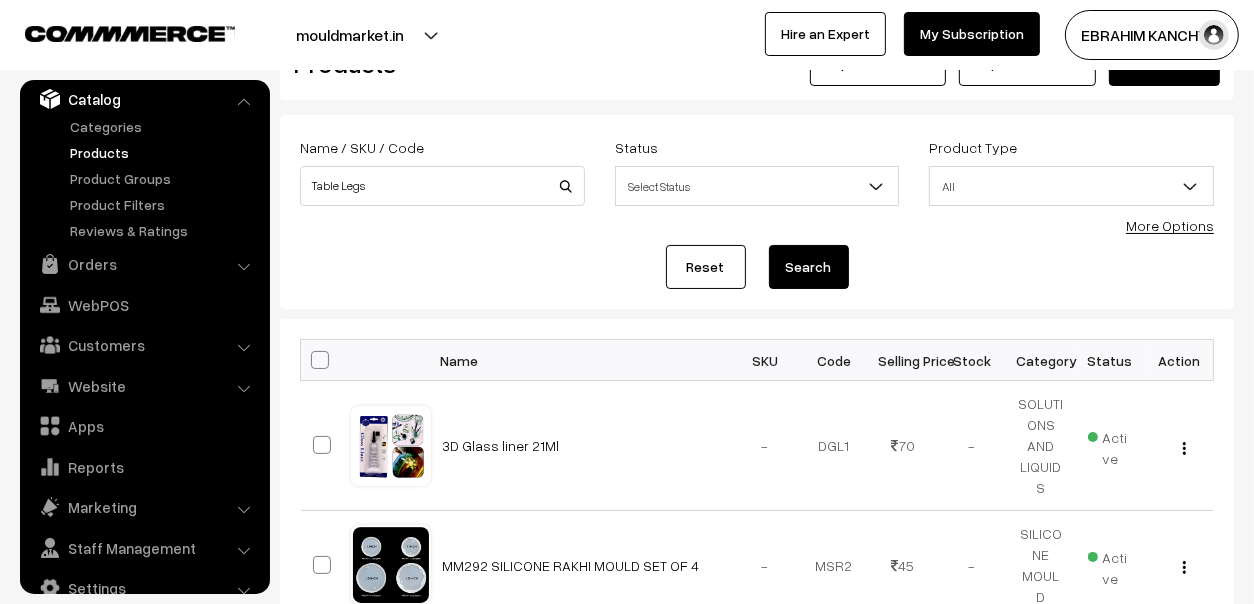 scroll, scrollTop: 99, scrollLeft: 0, axis: vertical 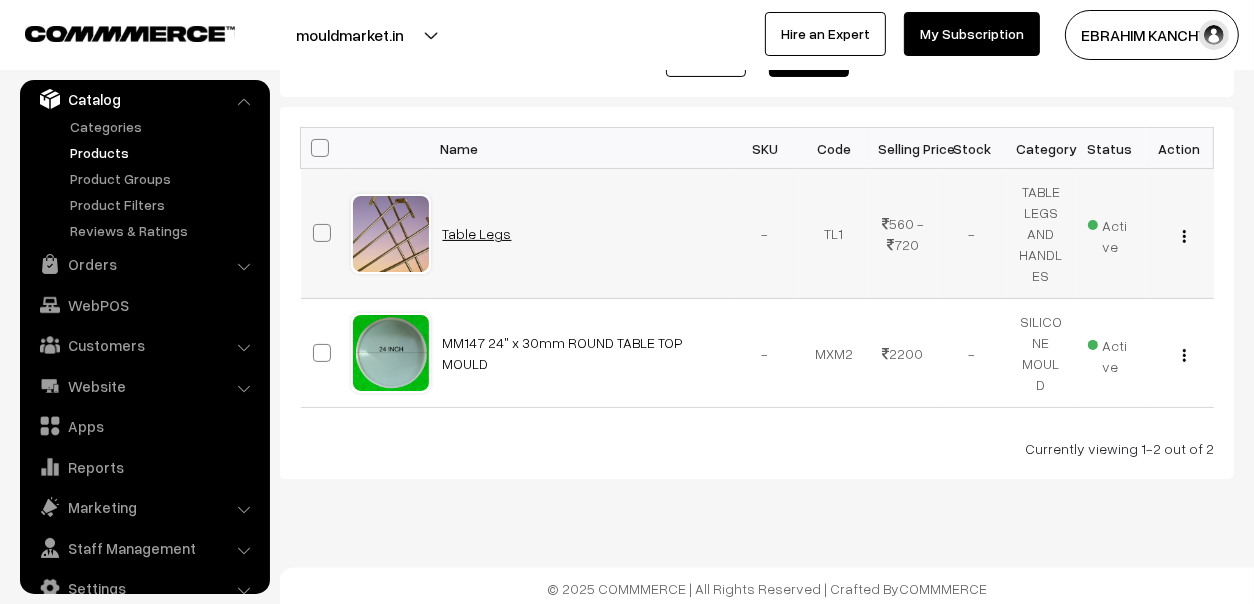 click on "Table Legs" at bounding box center [477, 233] 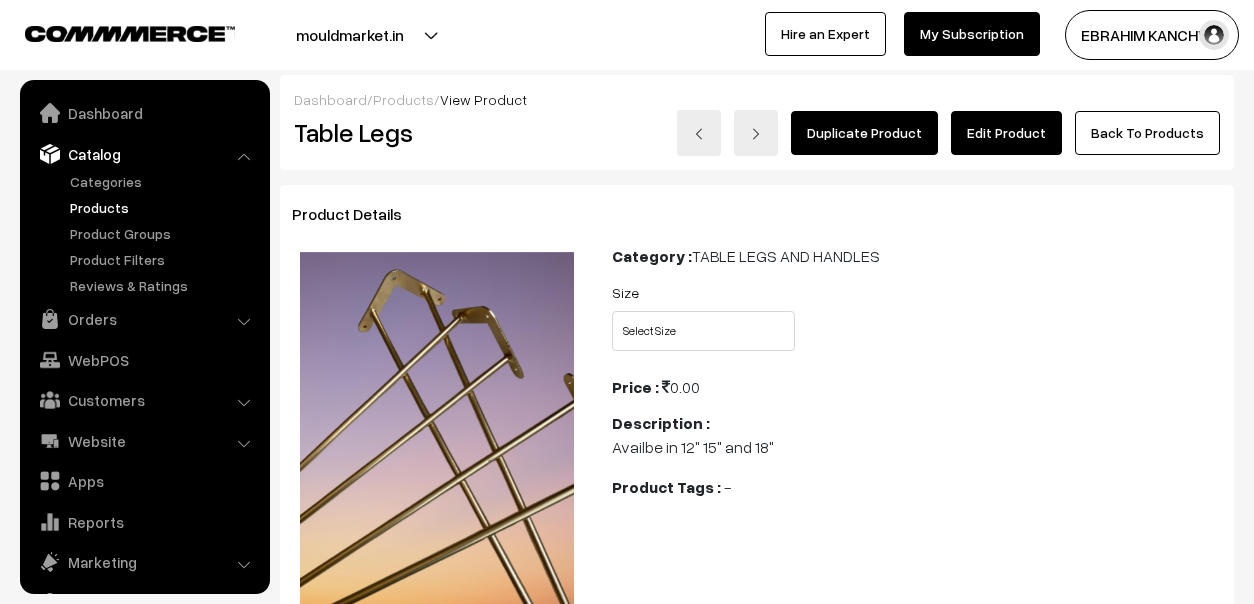 scroll, scrollTop: 0, scrollLeft: 0, axis: both 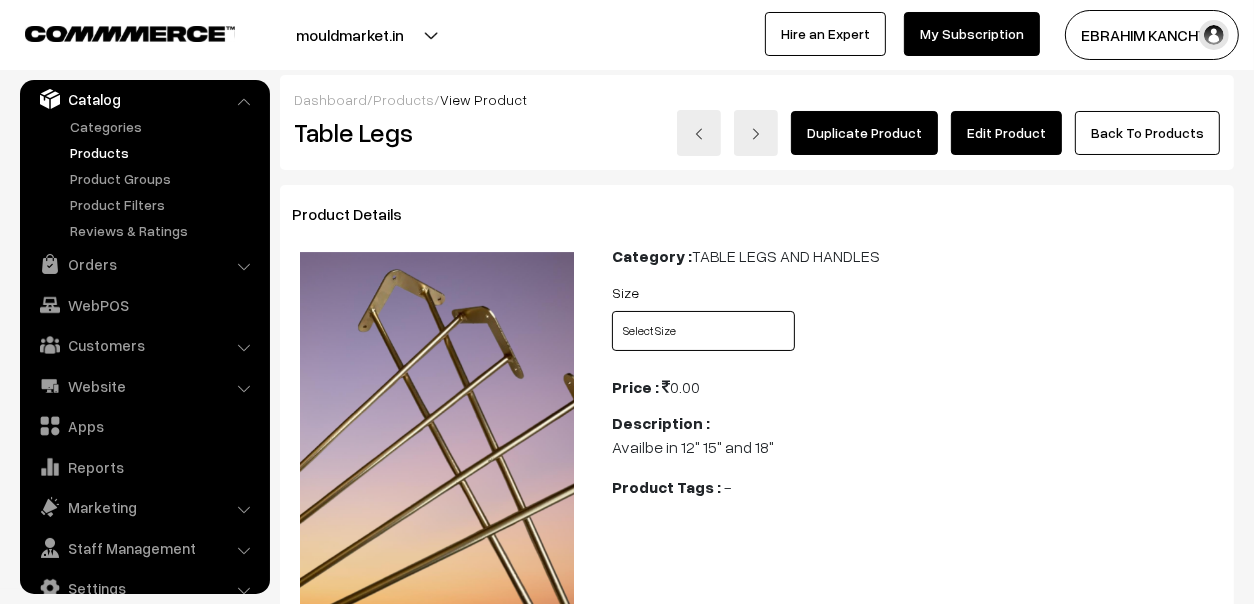 click on "Select Size
12*
15*
18*" at bounding box center (703, 331) 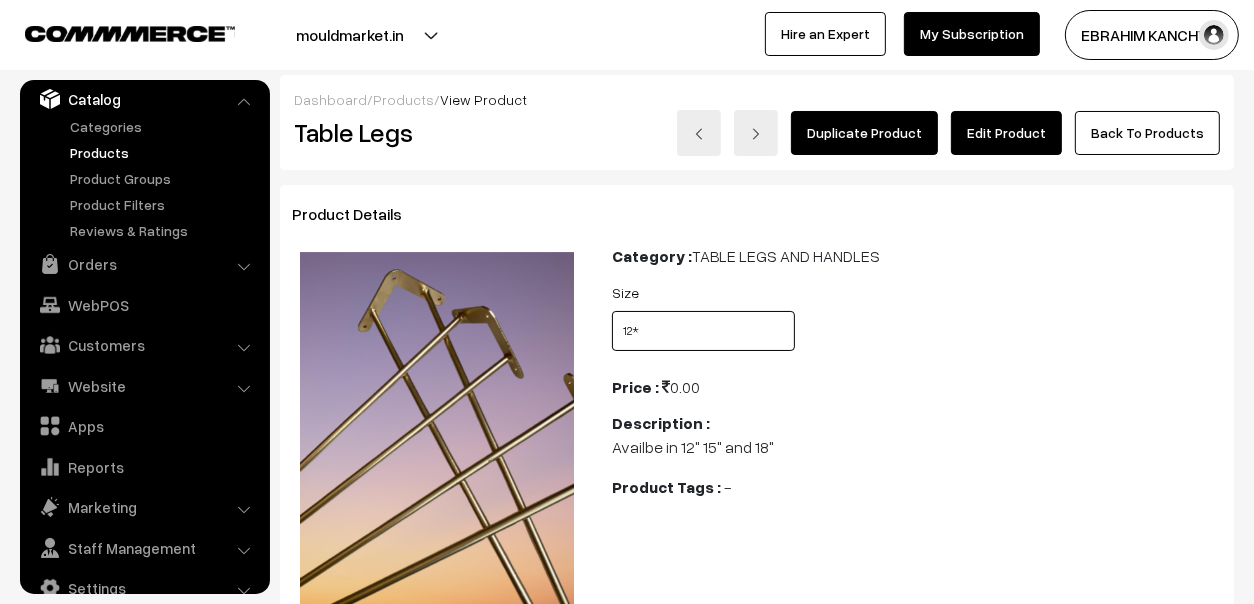 click on "Select Size
12*
15*
18*" at bounding box center [703, 331] 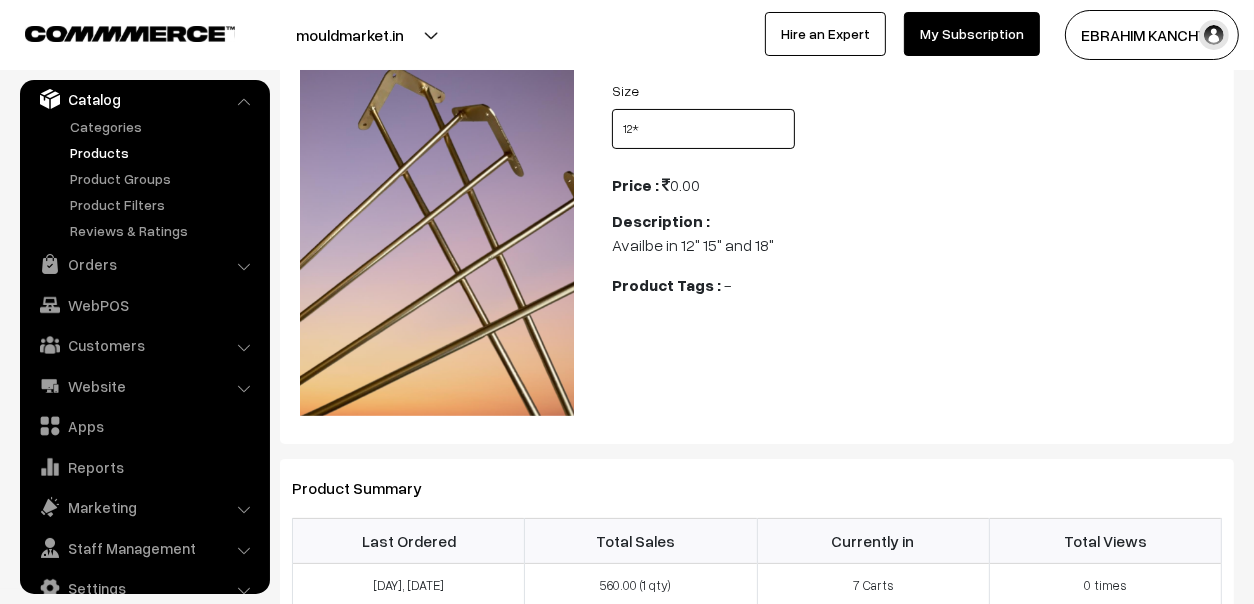 scroll, scrollTop: 199, scrollLeft: 0, axis: vertical 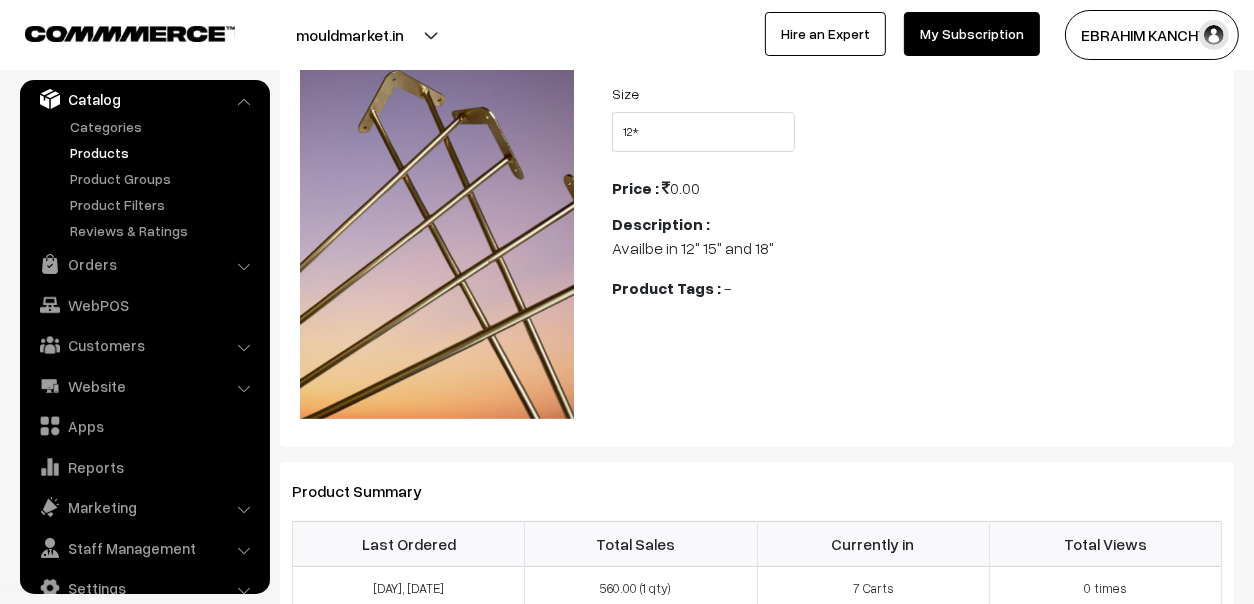 click on "My Subscription" at bounding box center (972, 34) 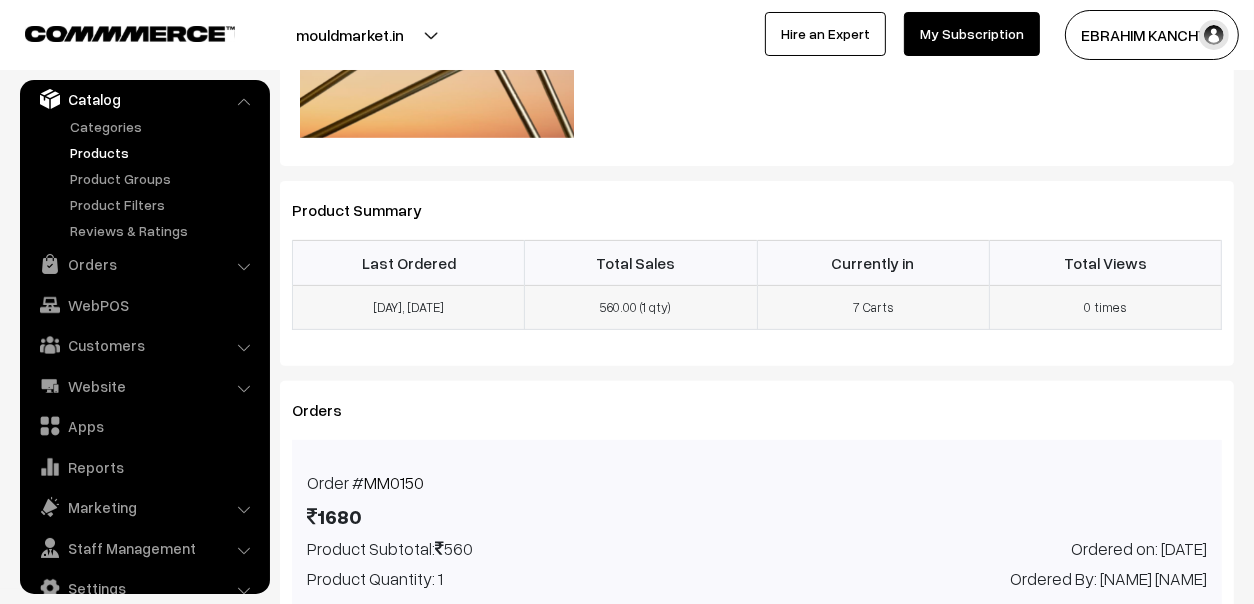 scroll, scrollTop: 499, scrollLeft: 0, axis: vertical 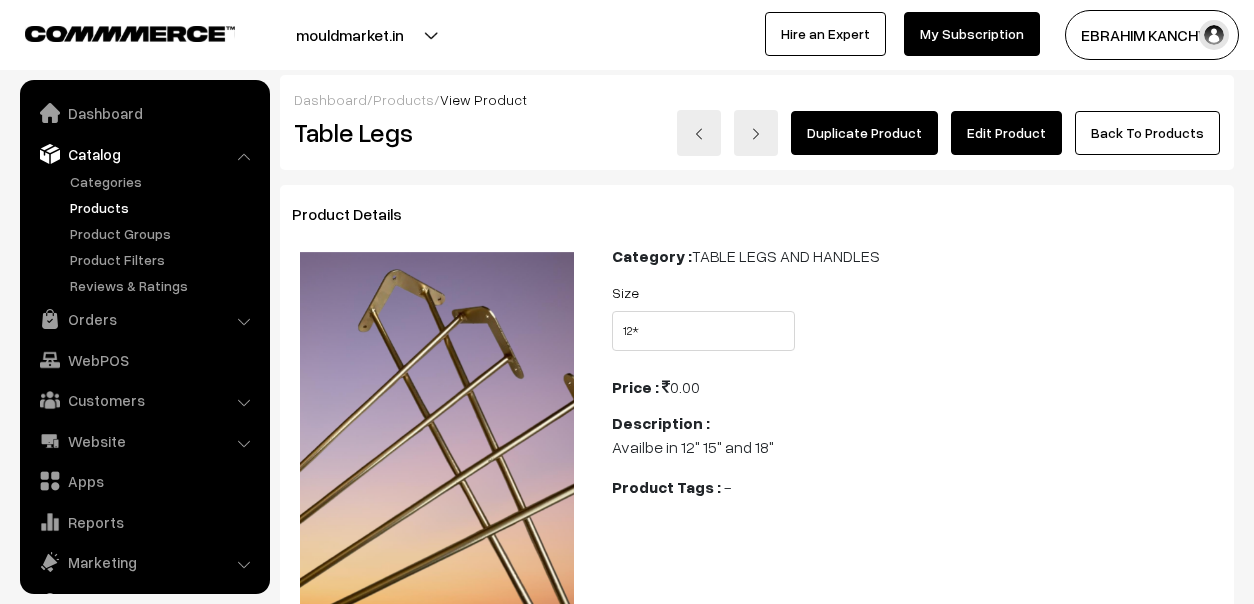 select on "TL1_NUR" 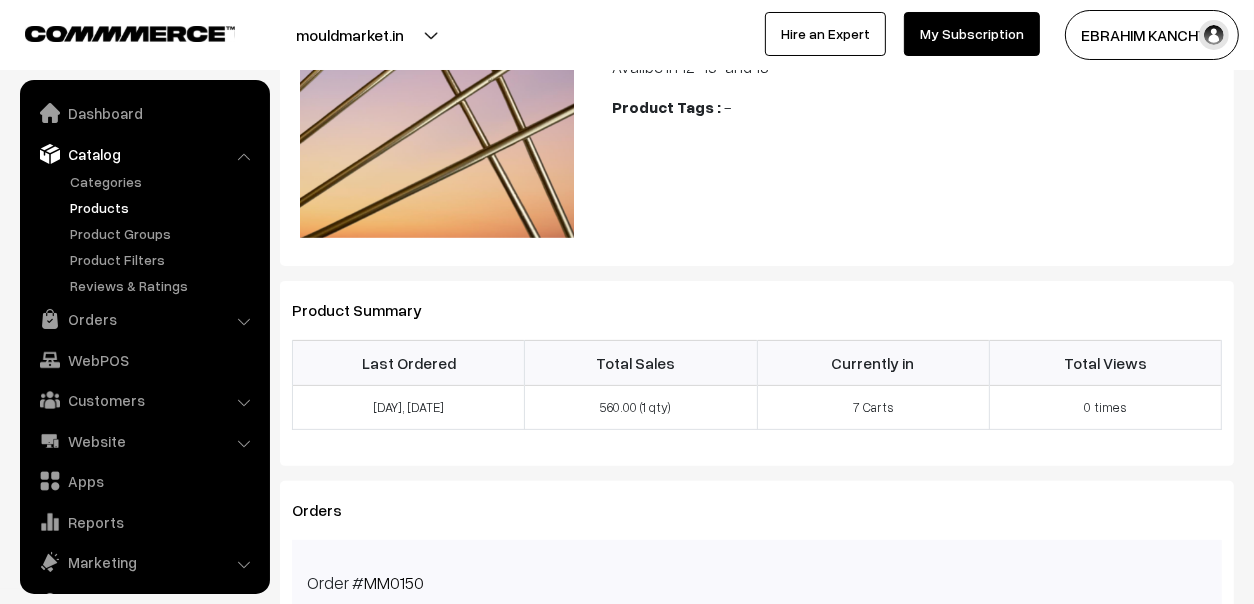 scroll, scrollTop: 380, scrollLeft: 0, axis: vertical 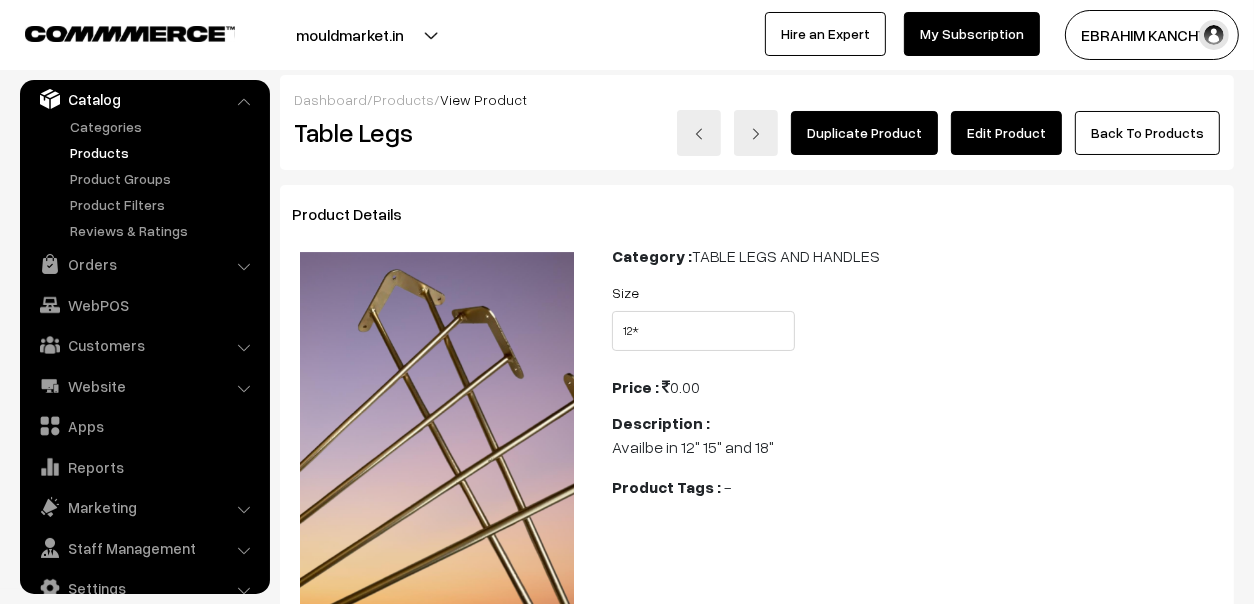 click on "Edit Product" at bounding box center (1006, 133) 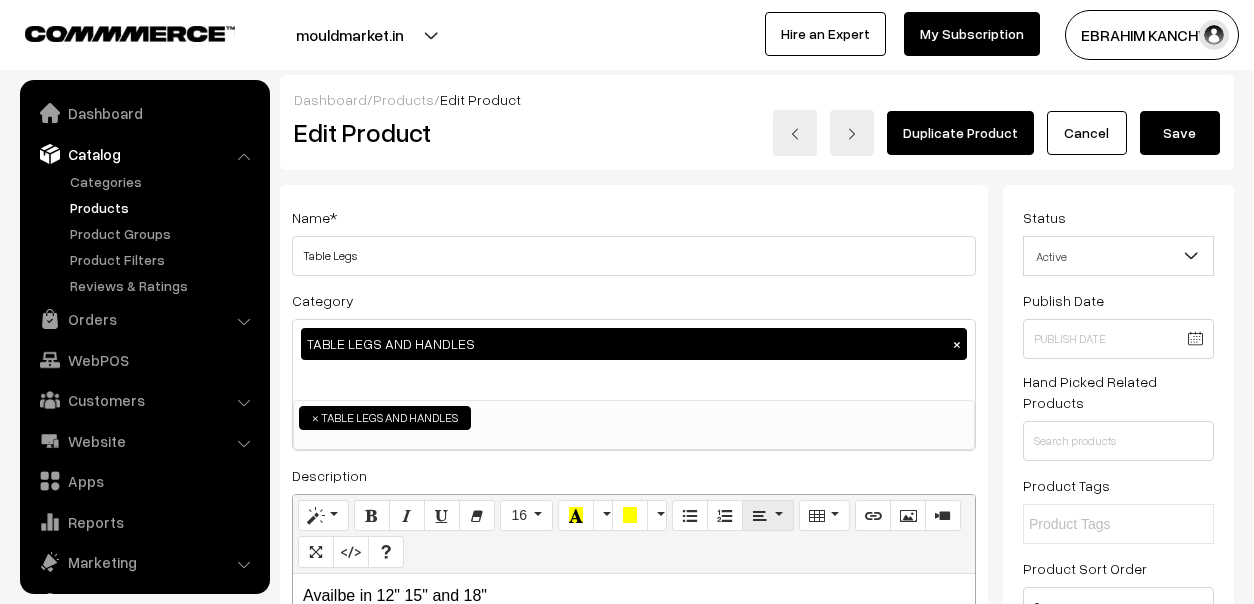 scroll, scrollTop: 105, scrollLeft: 0, axis: vertical 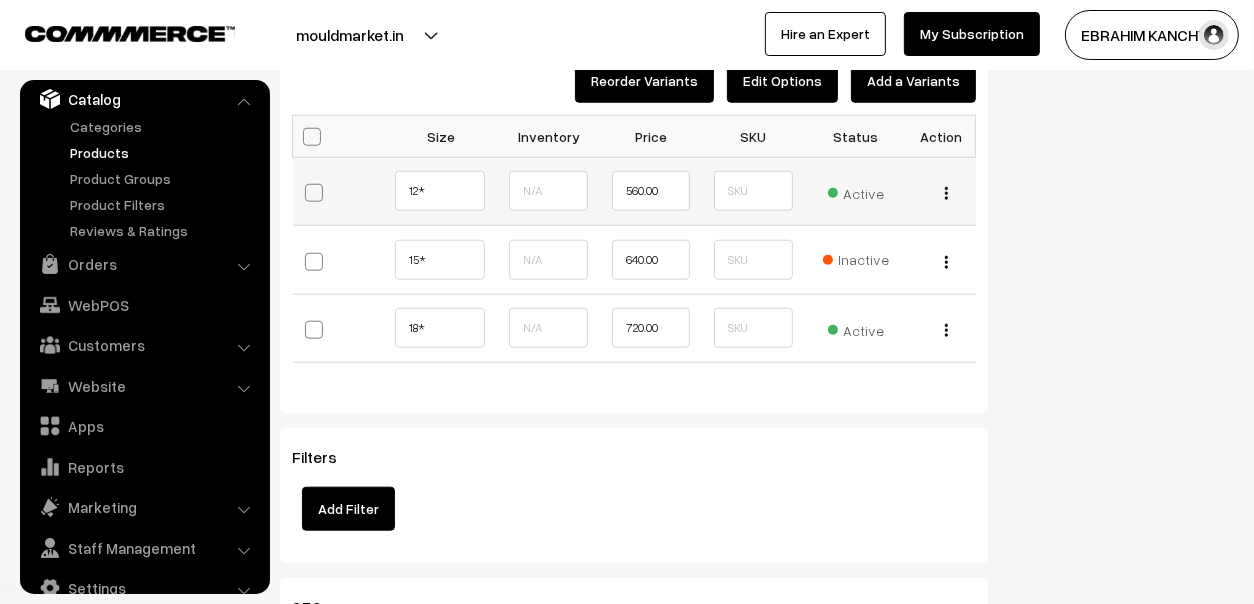click on "Active" at bounding box center (856, 191) 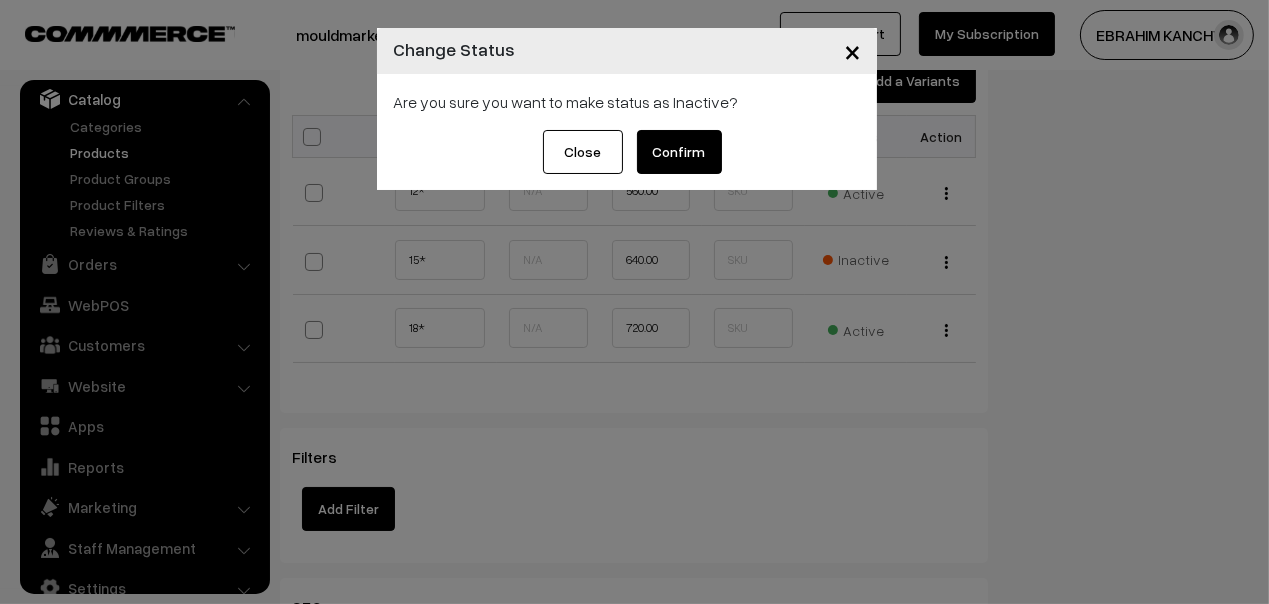 click on "Confirm" at bounding box center [679, 152] 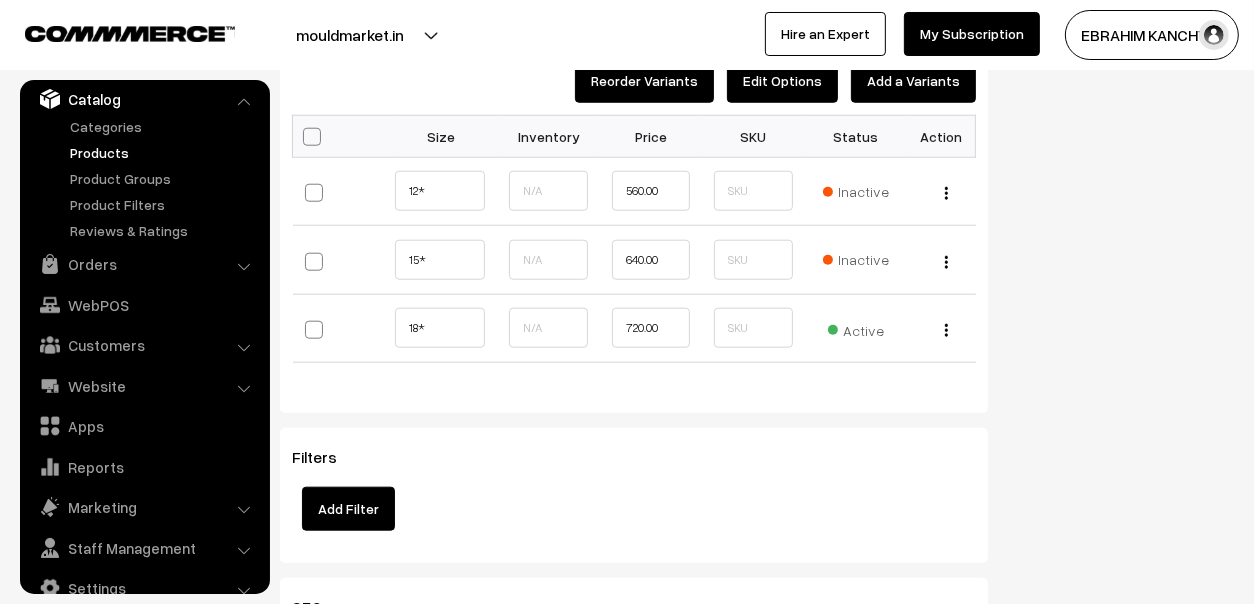 click on "Status
Active
Inactive
Active
Publish Date
Product Type
-- Select --
-- Select --
Filter Color
Hand Picked Related Products
0" at bounding box center [1126, -418] 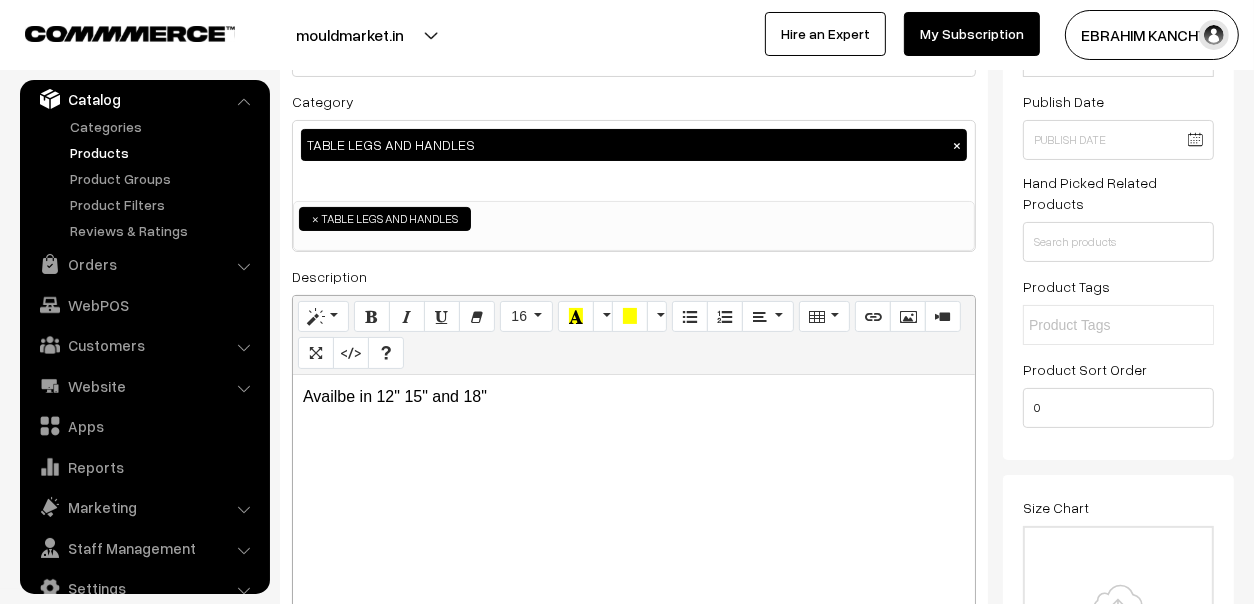 scroll, scrollTop: 0, scrollLeft: 0, axis: both 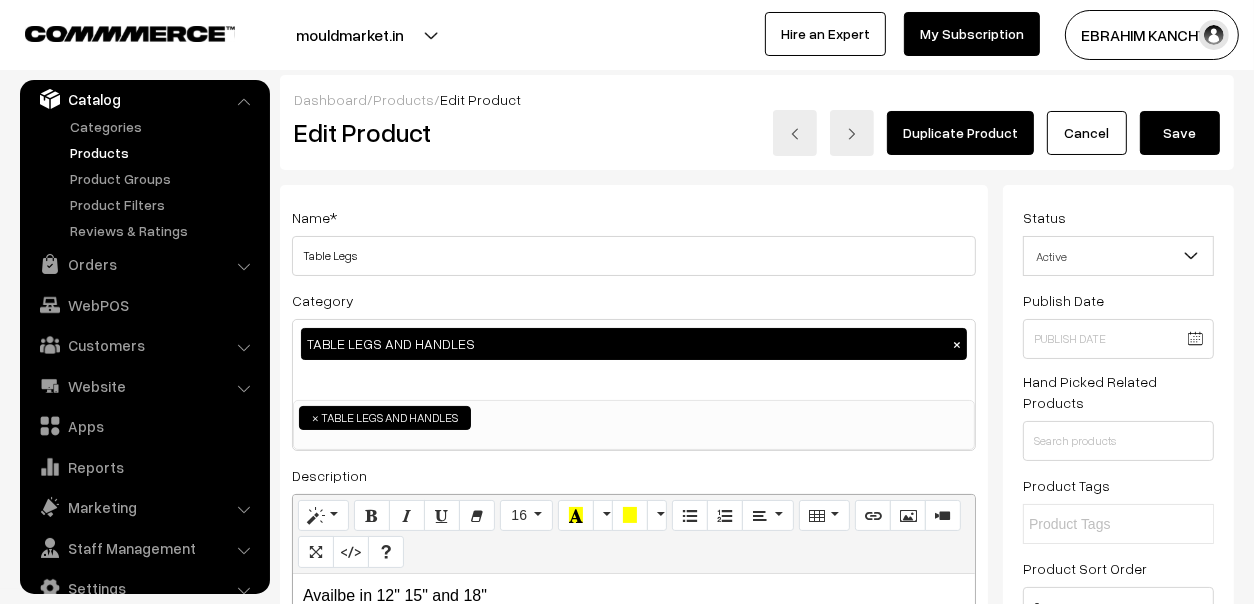 click on "Save" at bounding box center (1180, 133) 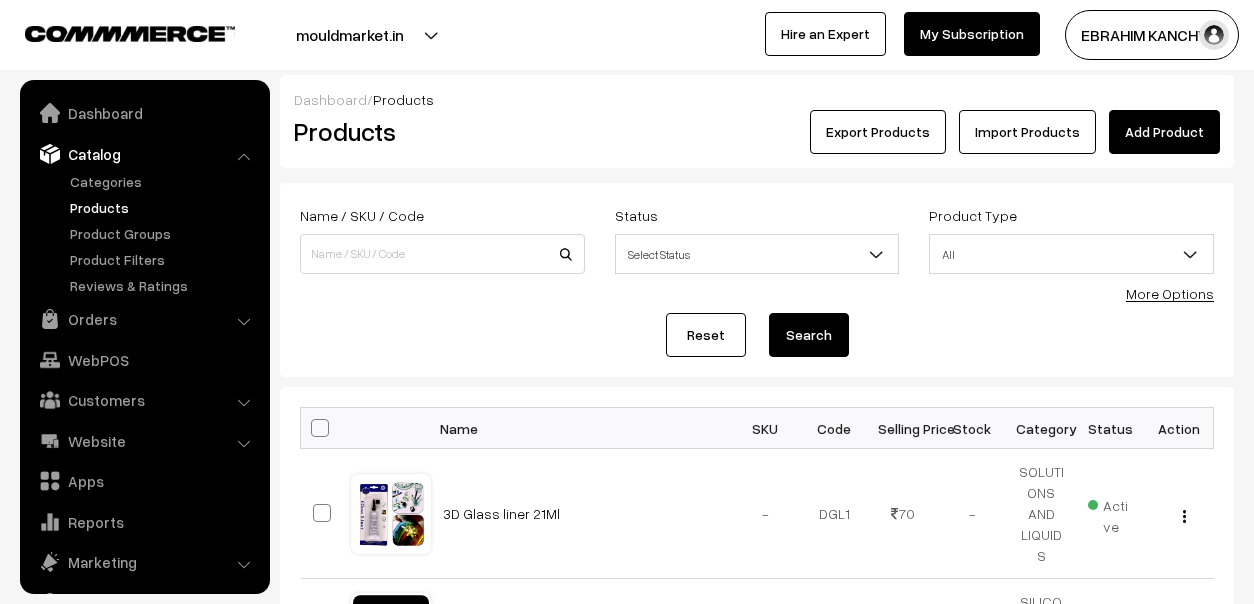 scroll, scrollTop: 0, scrollLeft: 0, axis: both 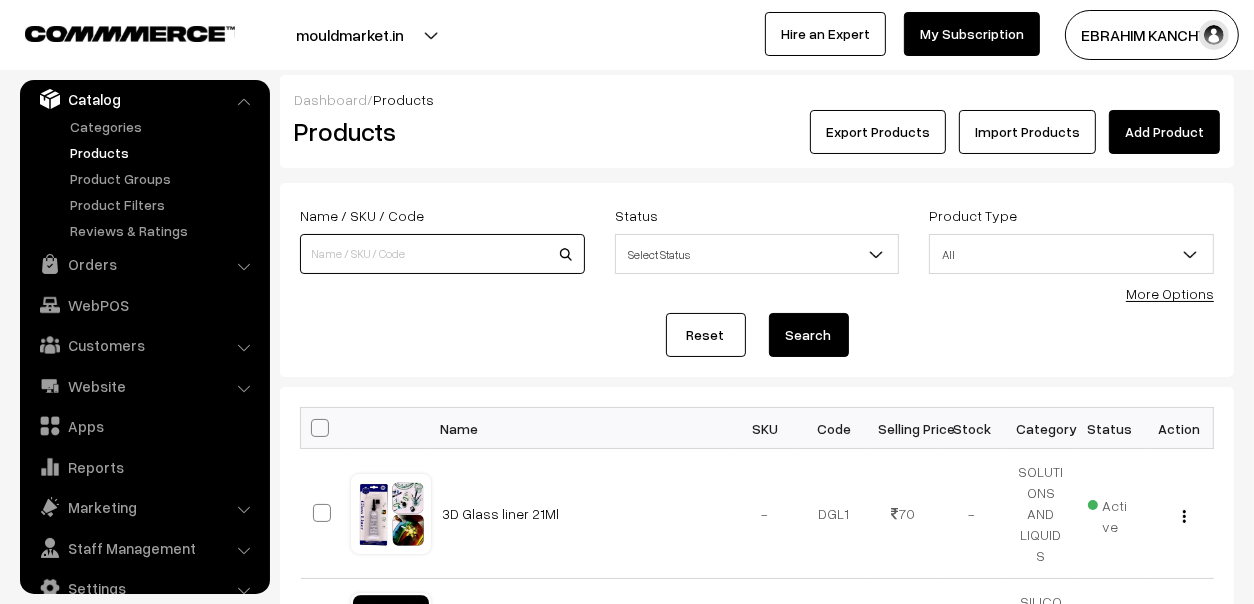 click at bounding box center [442, 254] 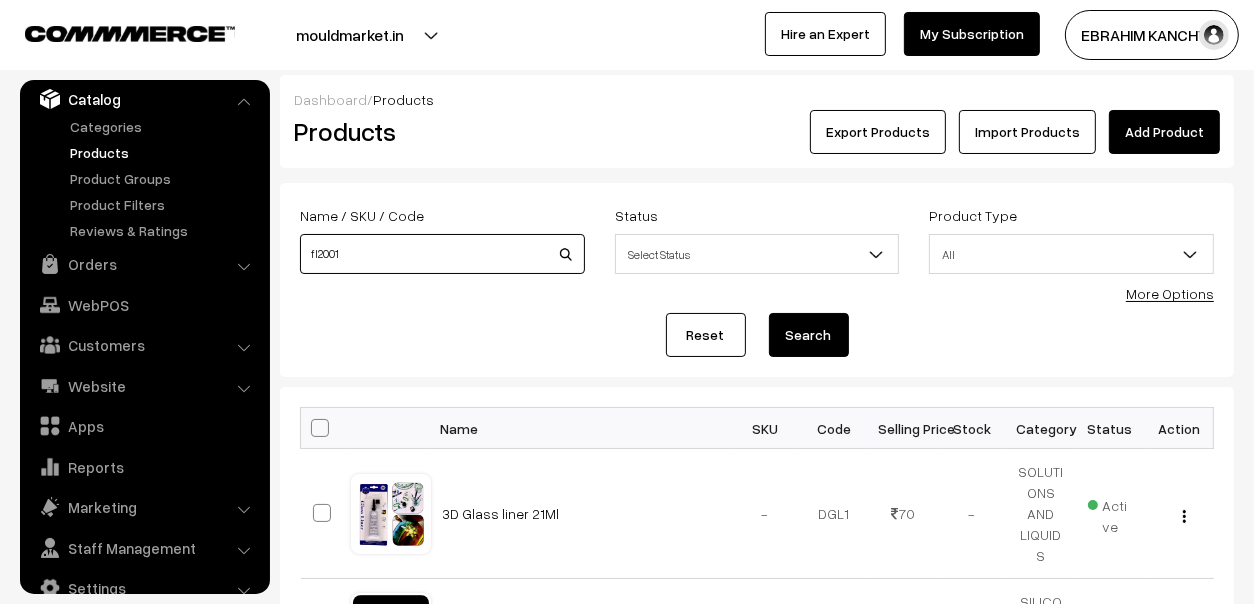 type on "fl2001" 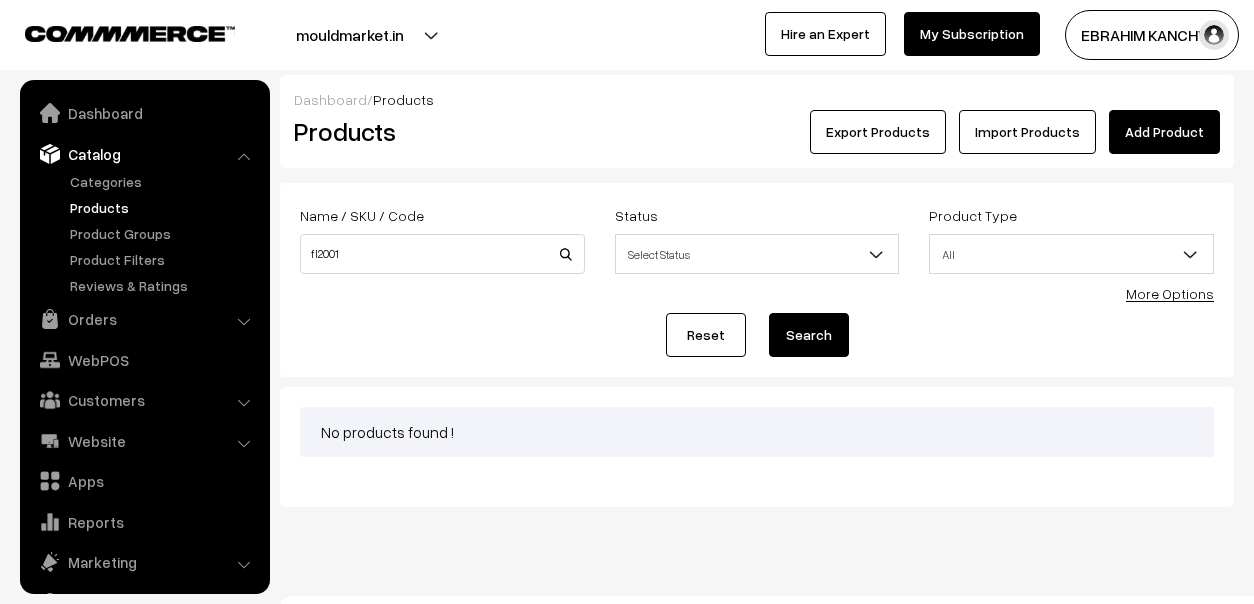 scroll, scrollTop: 0, scrollLeft: 0, axis: both 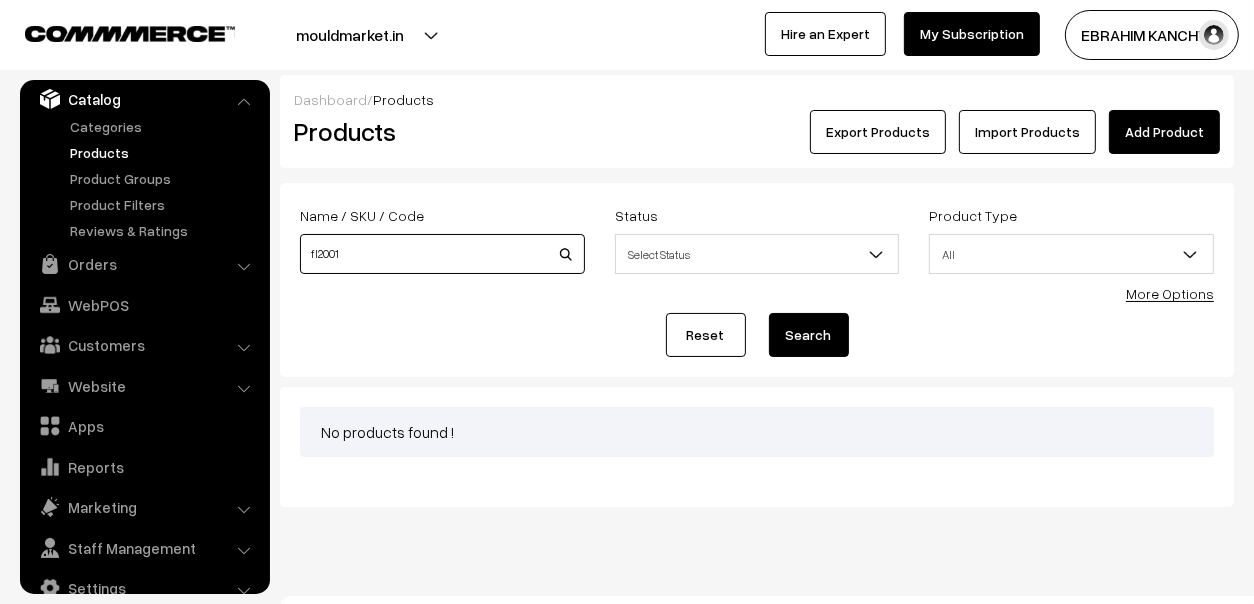 click on "fl2001" at bounding box center [442, 254] 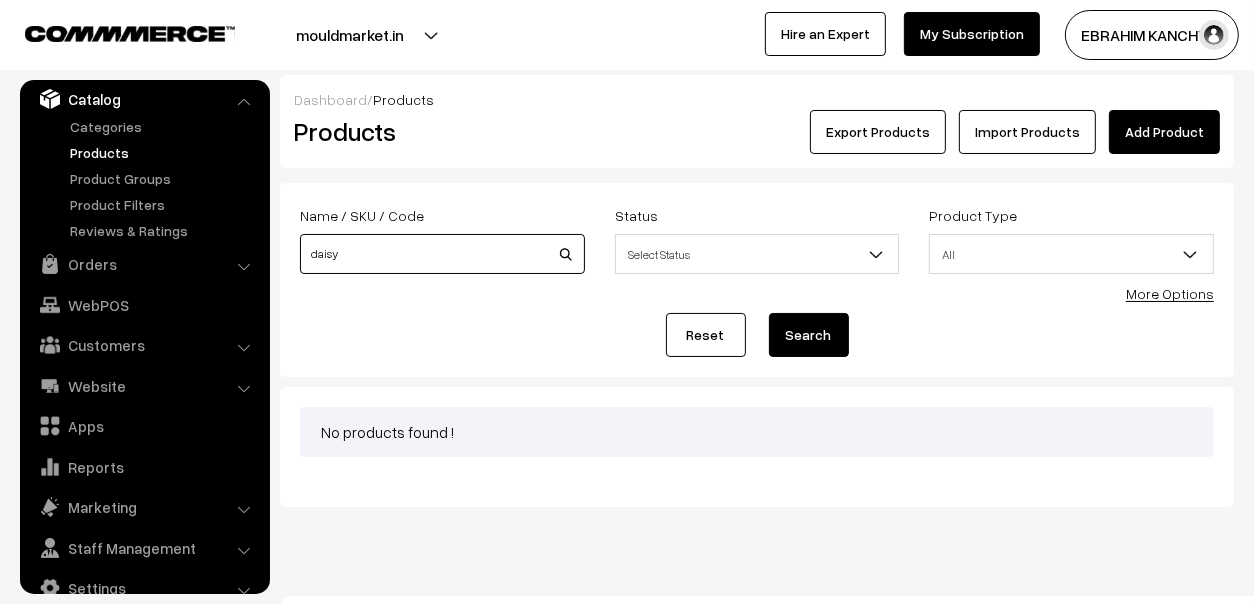 type on "daisy" 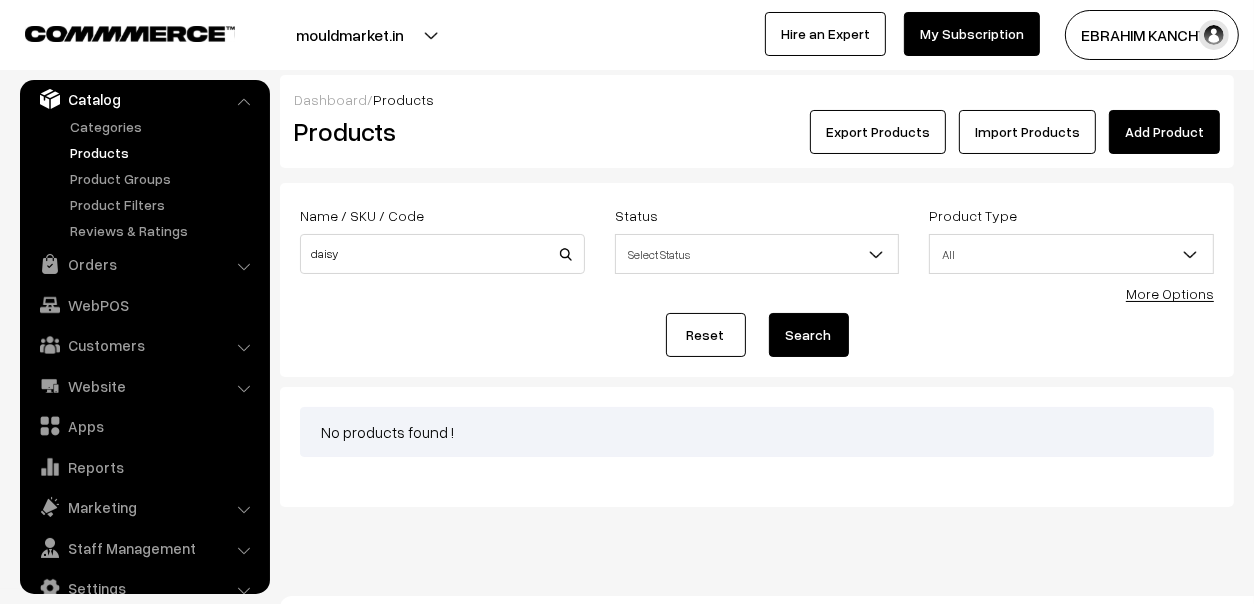 click on "Search" at bounding box center (809, 335) 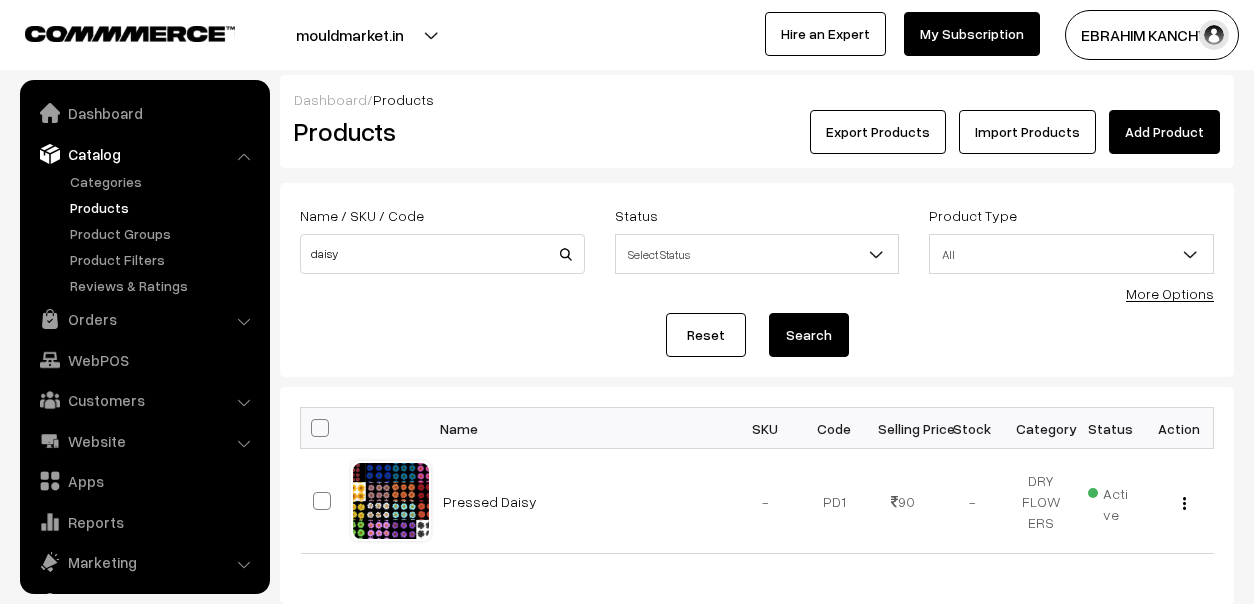 scroll, scrollTop: 124, scrollLeft: 0, axis: vertical 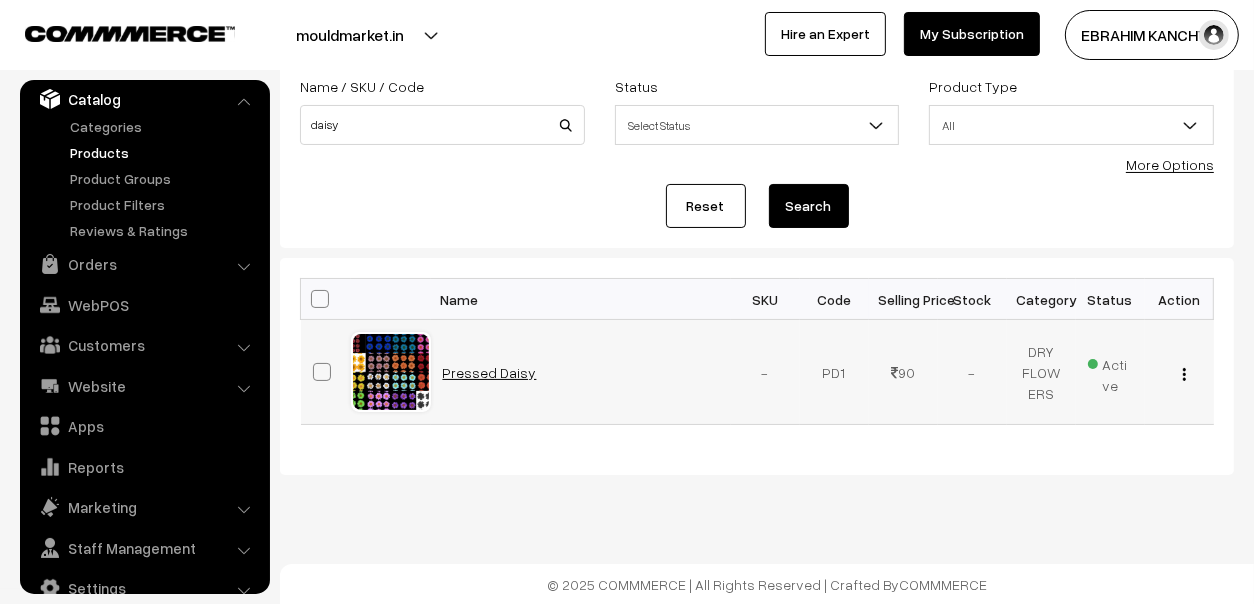 click on "Pressed Daisy" at bounding box center (490, 372) 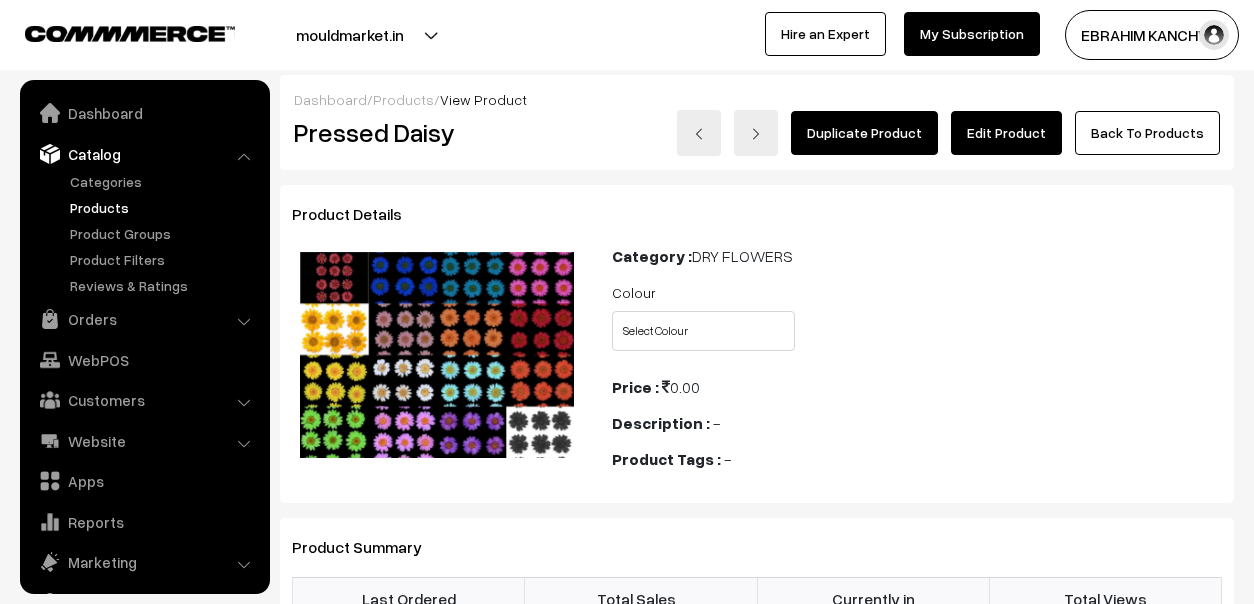 scroll, scrollTop: 200, scrollLeft: 0, axis: vertical 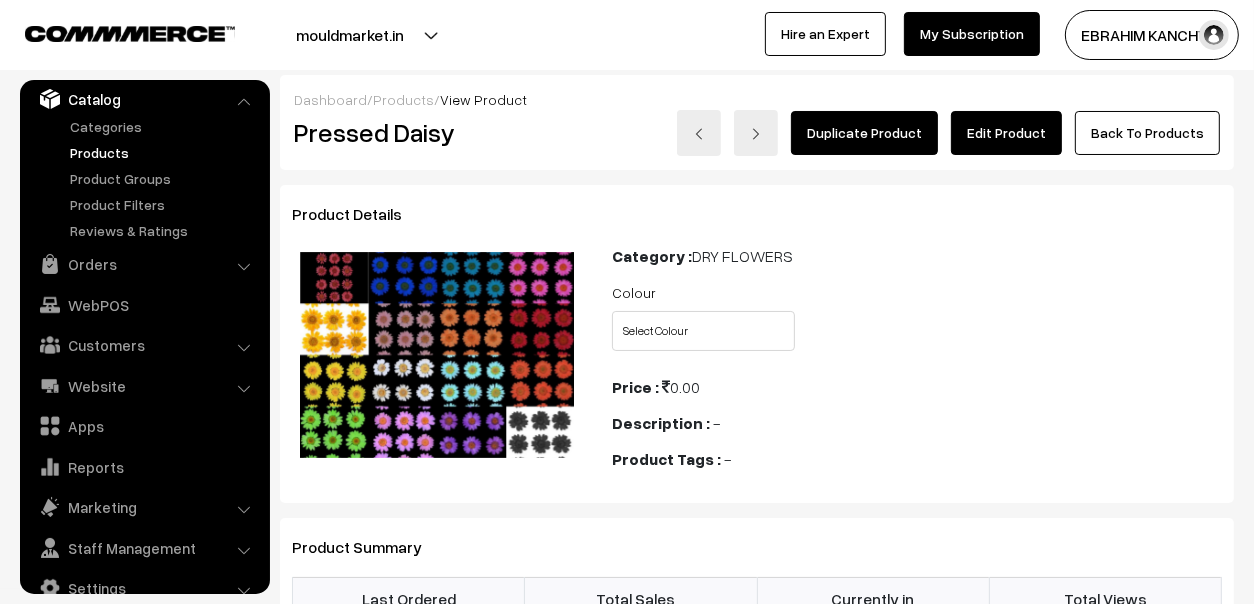 click on "Dashboard  /  Products  /  View Product" at bounding box center (757, 99) 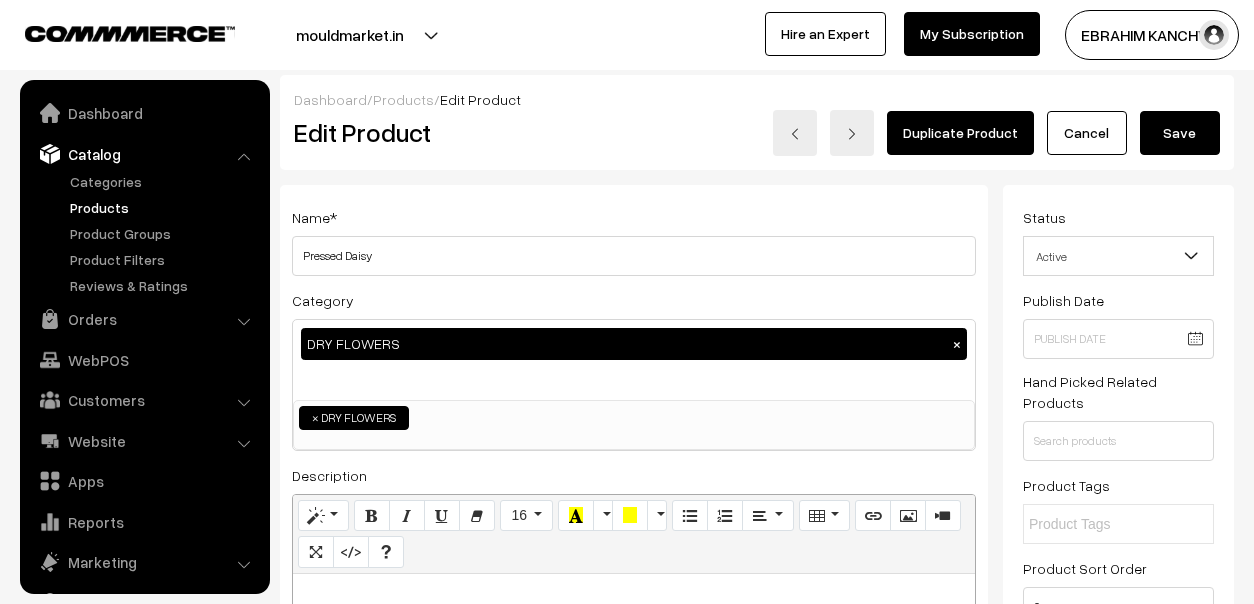 scroll, scrollTop: 474, scrollLeft: 0, axis: vertical 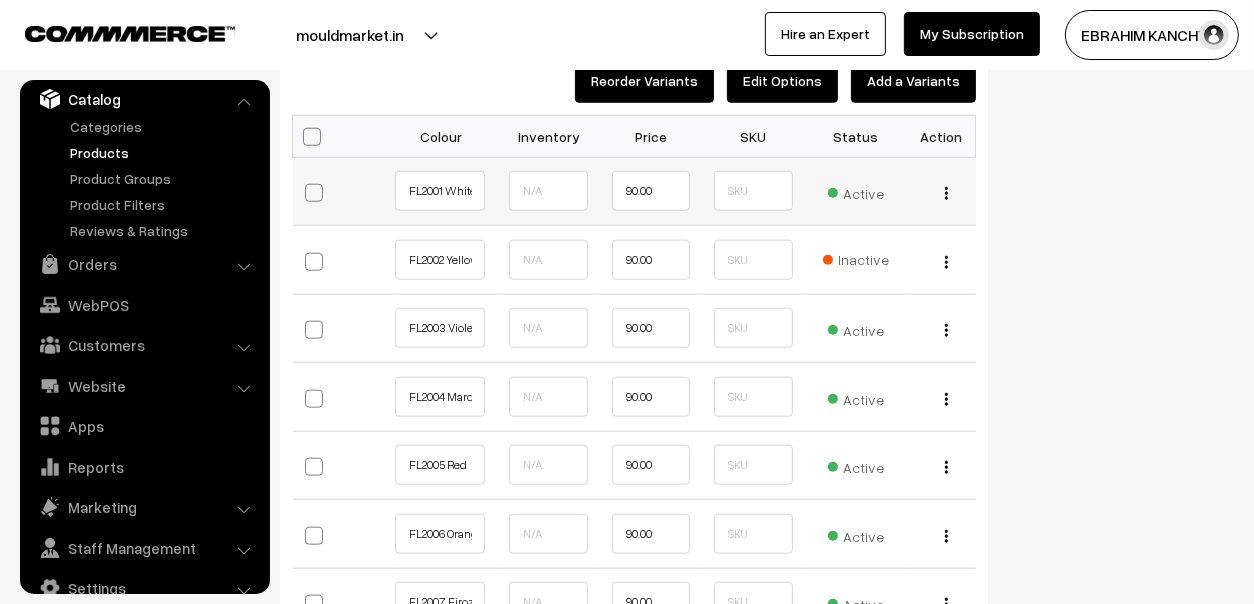 click on "Active" at bounding box center (856, 191) 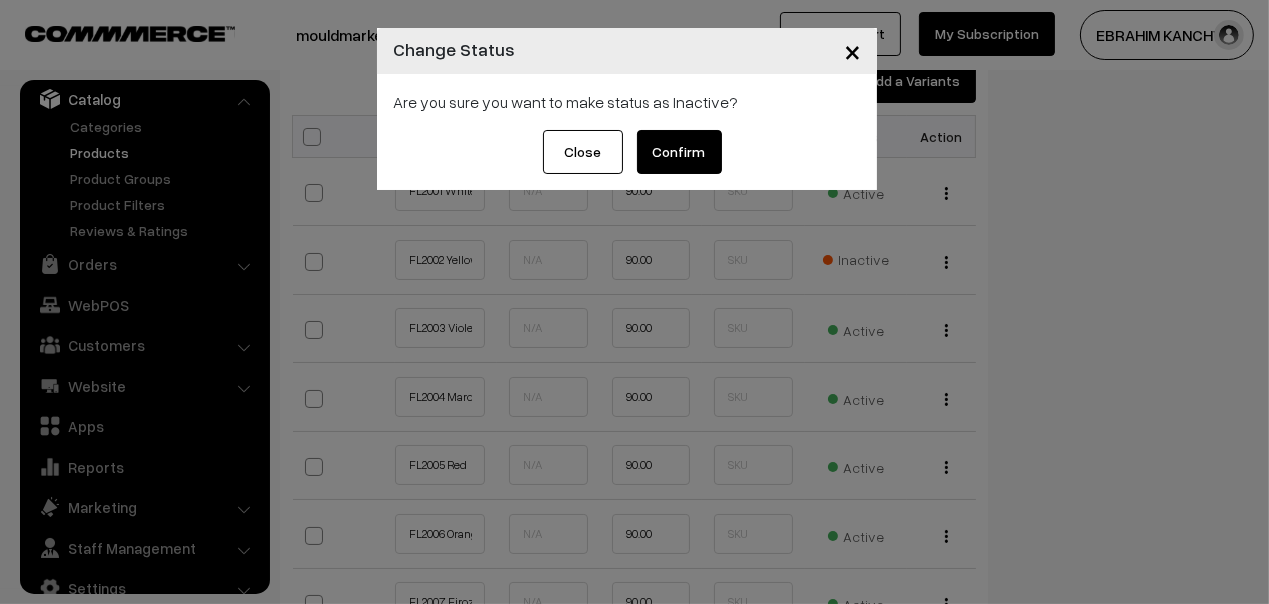 click on "Confirm" at bounding box center [679, 152] 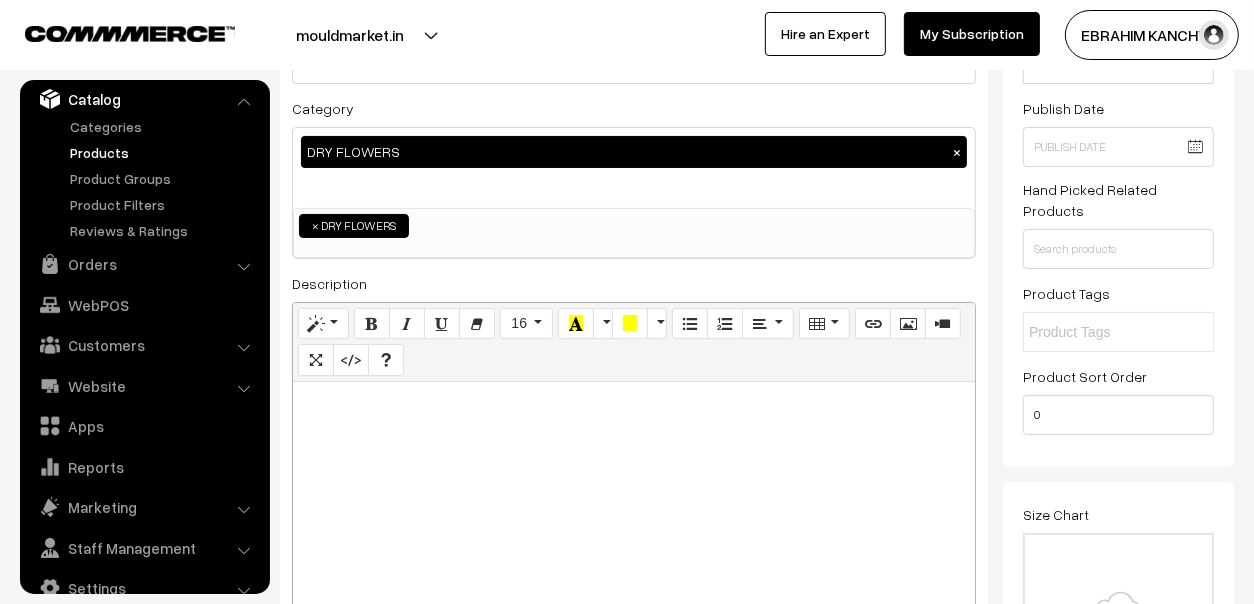 scroll, scrollTop: 0, scrollLeft: 0, axis: both 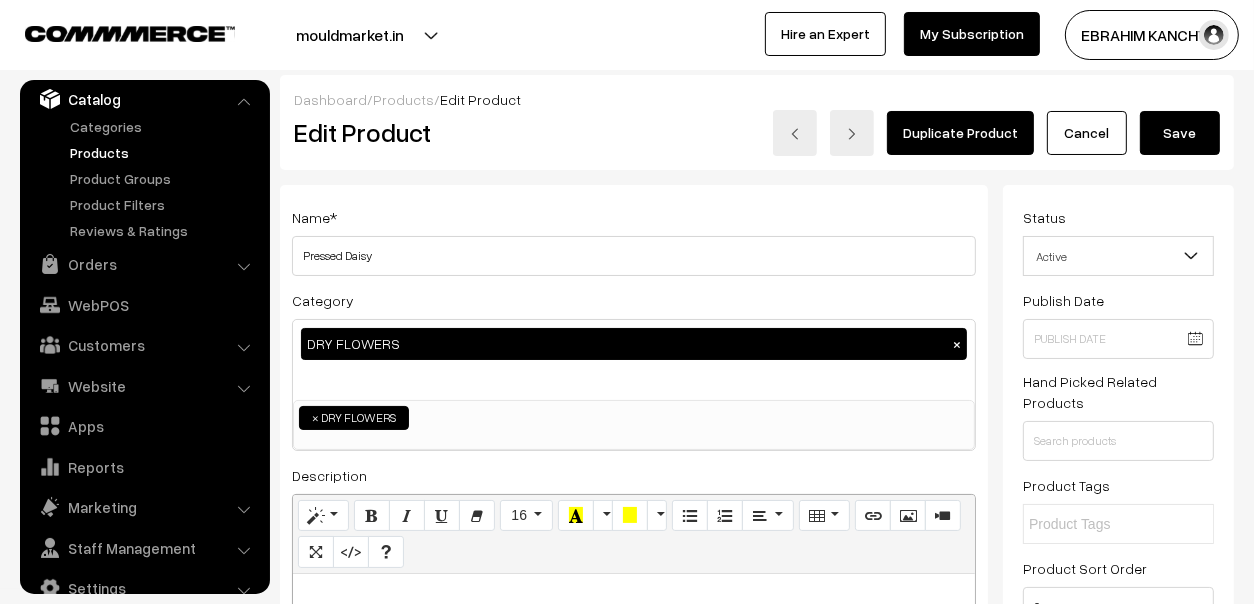 click on "Save" at bounding box center (1180, 133) 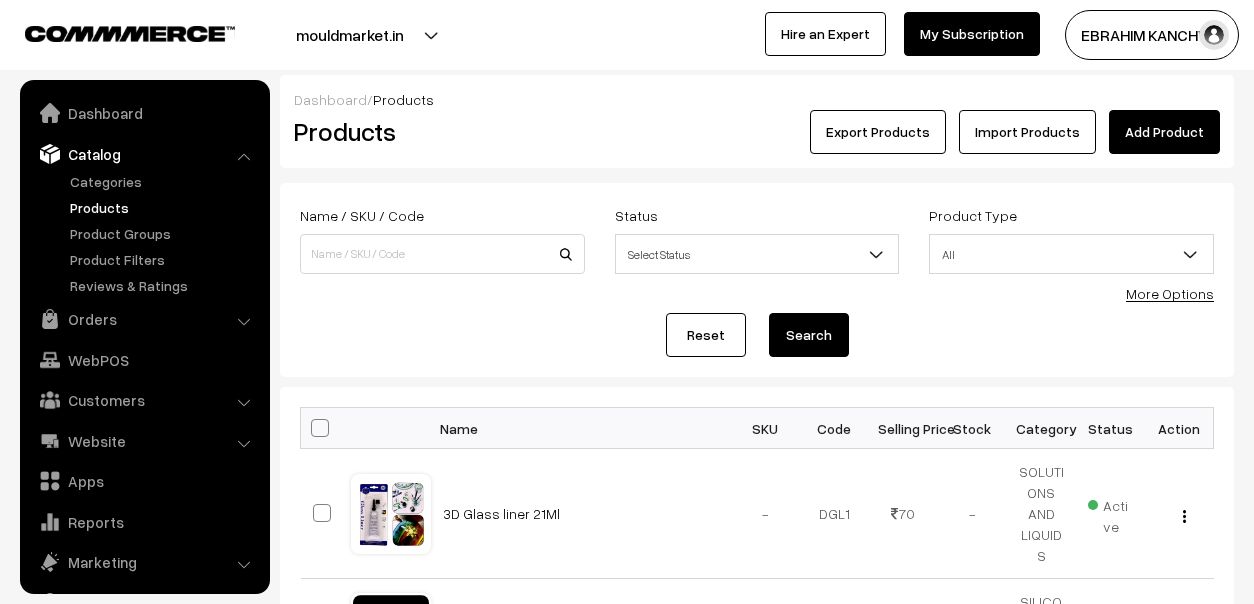 scroll, scrollTop: 0, scrollLeft: 0, axis: both 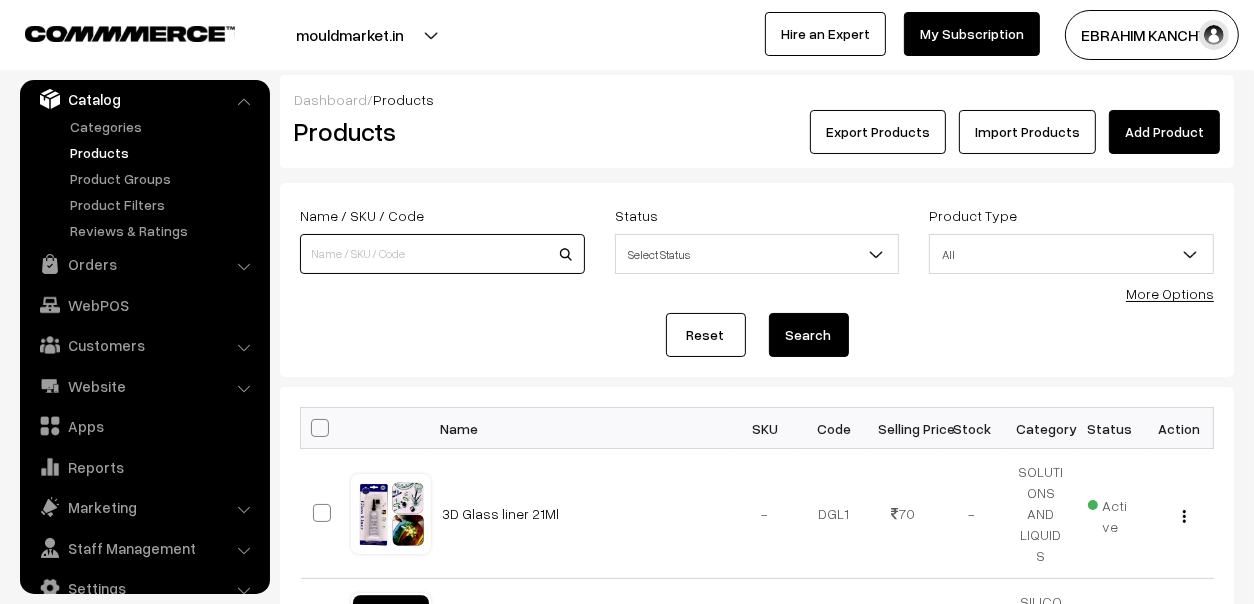 click at bounding box center [442, 254] 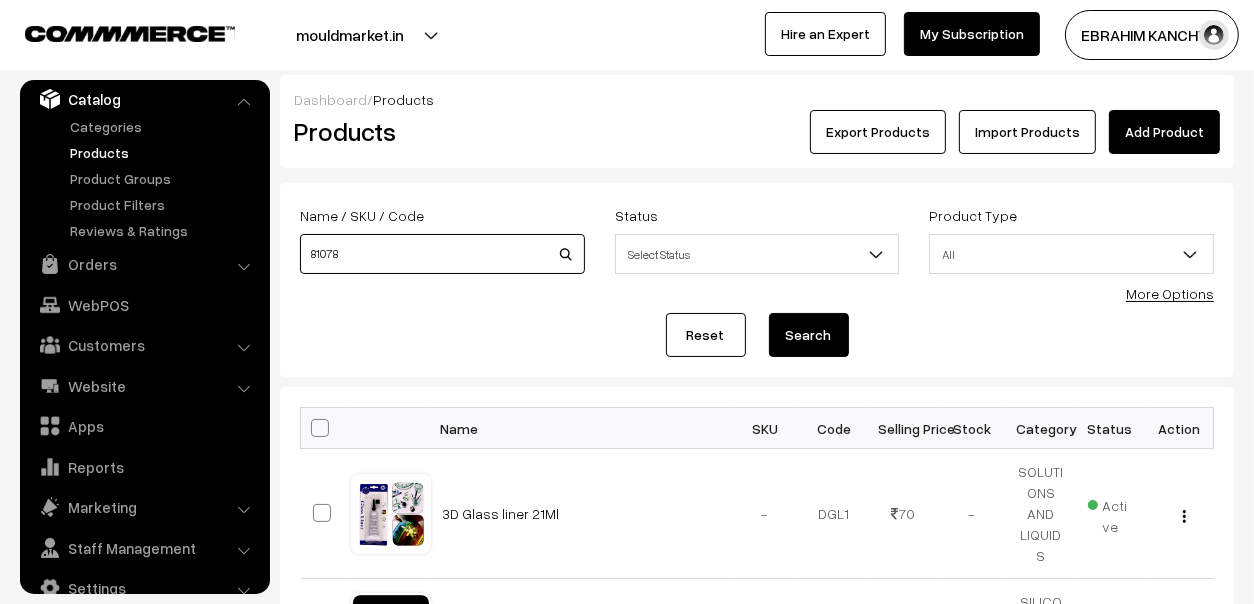 type on "81078" 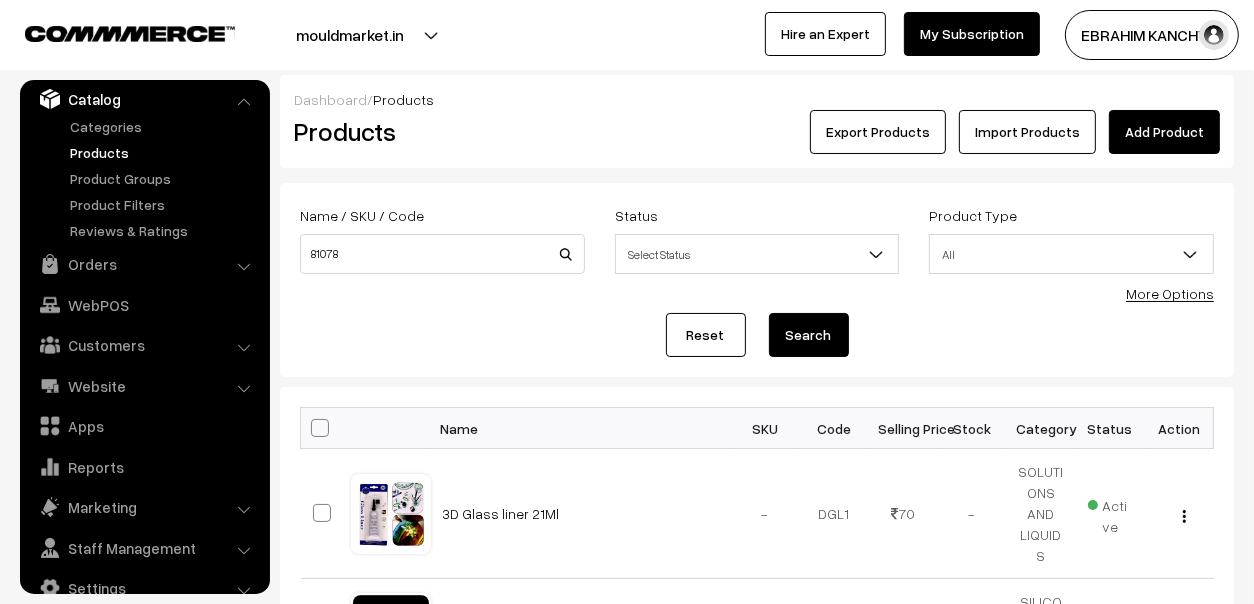 click on "Search" at bounding box center [809, 335] 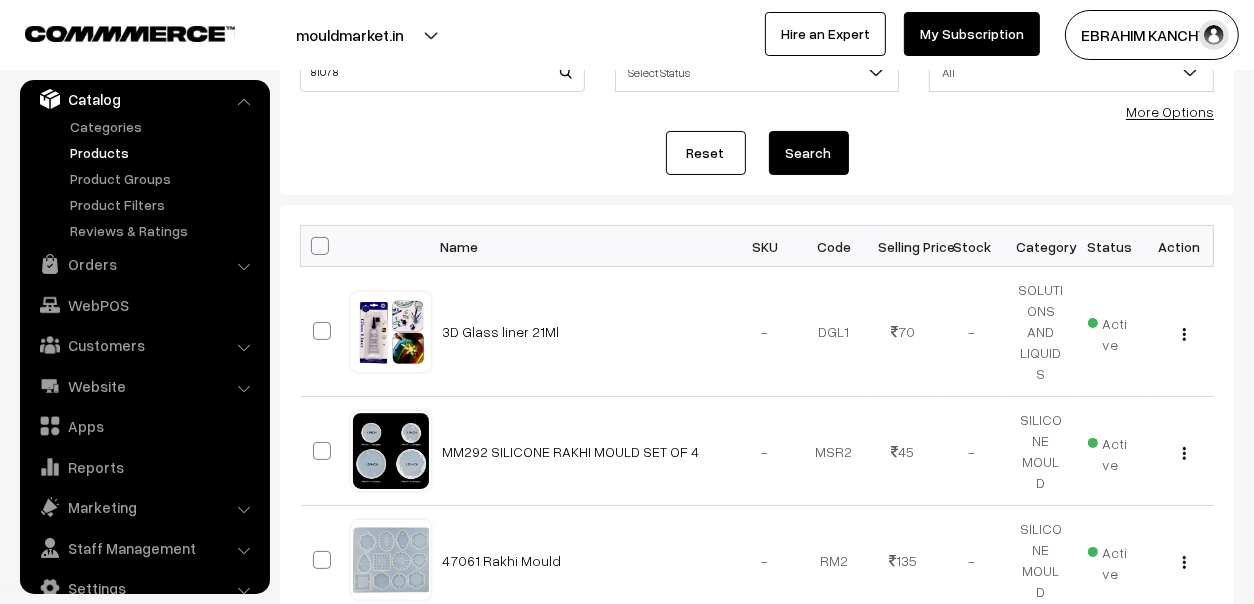 scroll, scrollTop: 199, scrollLeft: 0, axis: vertical 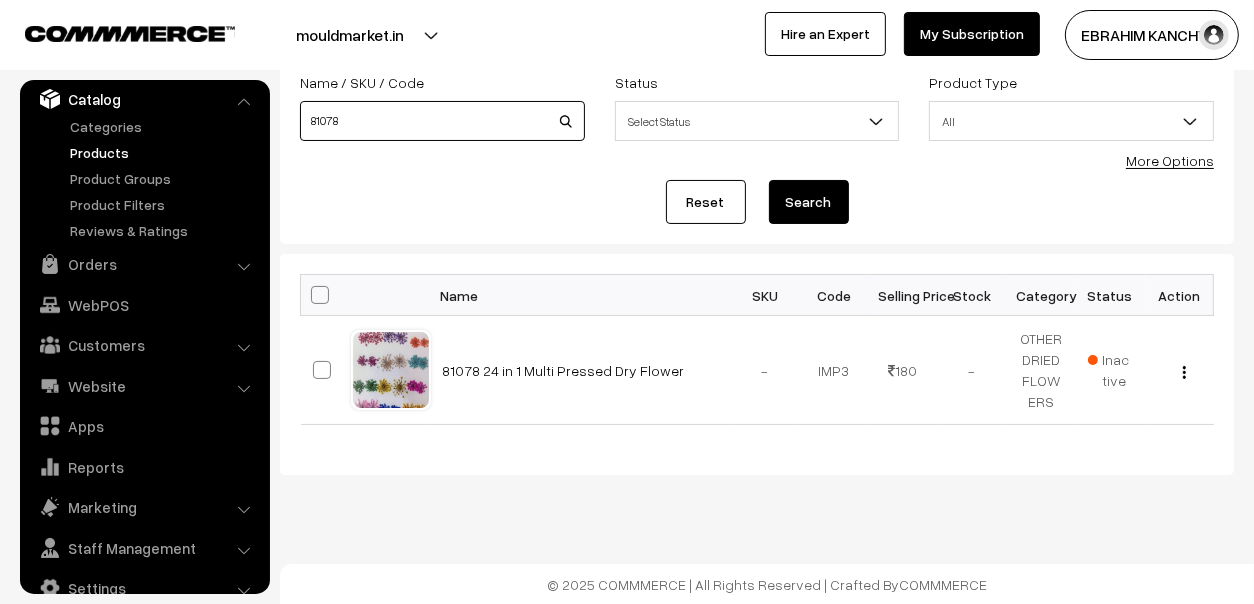 click on "81078" at bounding box center (442, 121) 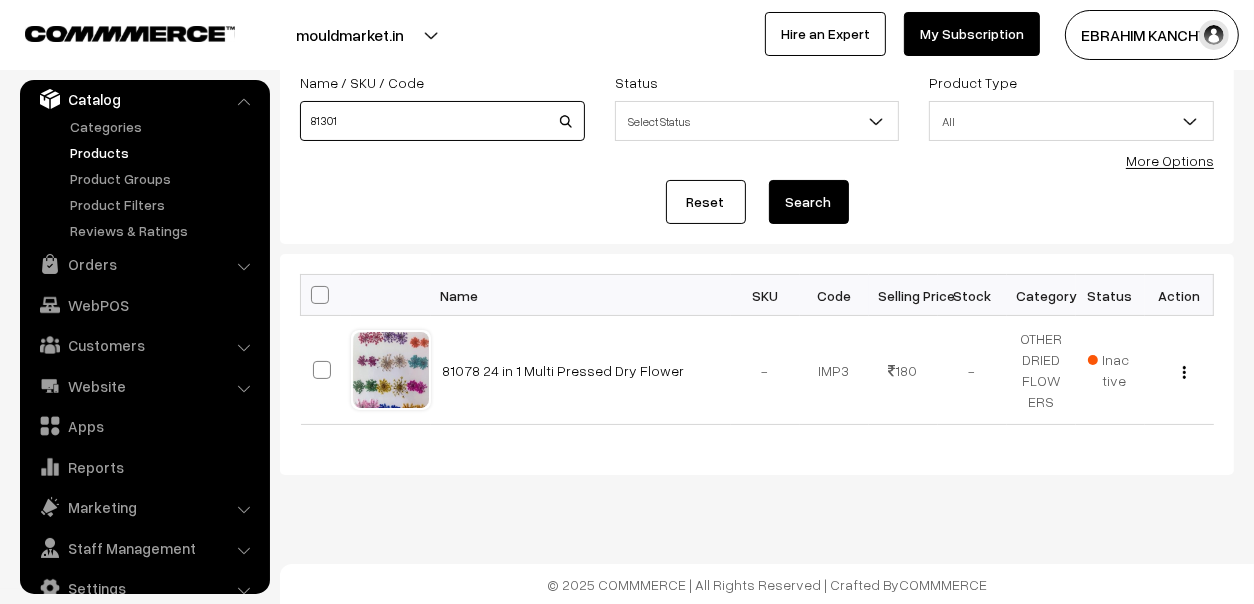 type on "81301" 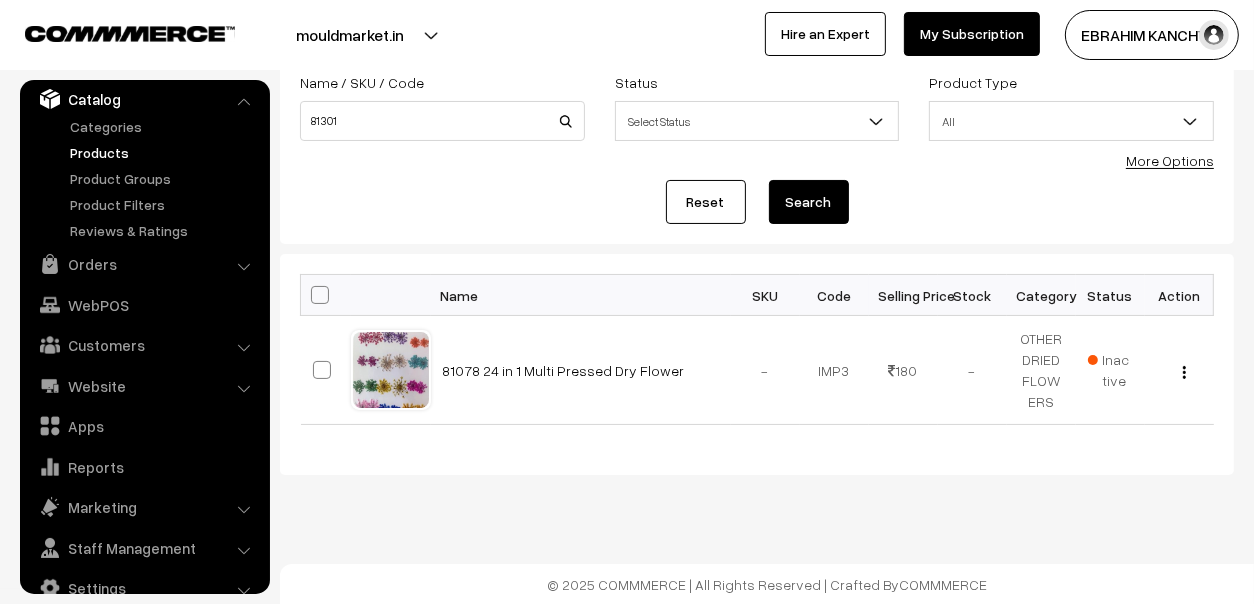 click on "Search" at bounding box center (809, 202) 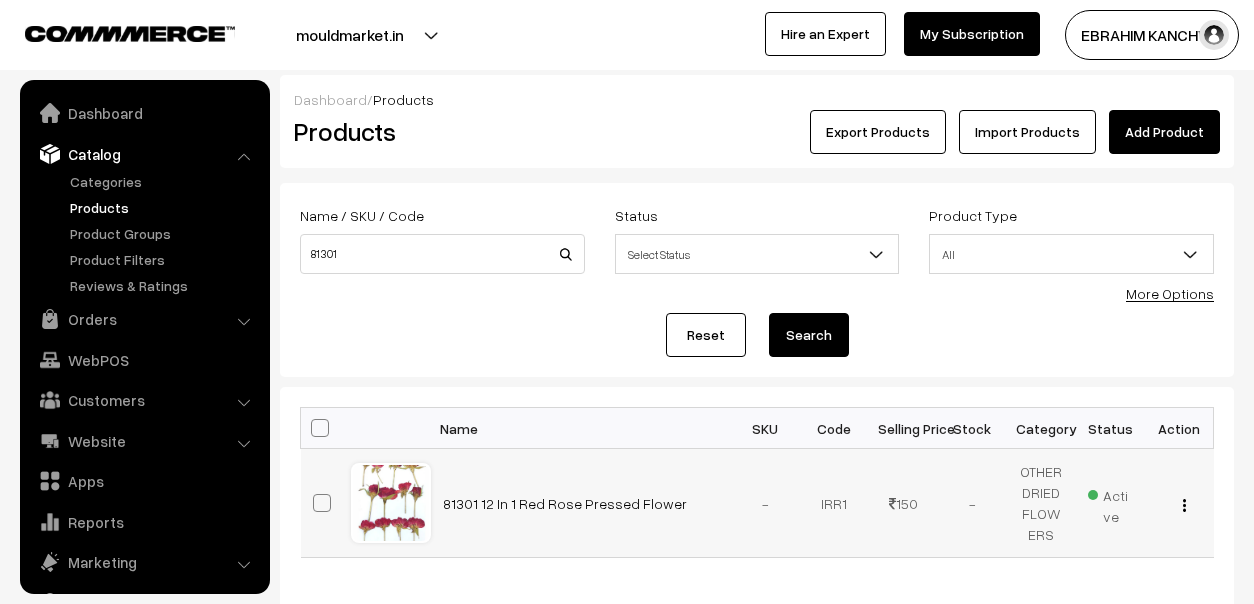 scroll, scrollTop: 0, scrollLeft: 0, axis: both 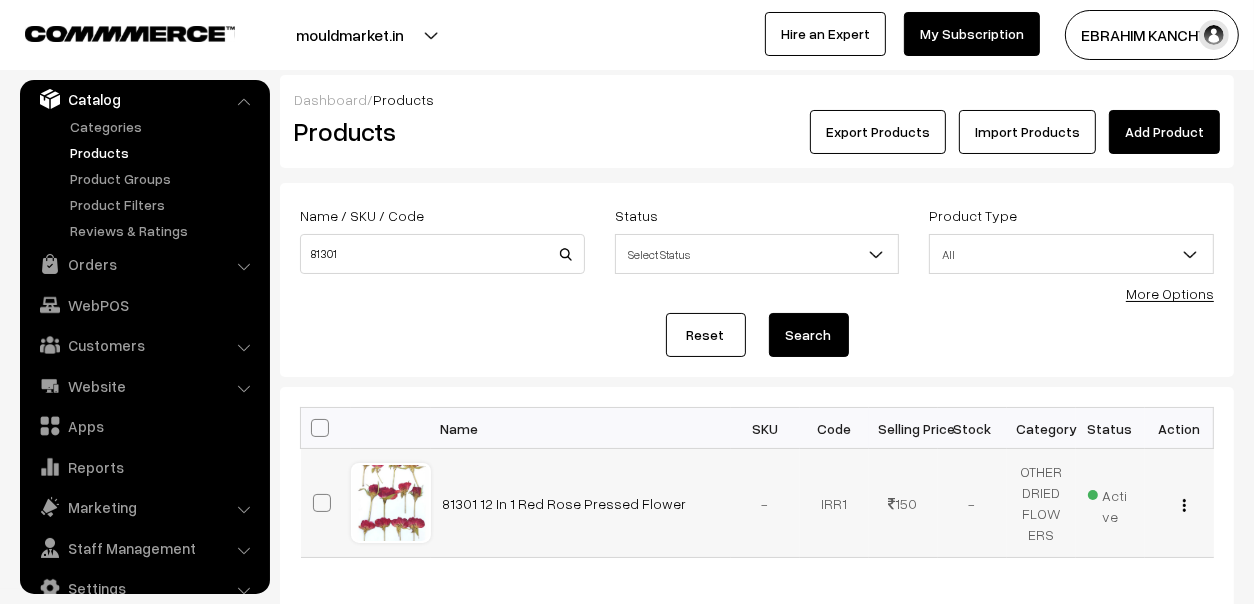 click on "Active" at bounding box center [1110, 503] 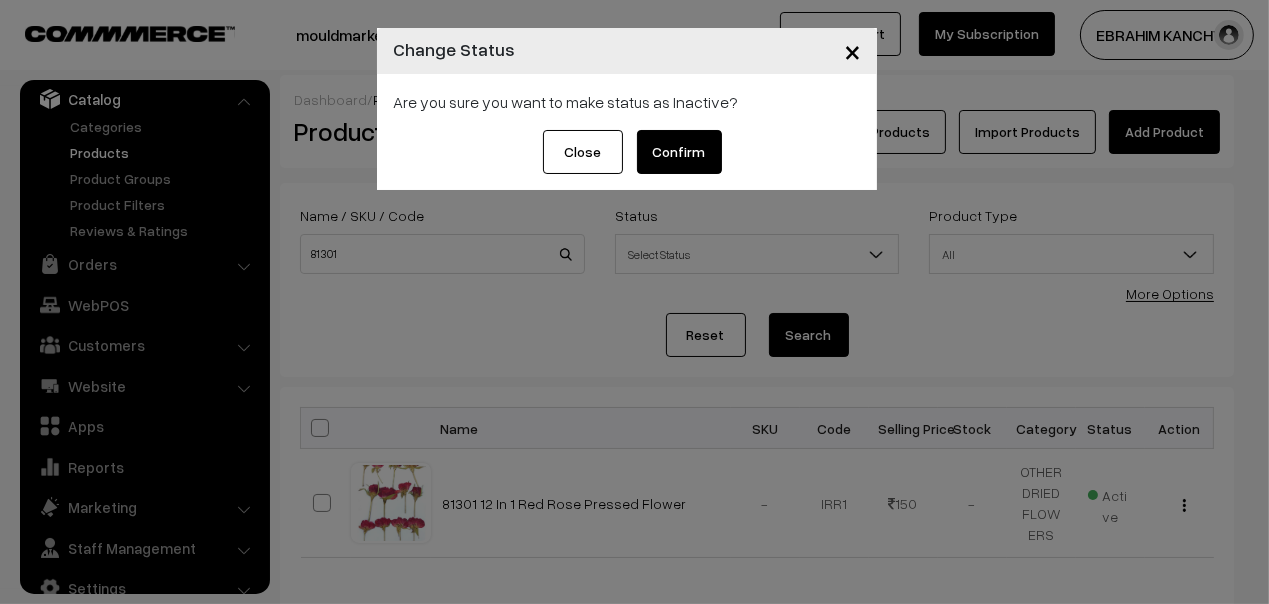 click on "Confirm" at bounding box center [679, 152] 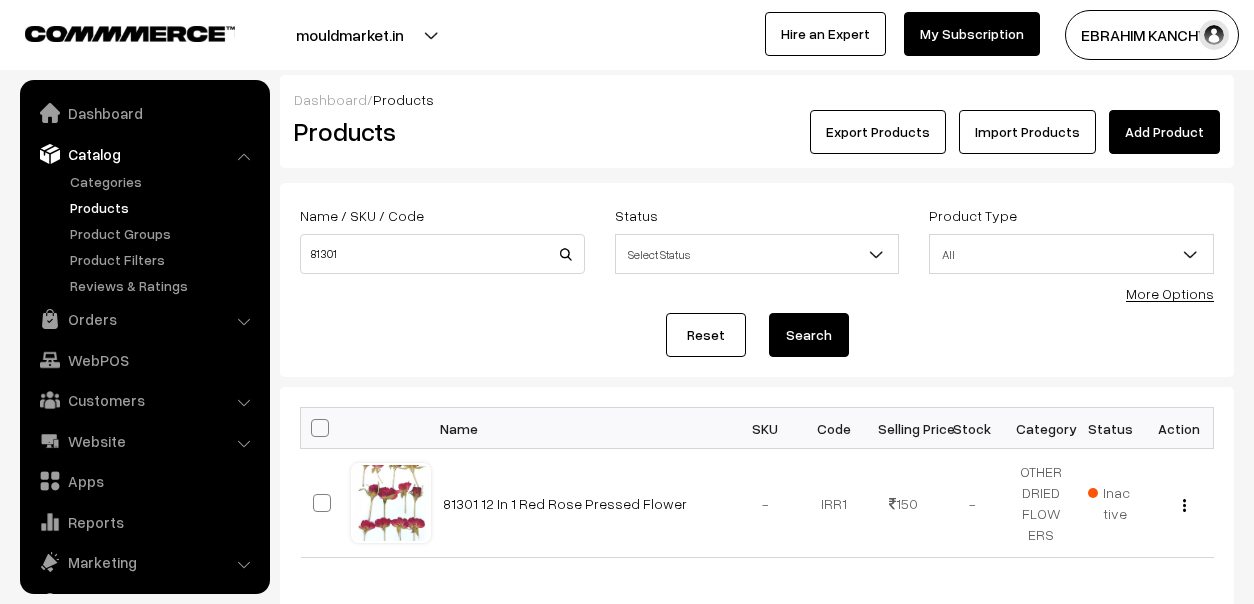 scroll, scrollTop: 0, scrollLeft: 0, axis: both 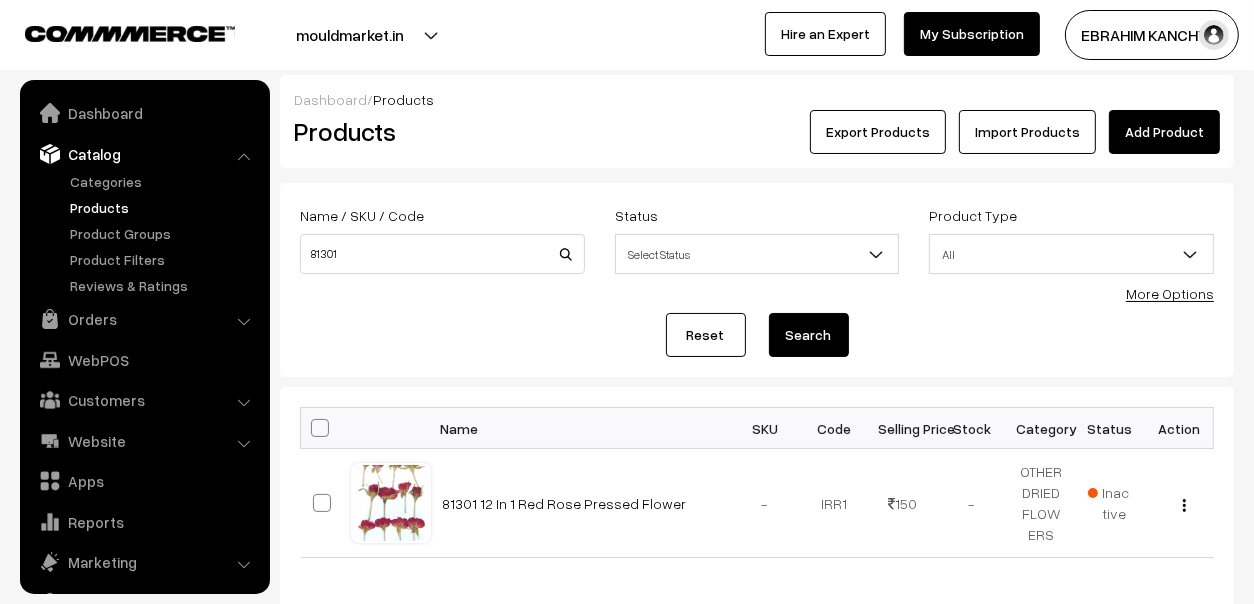 click on "81301" at bounding box center (442, 254) 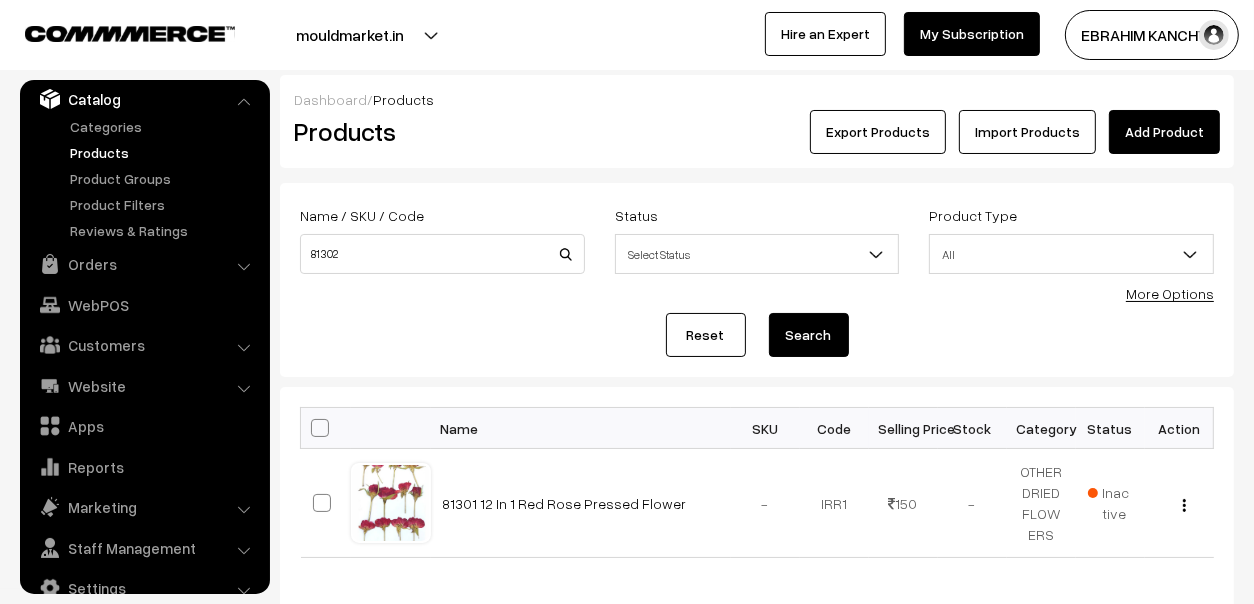 type on "81302" 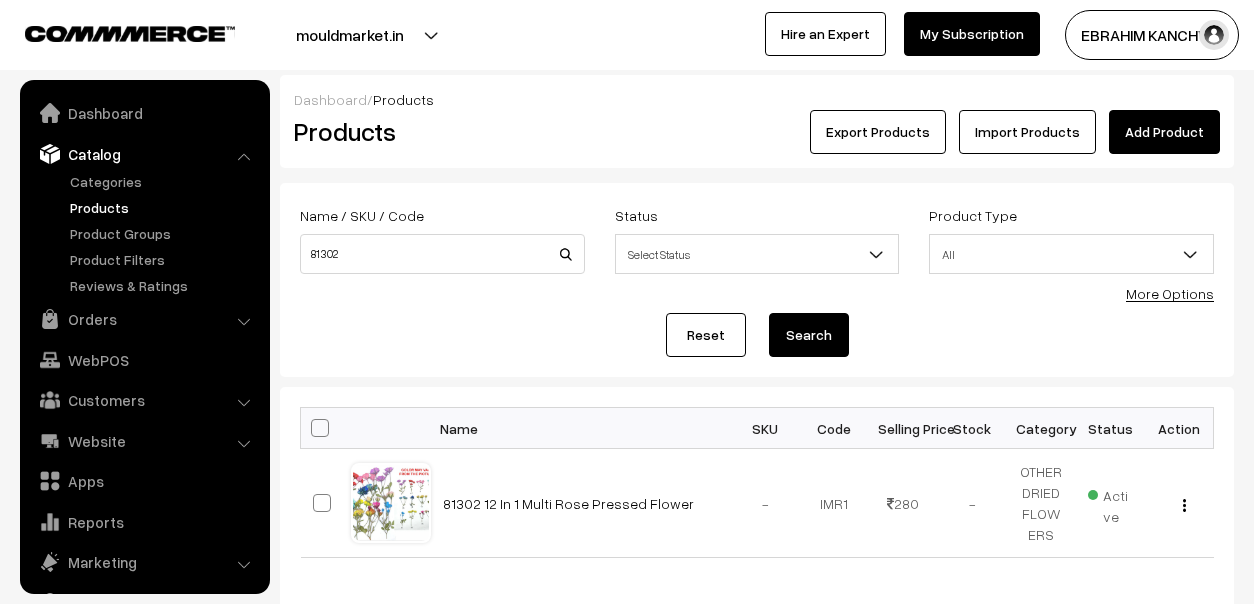 scroll, scrollTop: 0, scrollLeft: 0, axis: both 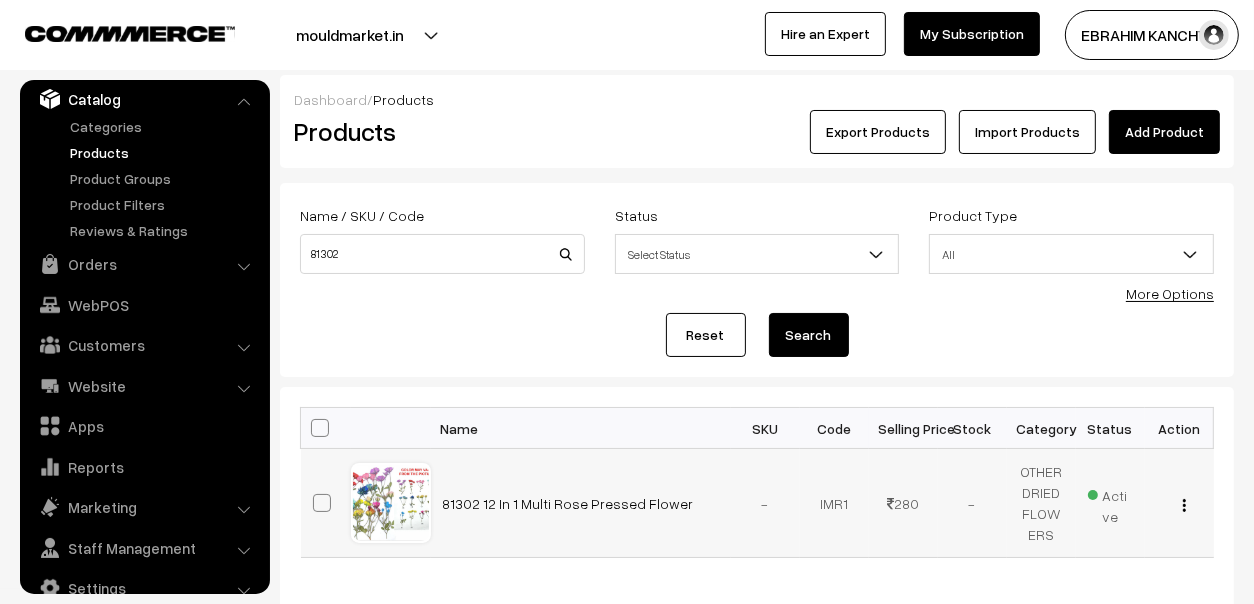click on "Active" at bounding box center [1110, 503] 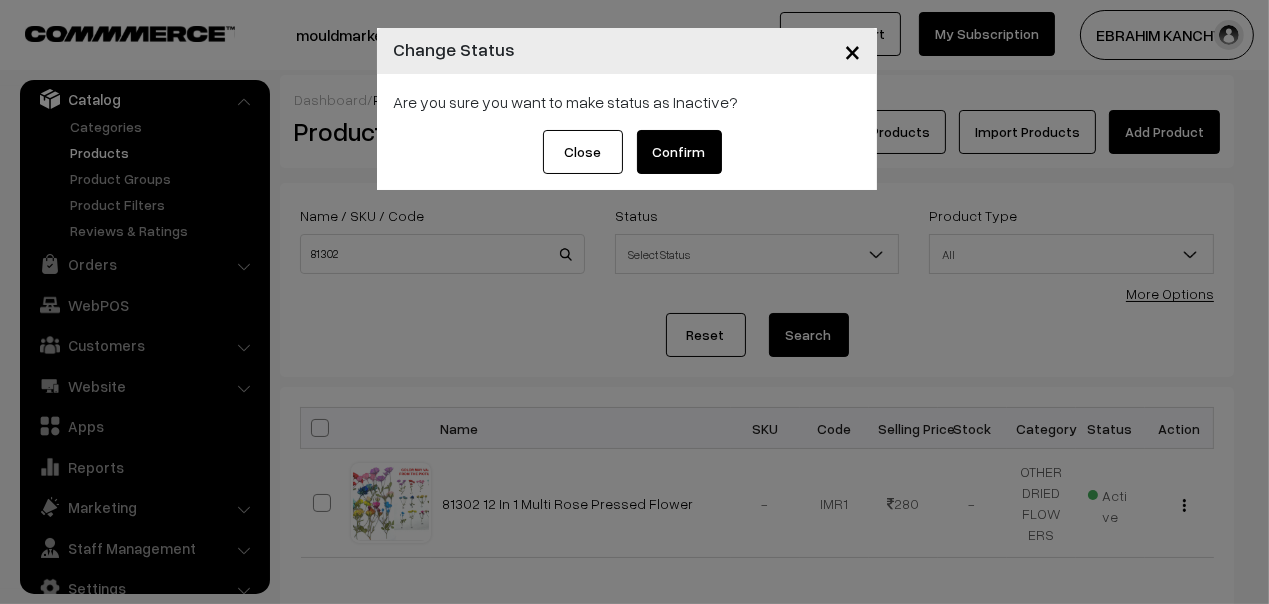 click on "Confirm" at bounding box center (679, 152) 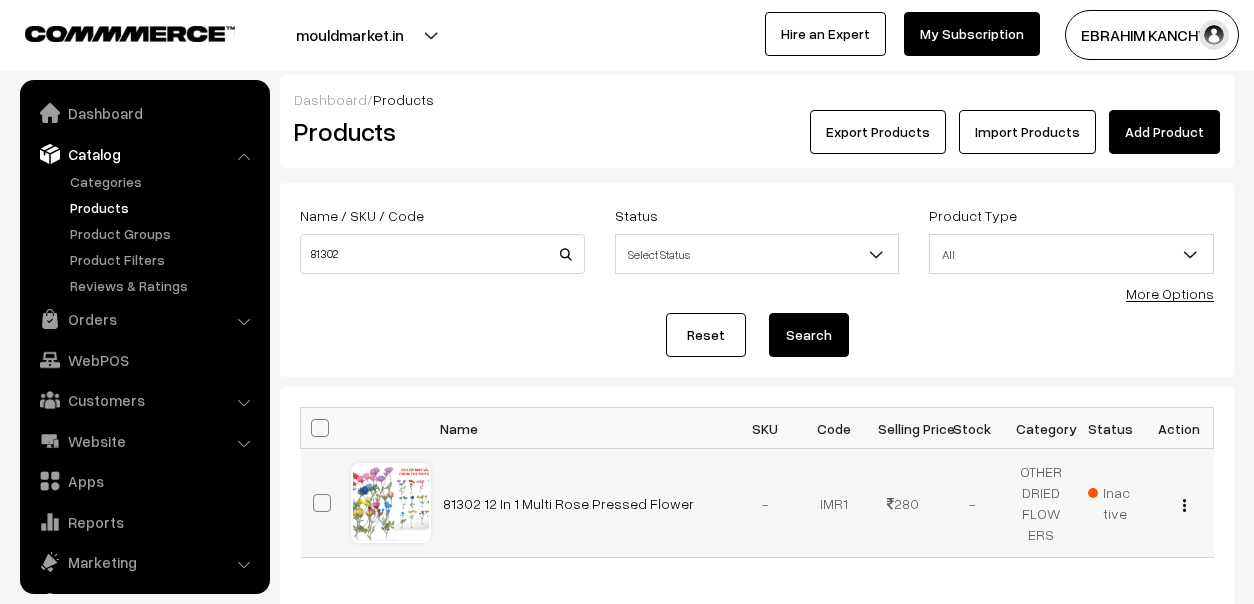 scroll, scrollTop: 0, scrollLeft: 0, axis: both 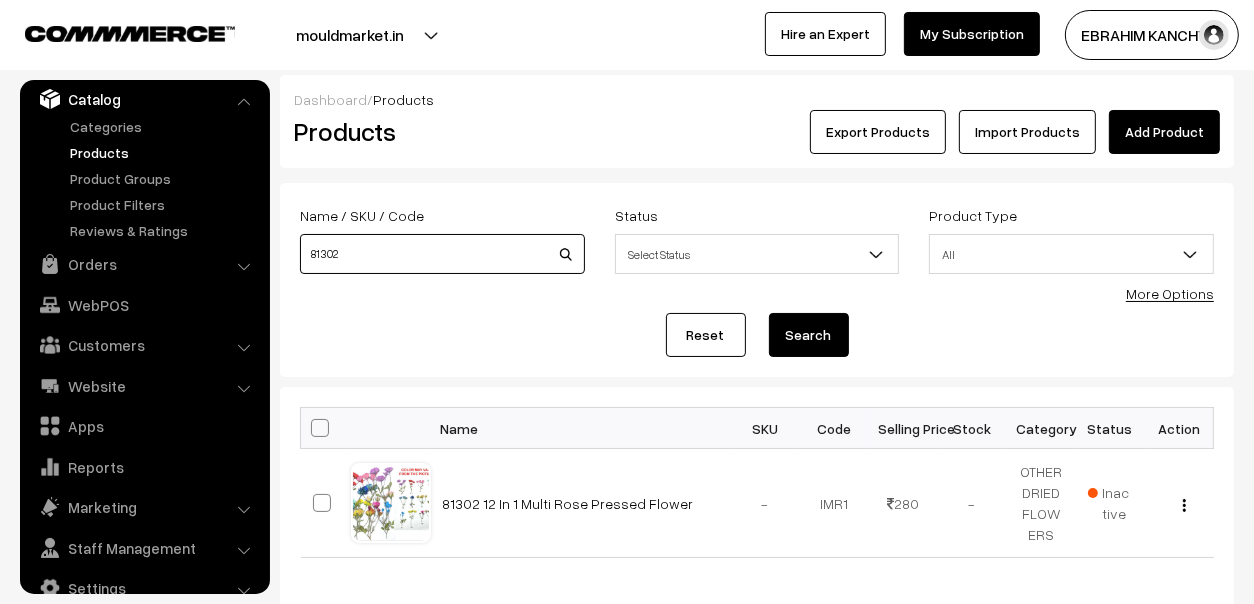 click on "81302" 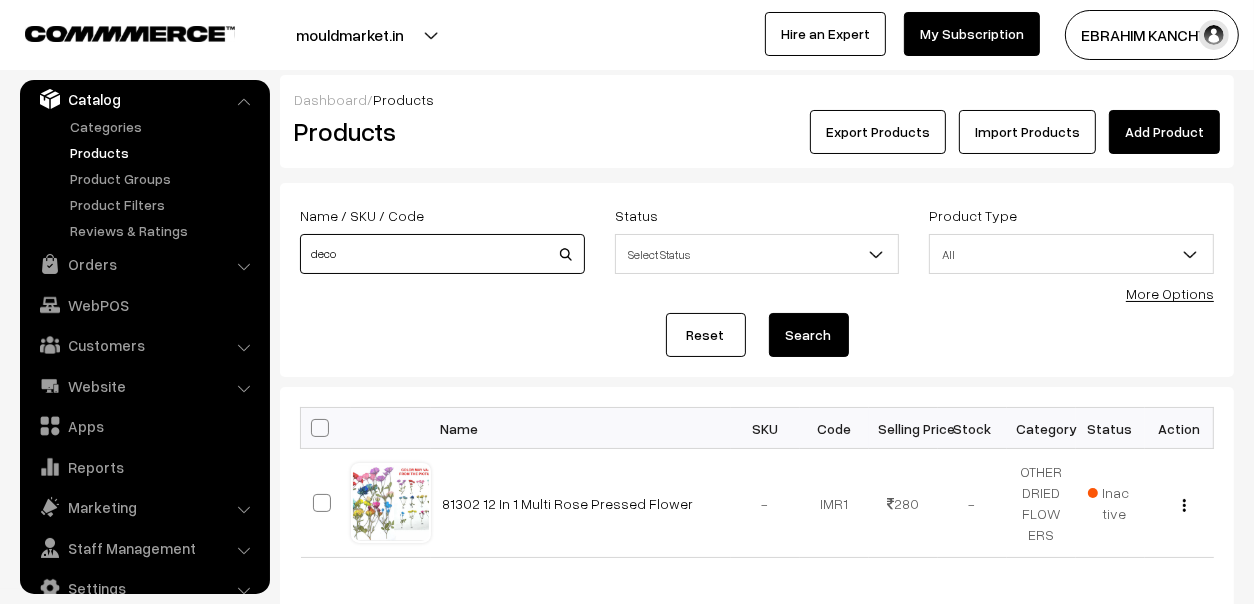 type on "deco" 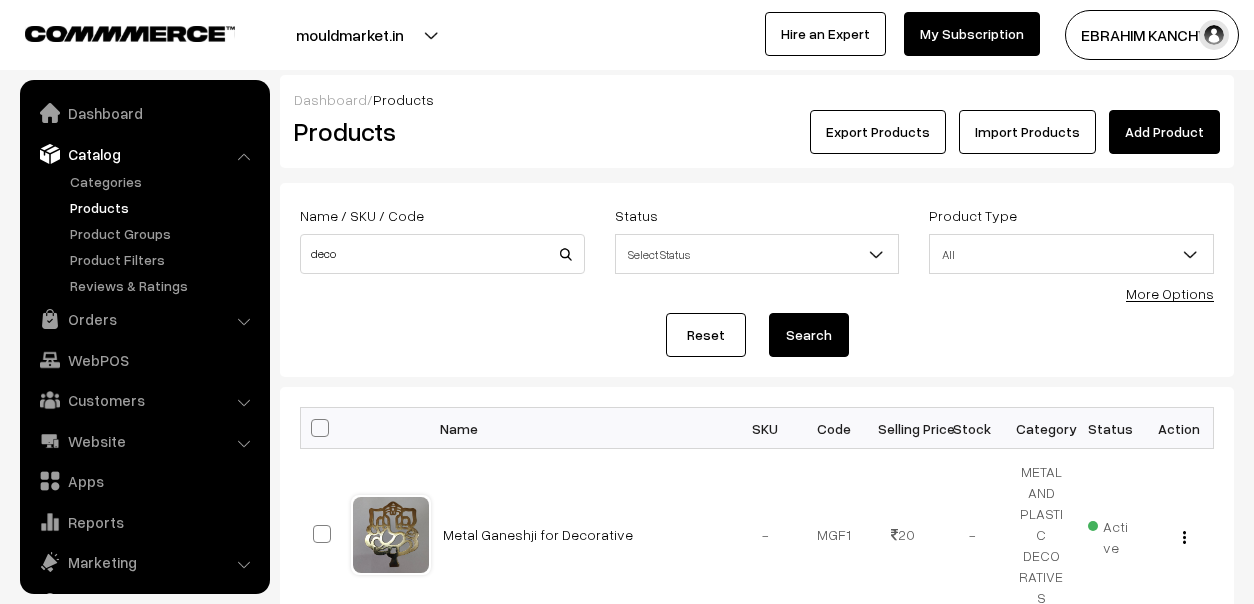 scroll, scrollTop: 0, scrollLeft: 0, axis: both 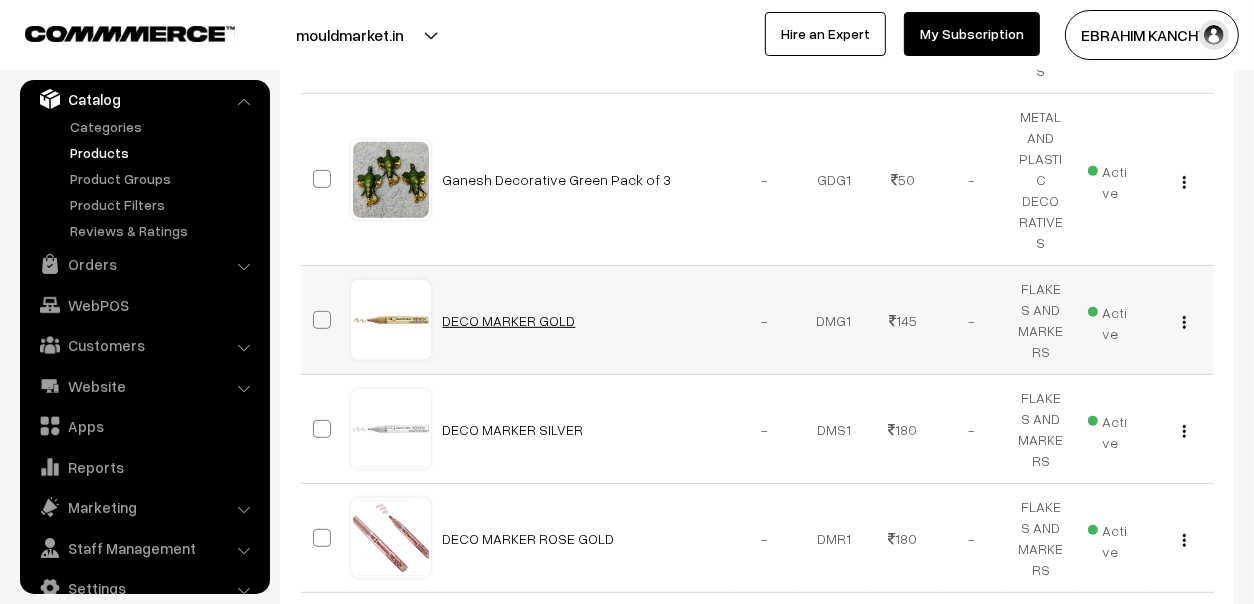 click on "DECO MARKER GOLD" at bounding box center (509, 320) 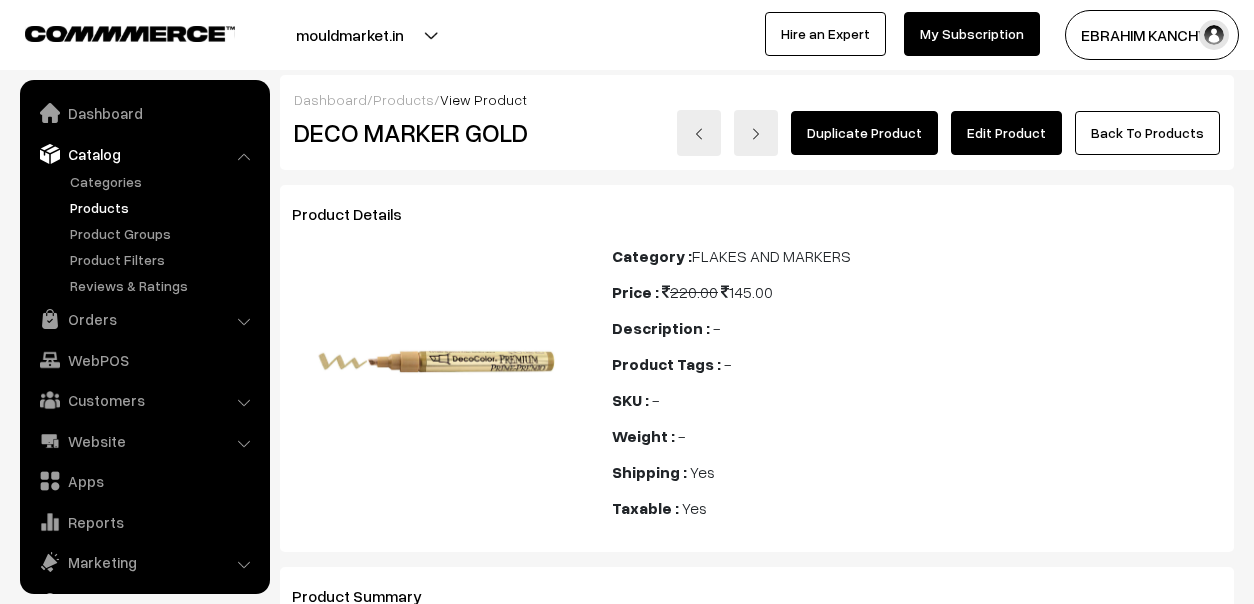 scroll, scrollTop: 166, scrollLeft: 0, axis: vertical 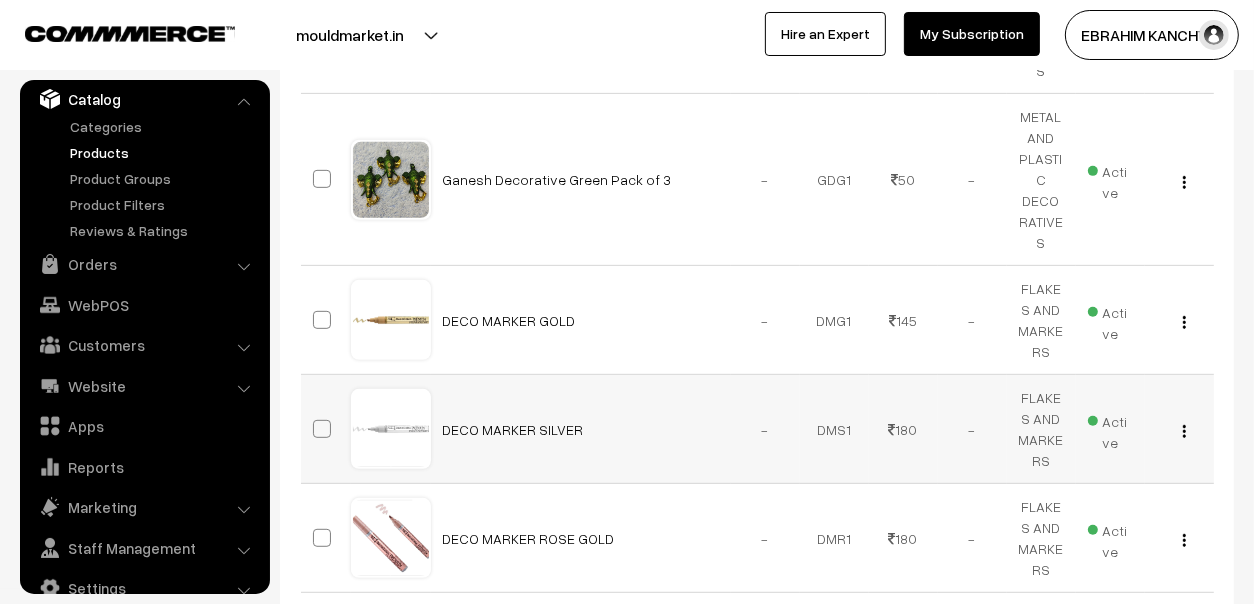 click on "180" at bounding box center (903, 429) 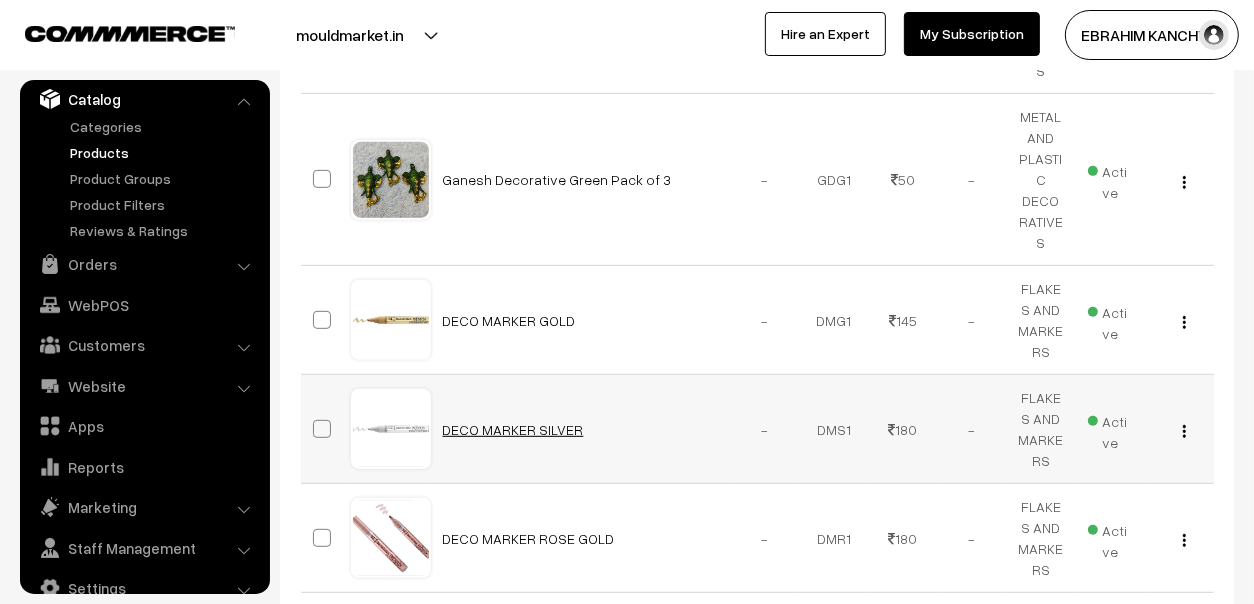 click on "DECO MARKER SILVER" at bounding box center (513, 429) 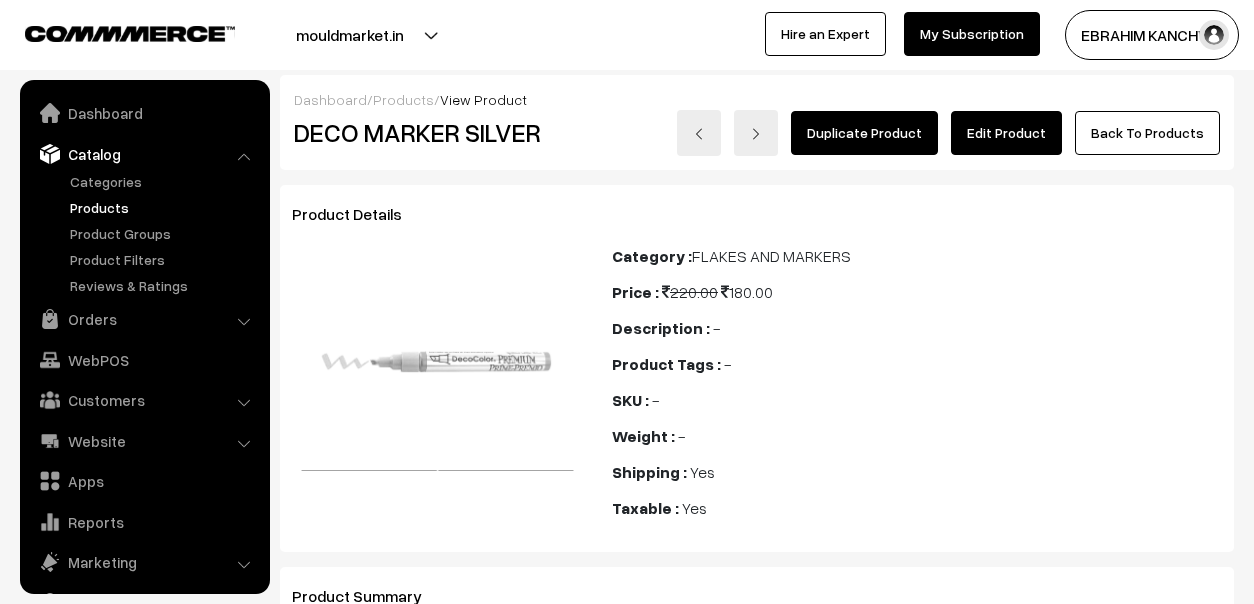 scroll, scrollTop: 0, scrollLeft: 0, axis: both 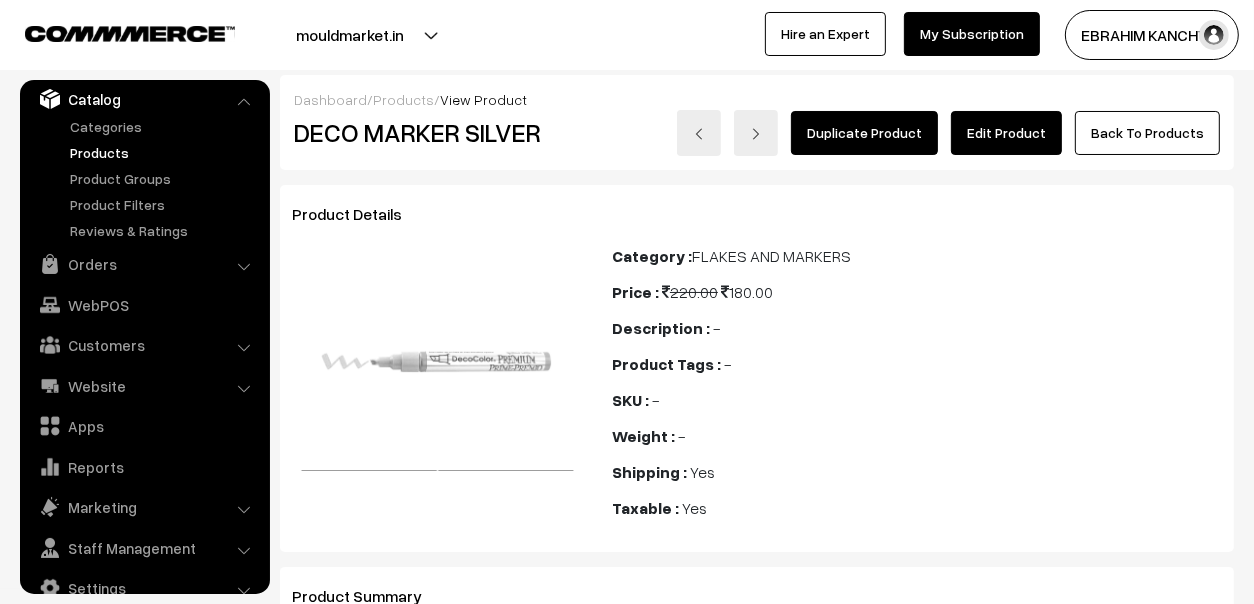 click on "Edit Product" at bounding box center (1006, 133) 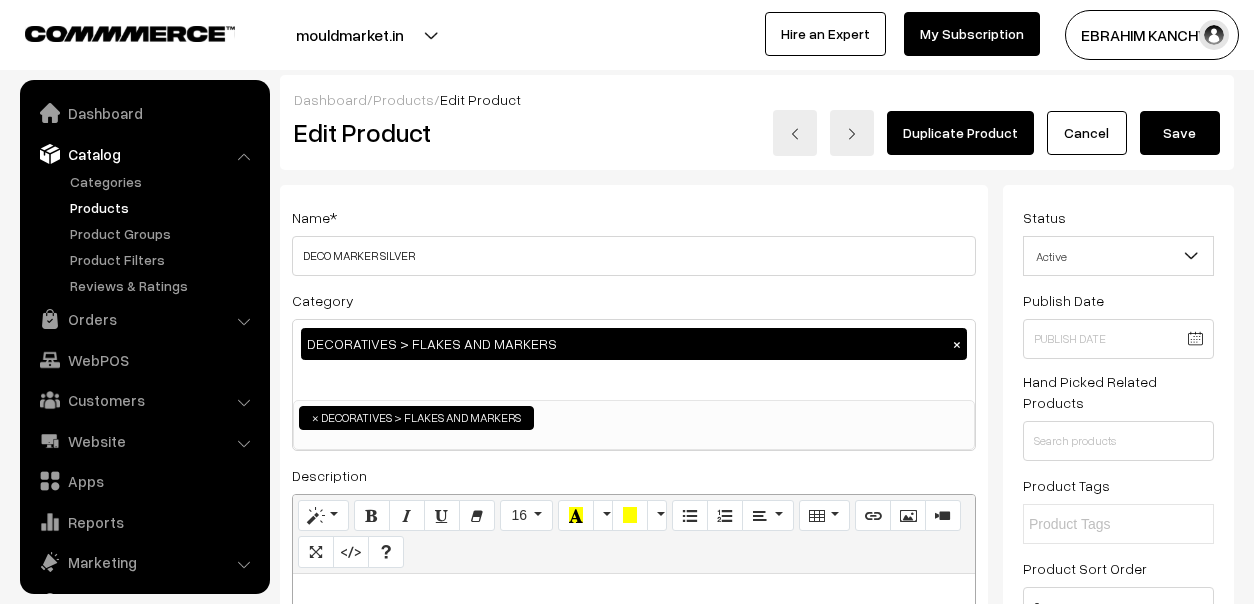scroll, scrollTop: 0, scrollLeft: 0, axis: both 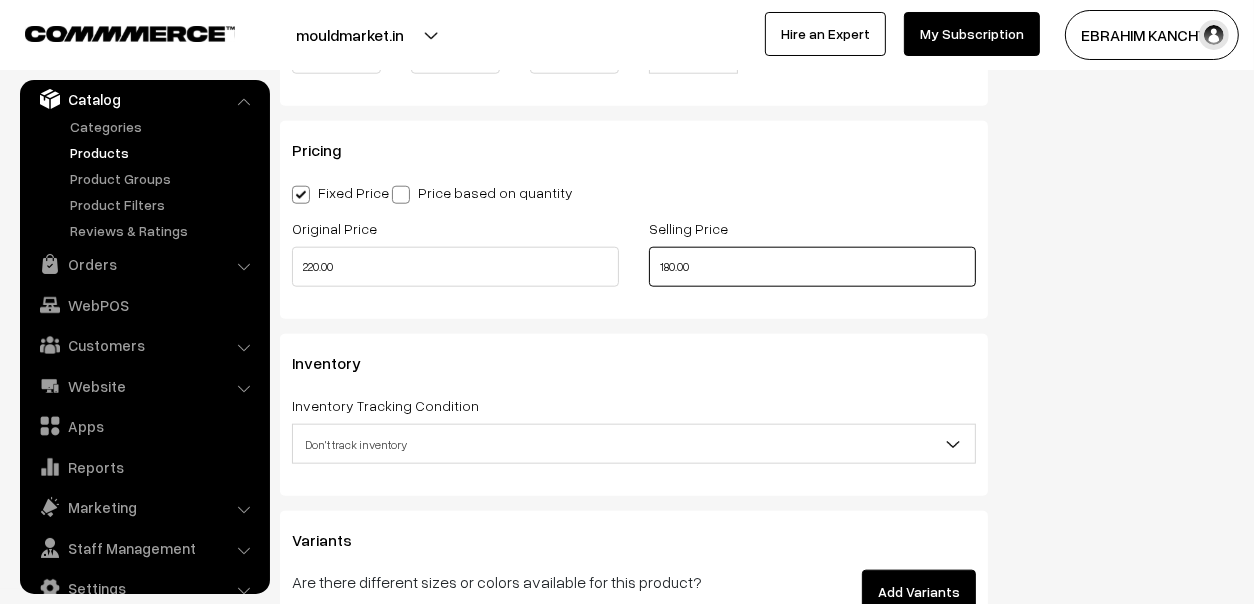 drag, startPoint x: 737, startPoint y: 268, endPoint x: 350, endPoint y: 209, distance: 391.4716 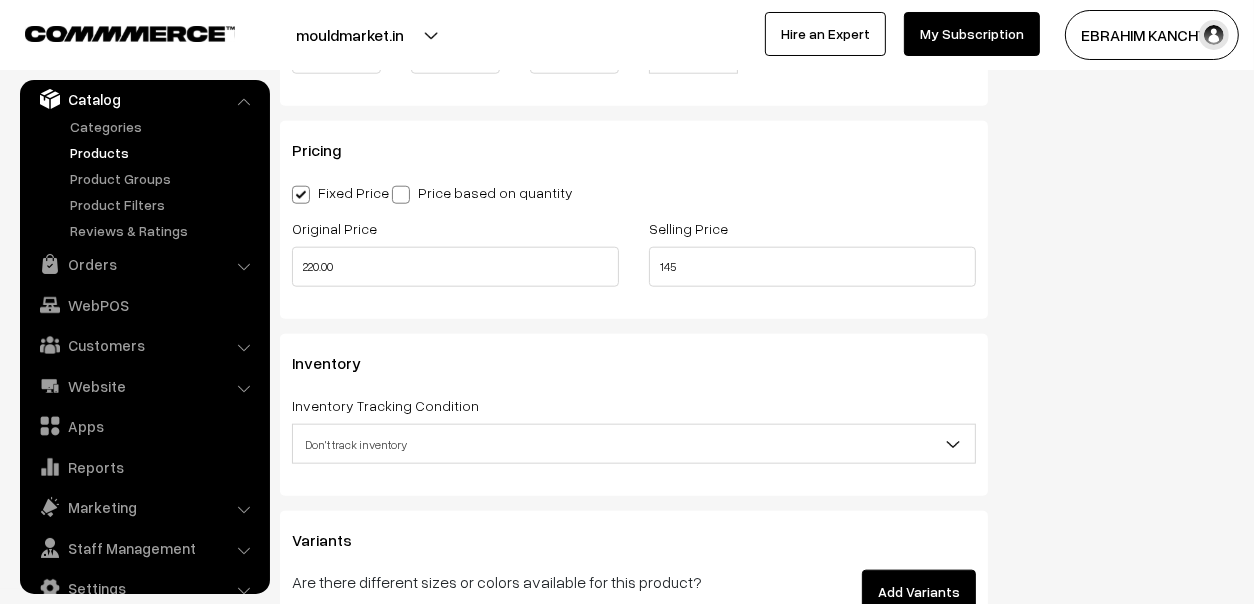 type on "145.00" 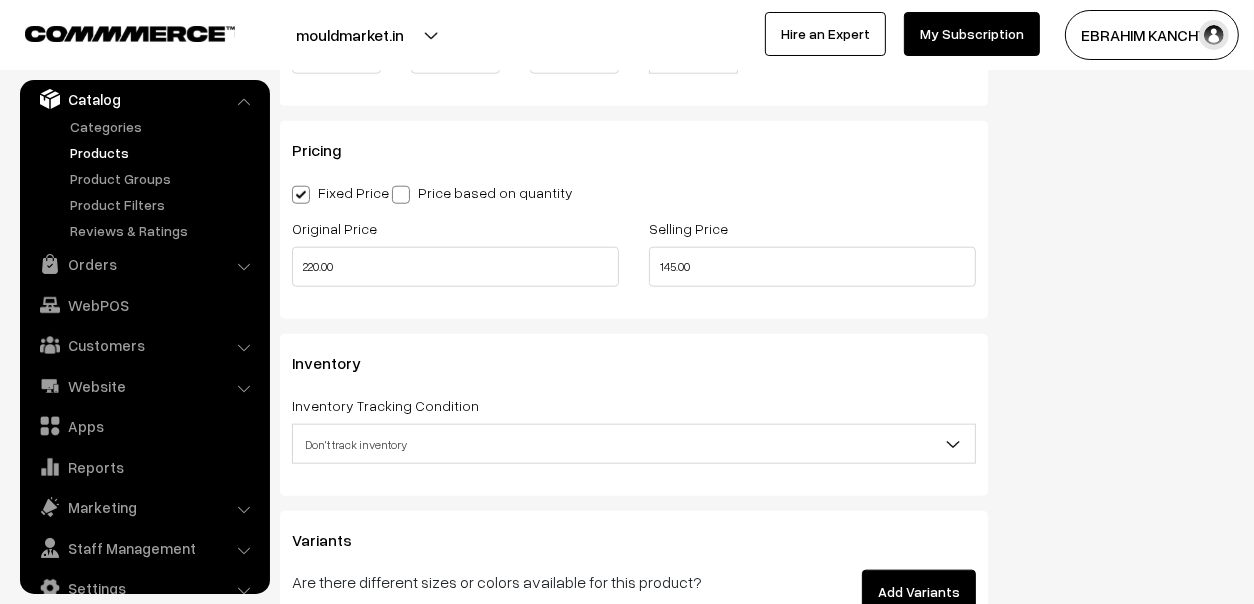 click on "Fixed Price
Price based on quantity" at bounding box center [634, 192] 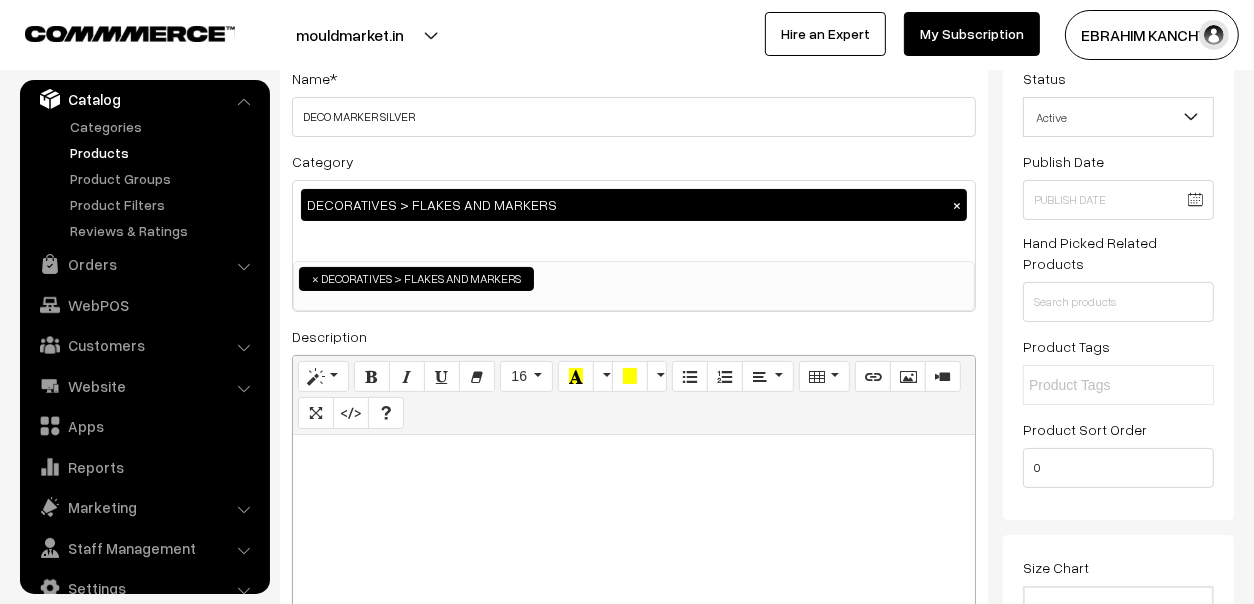 scroll, scrollTop: 0, scrollLeft: 0, axis: both 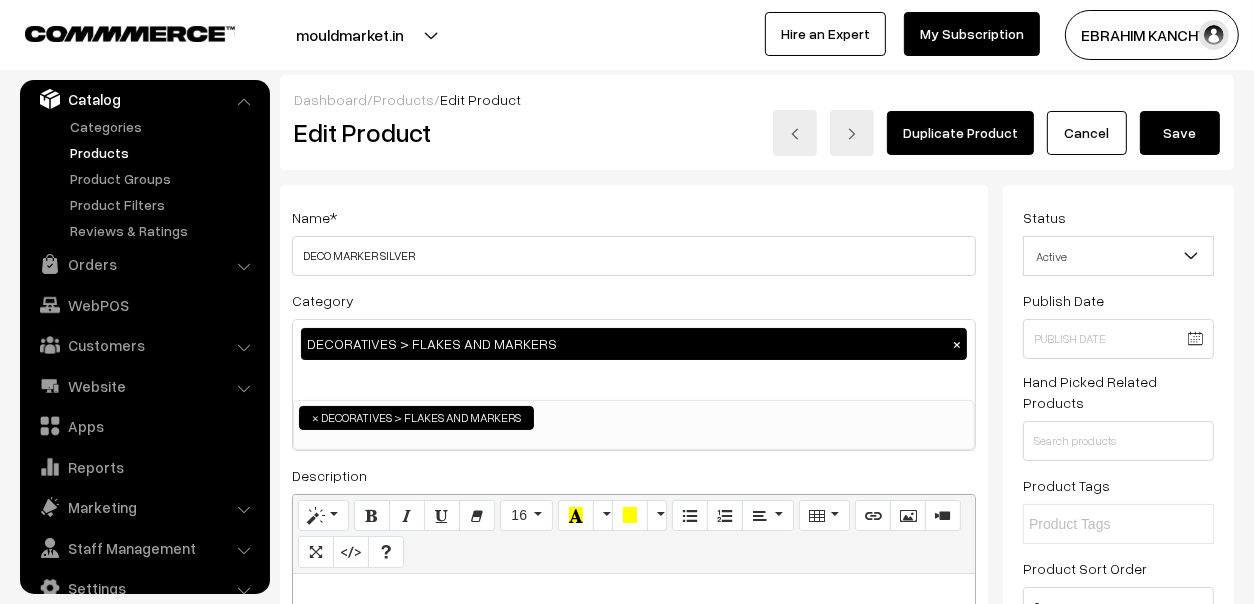 click on "Save" at bounding box center [1180, 133] 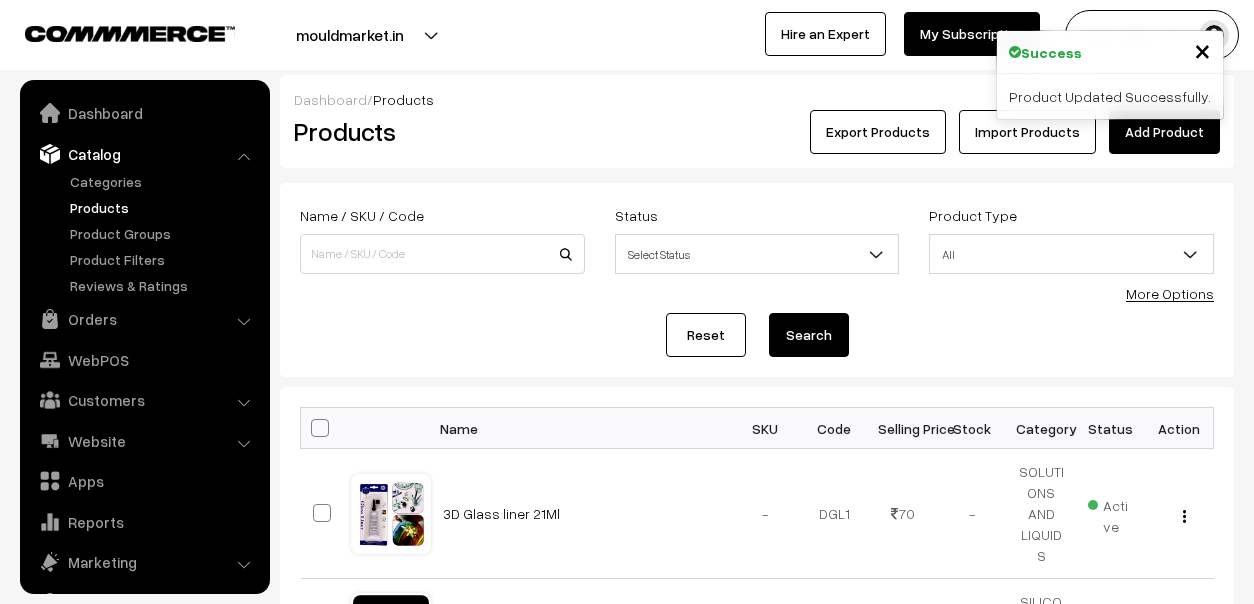 scroll, scrollTop: 0, scrollLeft: 0, axis: both 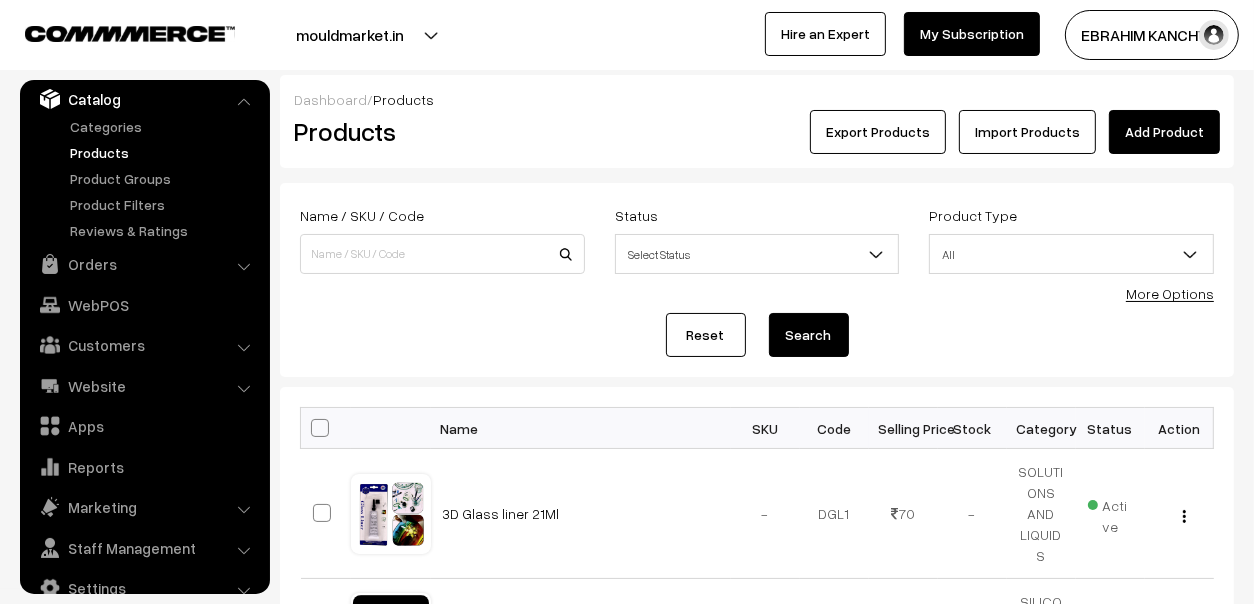 click on "Catalog" at bounding box center (144, 99) 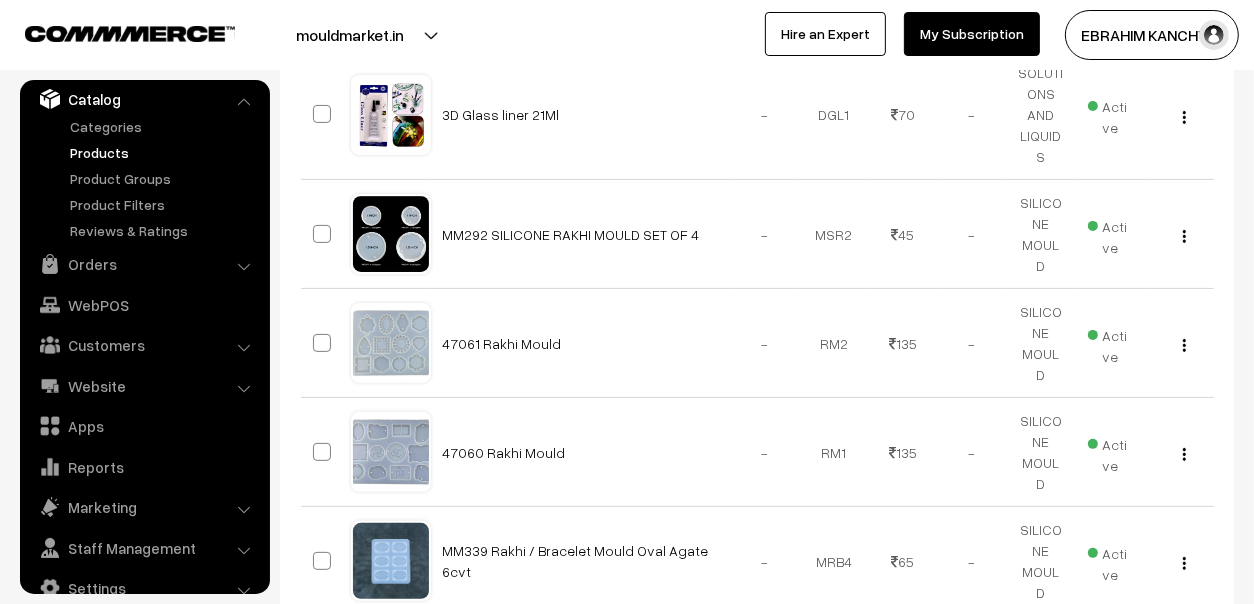 scroll, scrollTop: 0, scrollLeft: 0, axis: both 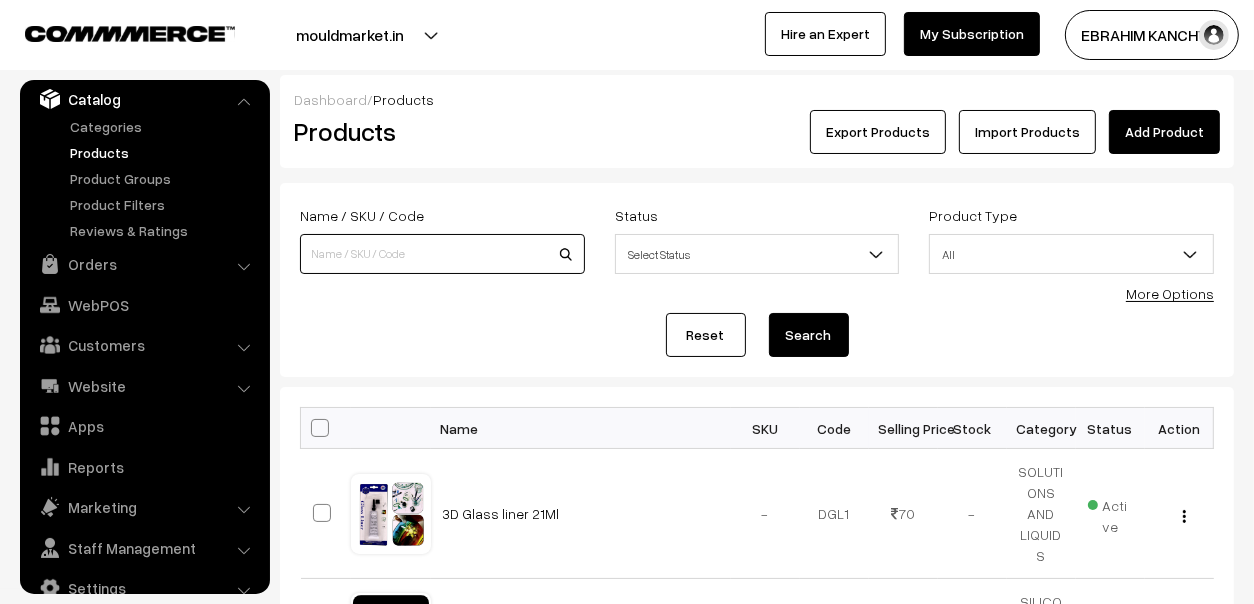 click at bounding box center (442, 254) 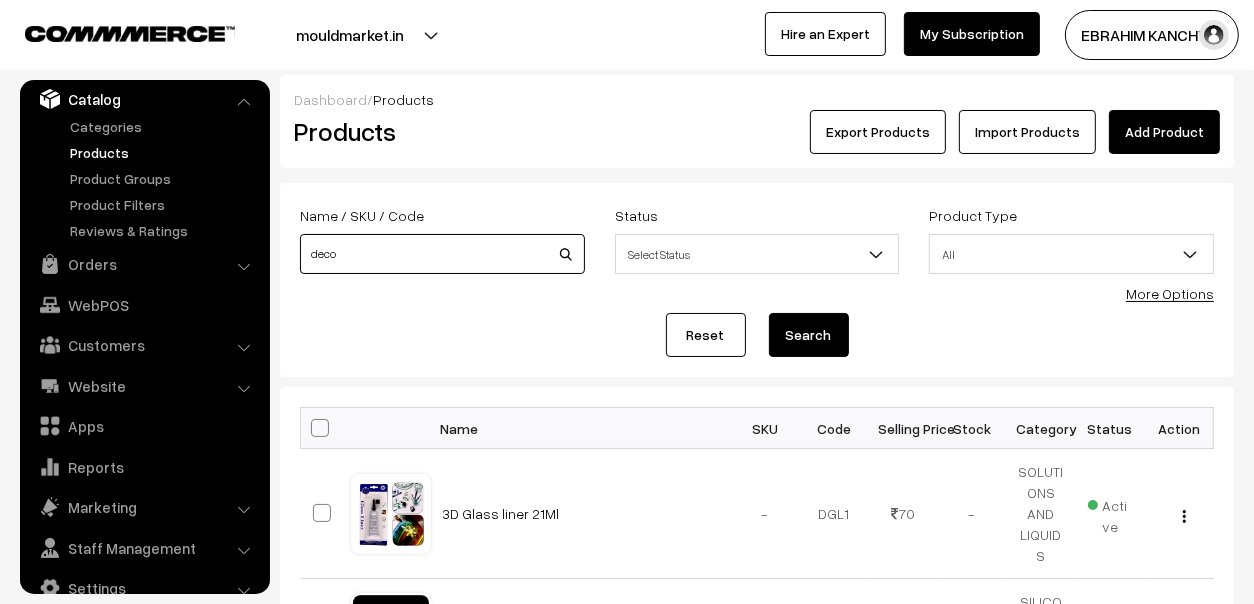 type on "deco" 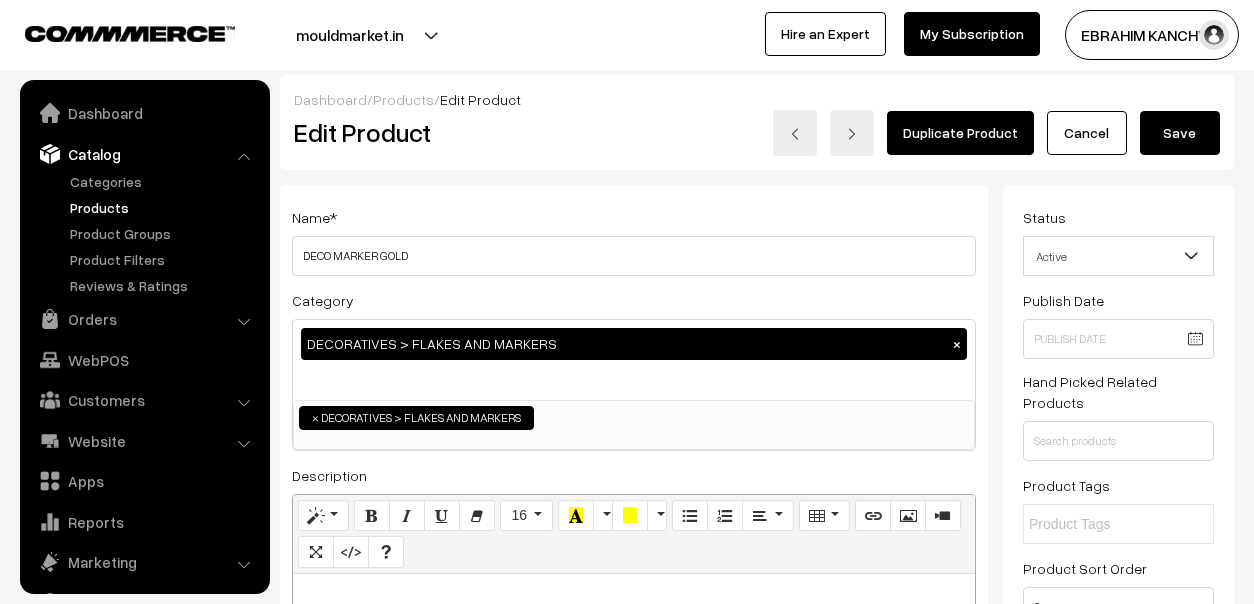 scroll, scrollTop: 99, scrollLeft: 0, axis: vertical 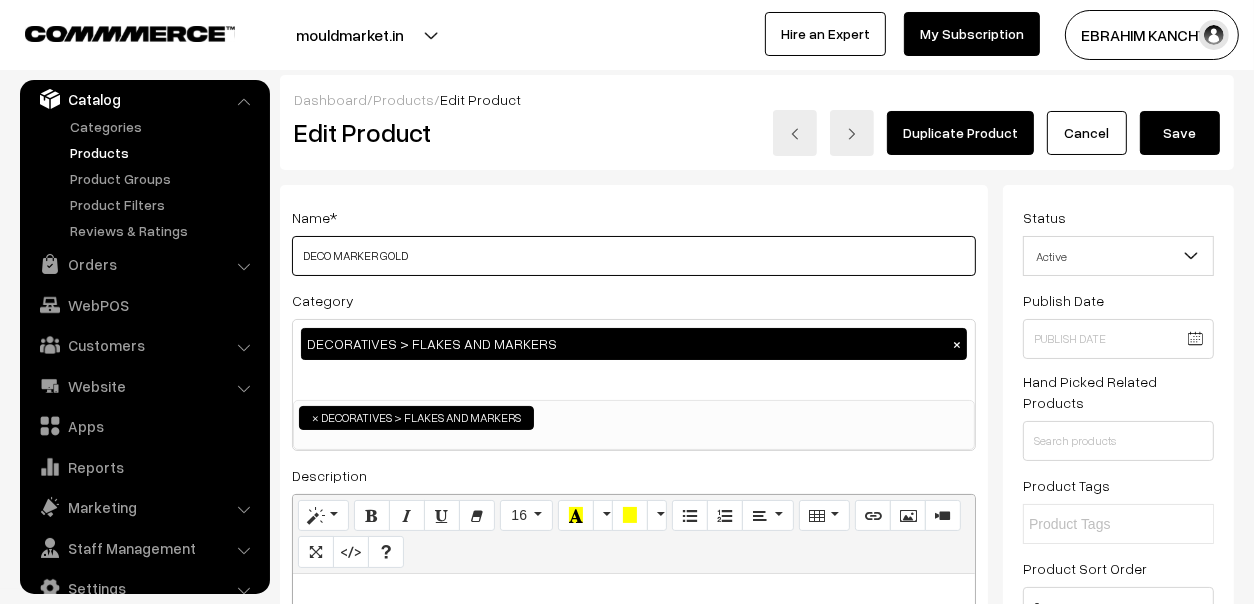 click on "DECO MARKER GOLD" at bounding box center (634, 256) 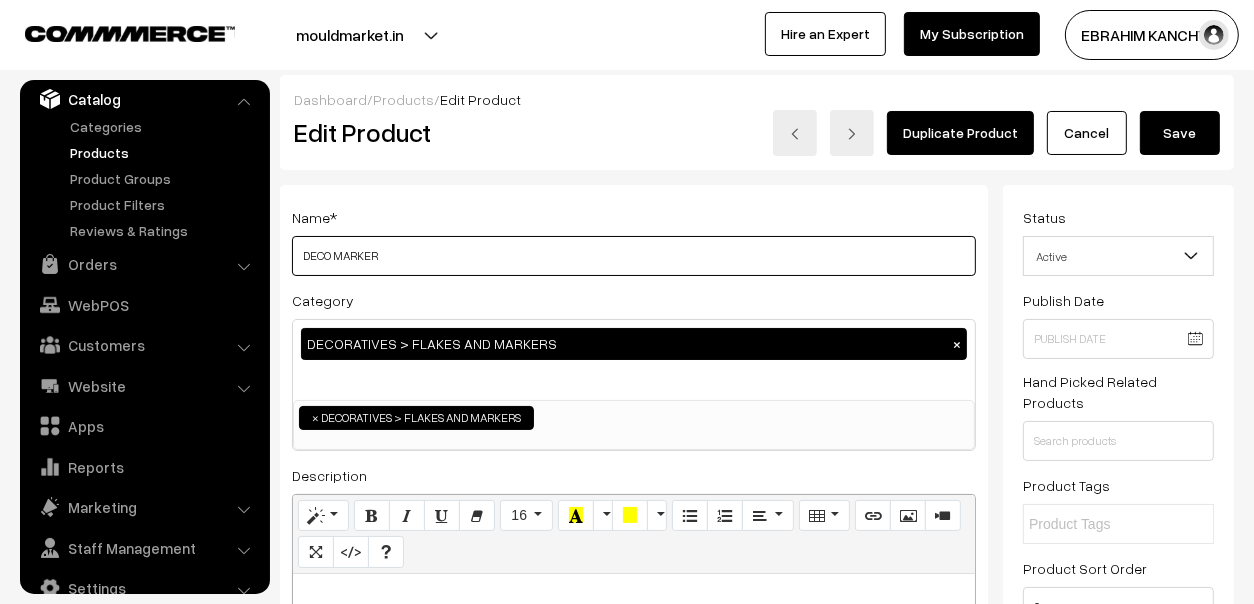 type on "DECO MARKER" 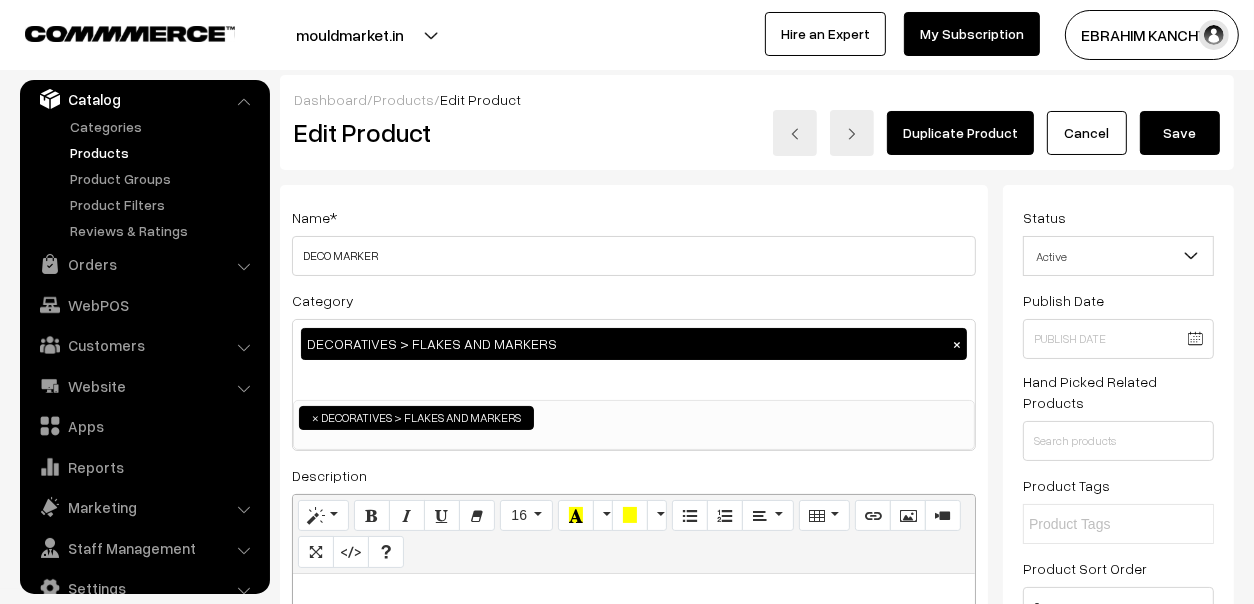 type 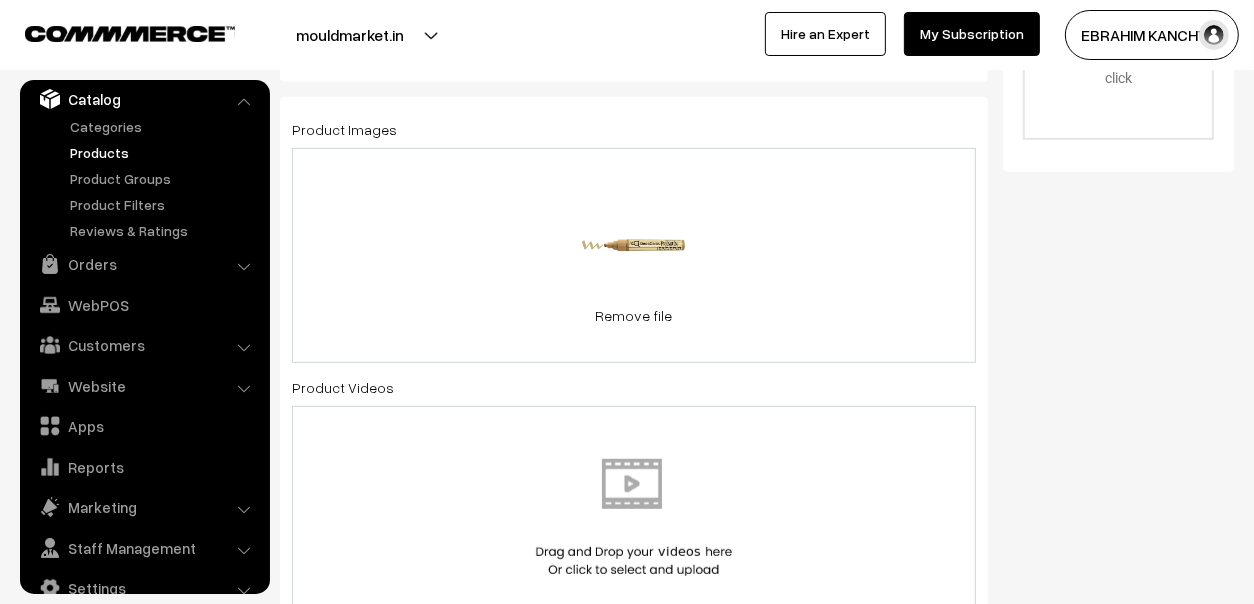 scroll, scrollTop: 600, scrollLeft: 0, axis: vertical 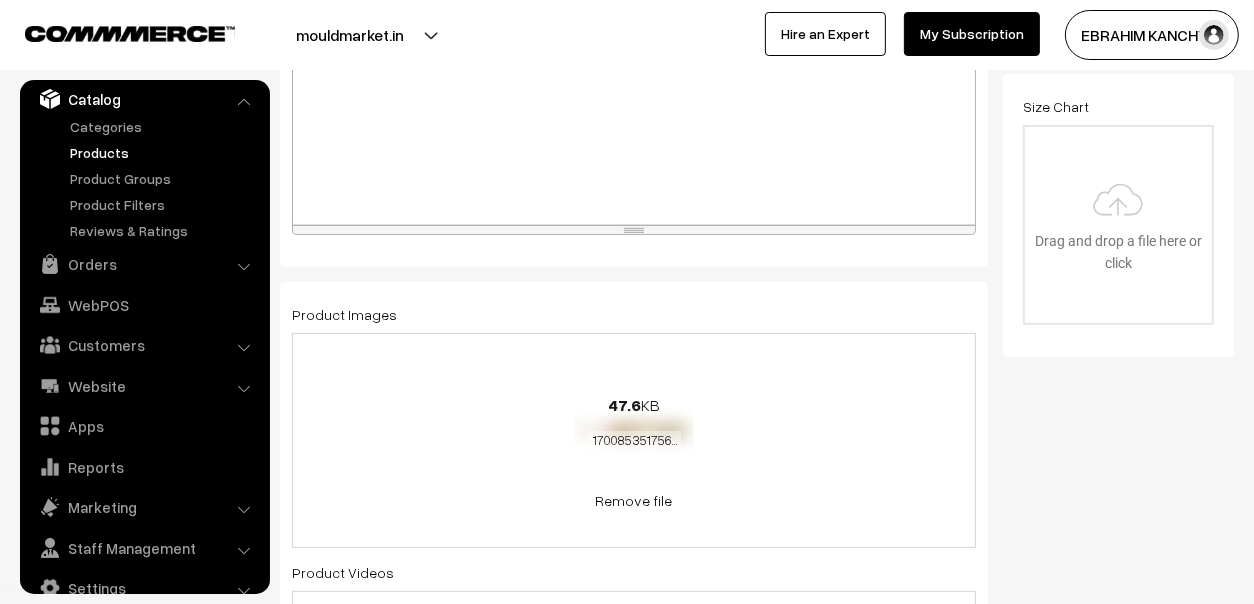 click on "47.6  KB      1700853517564-650284060.png" at bounding box center (634, 423) 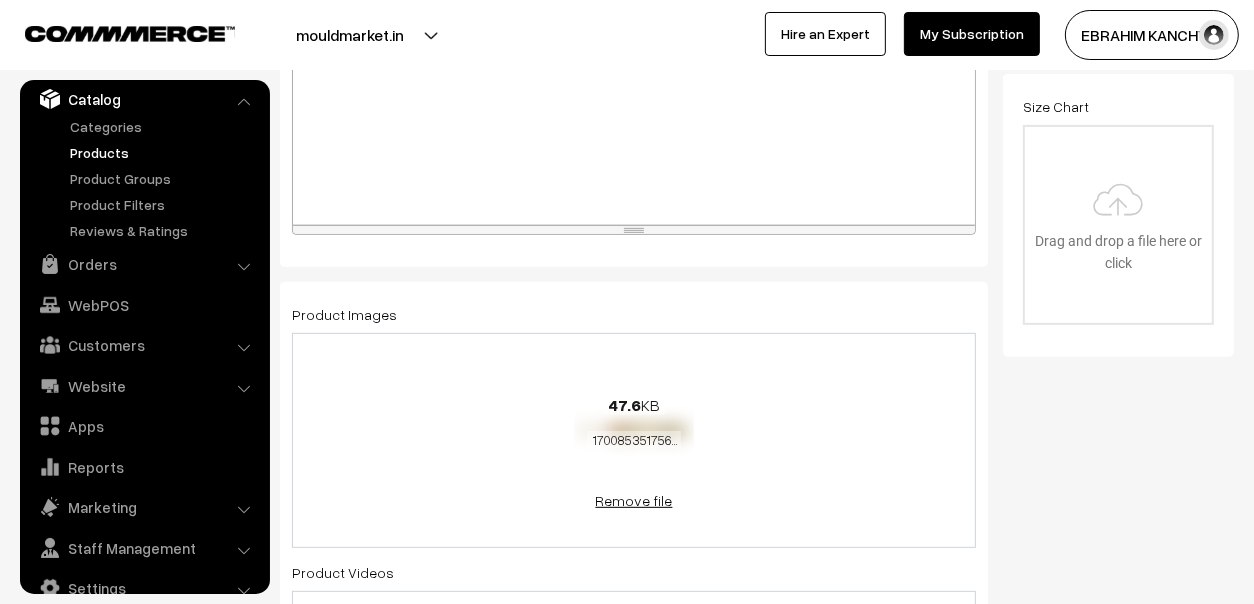 click on "Remove file" at bounding box center [634, 500] 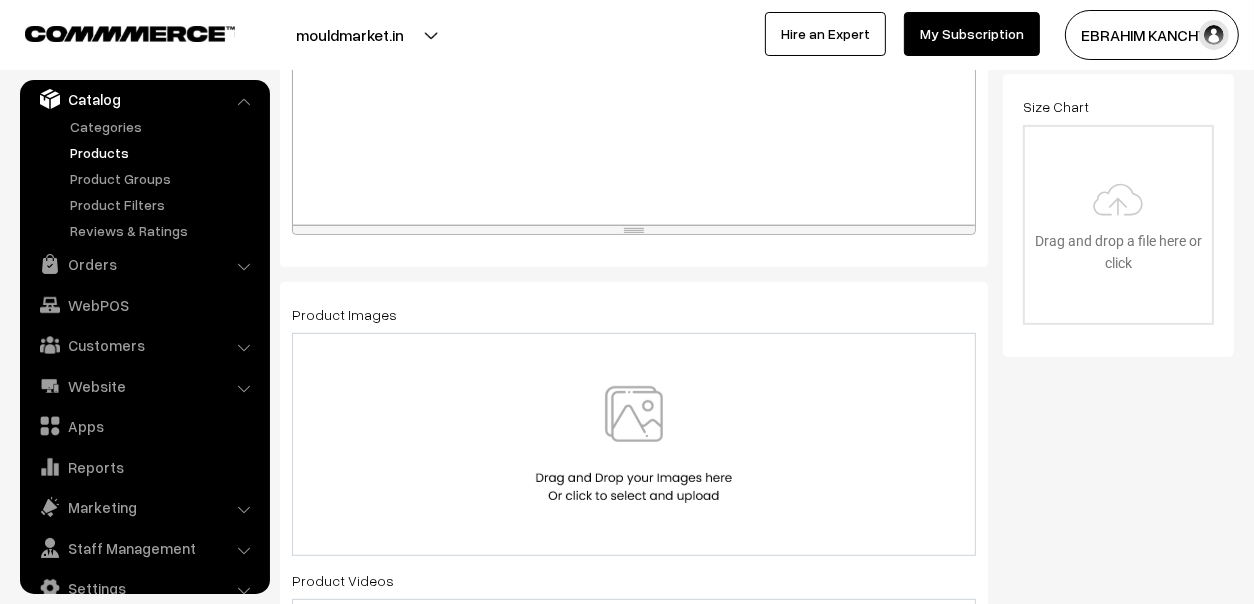 click at bounding box center (634, 444) 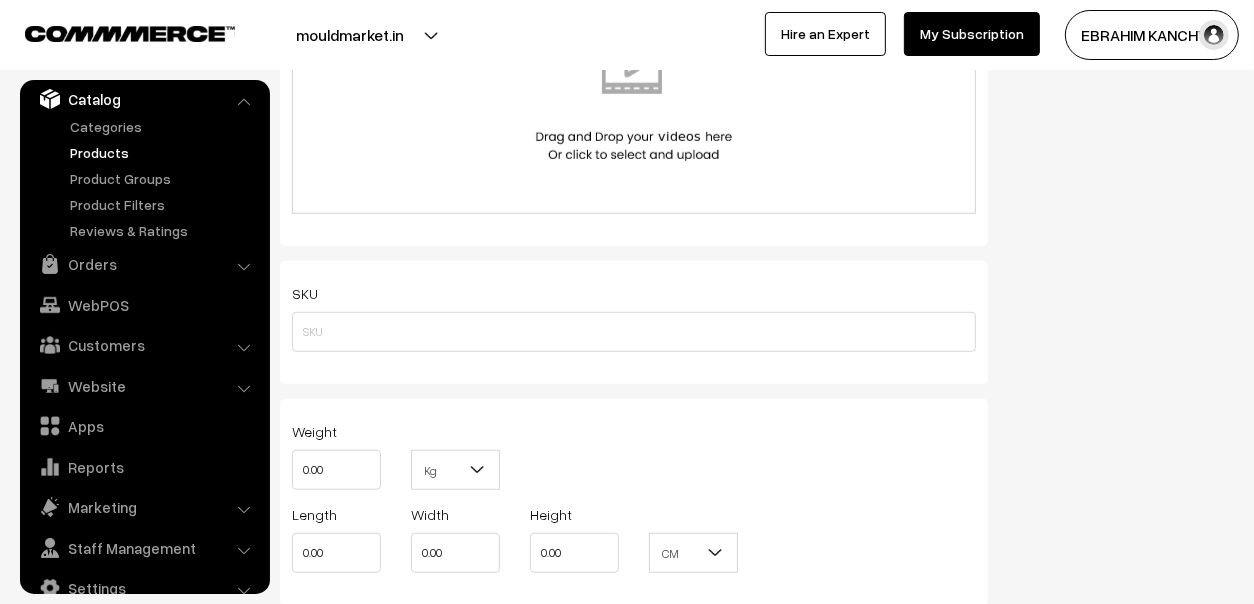 scroll, scrollTop: 699, scrollLeft: 0, axis: vertical 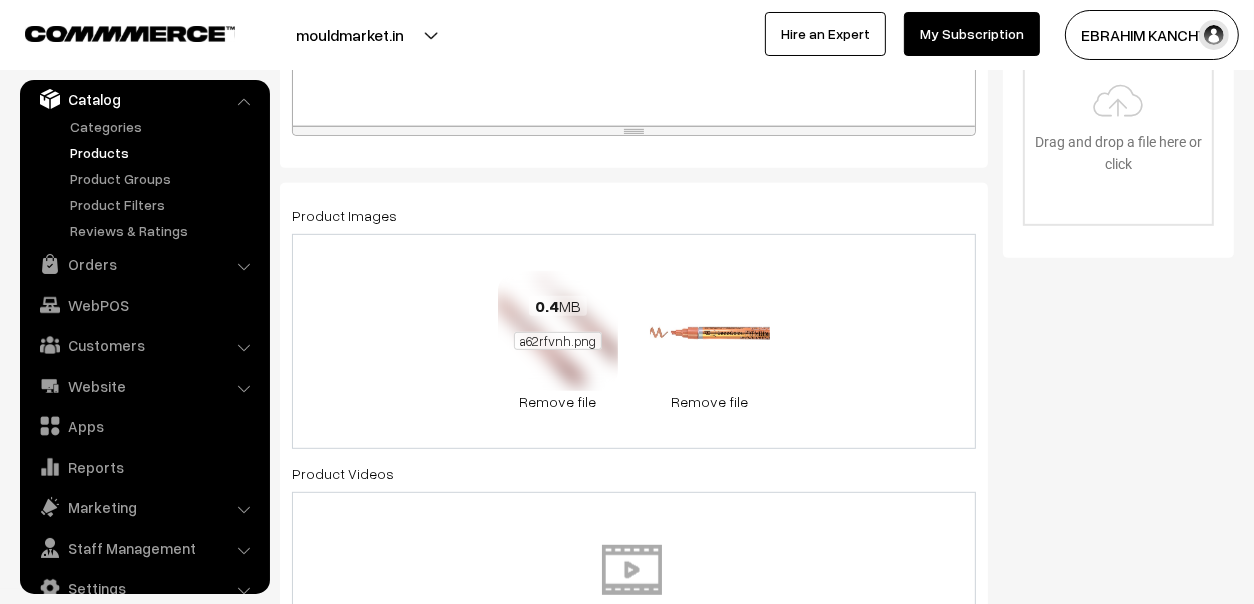 click on "a62rfvnh.png" at bounding box center (558, 341) 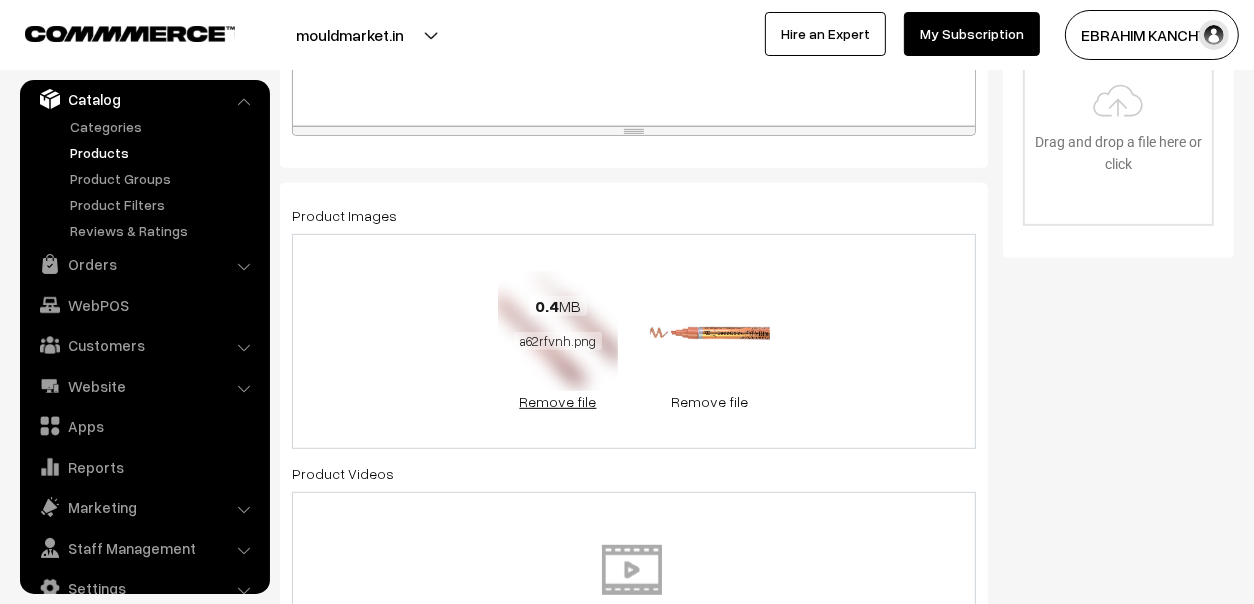 click on "Remove file" at bounding box center [558, 401] 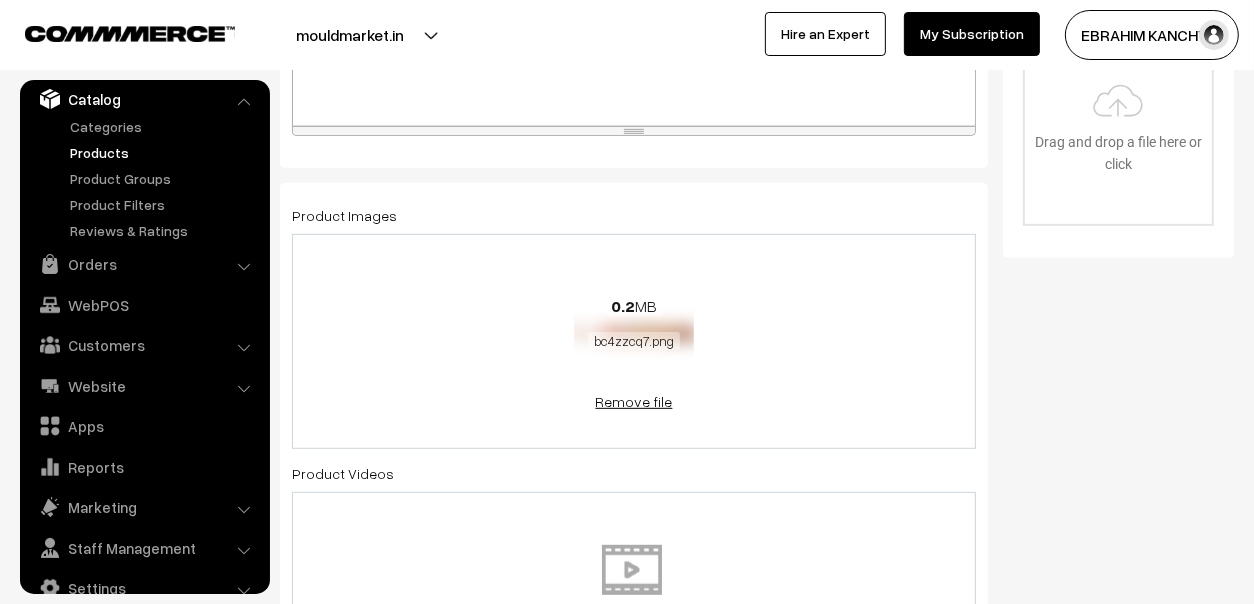 click on "Remove file" at bounding box center [634, 401] 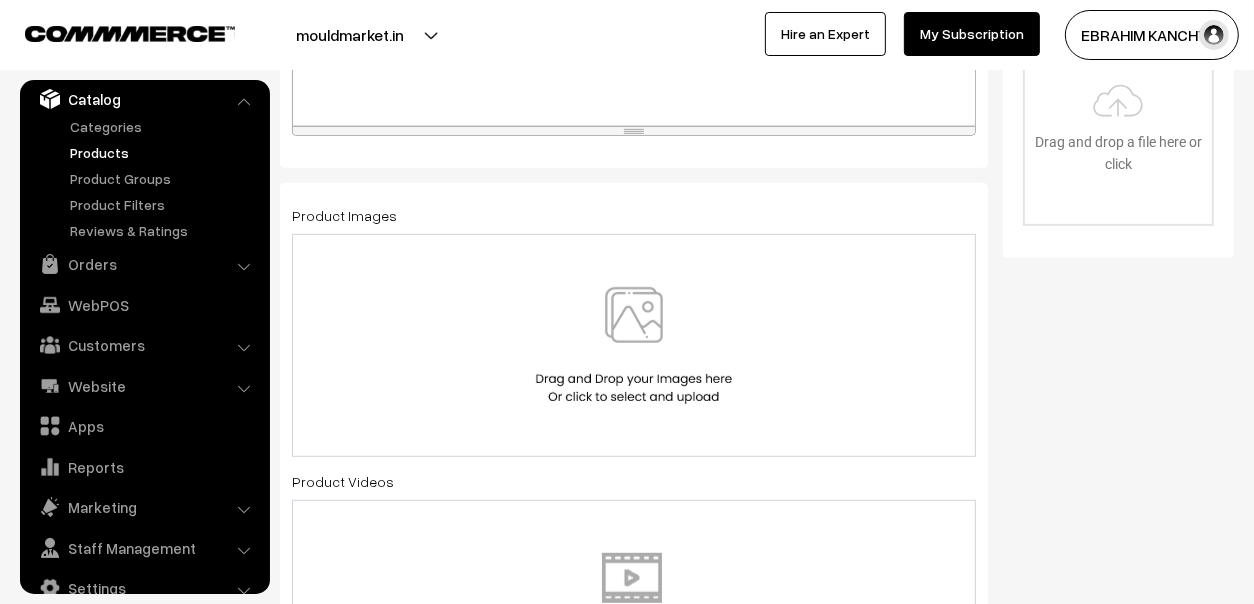 click at bounding box center [634, 345] 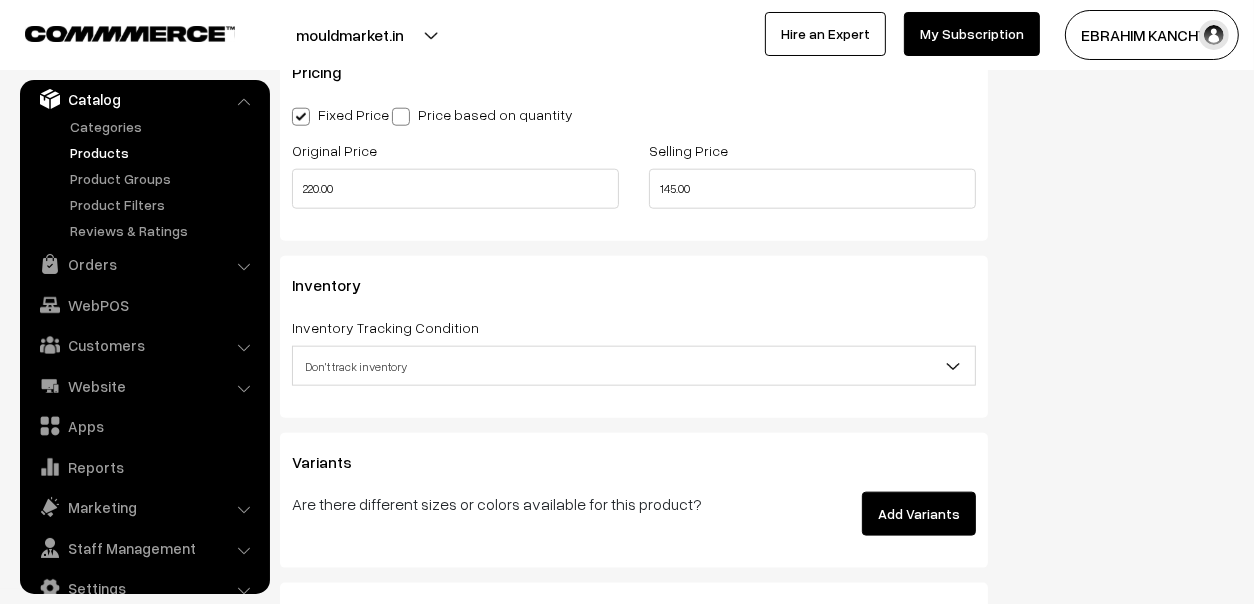 scroll, scrollTop: 1899, scrollLeft: 0, axis: vertical 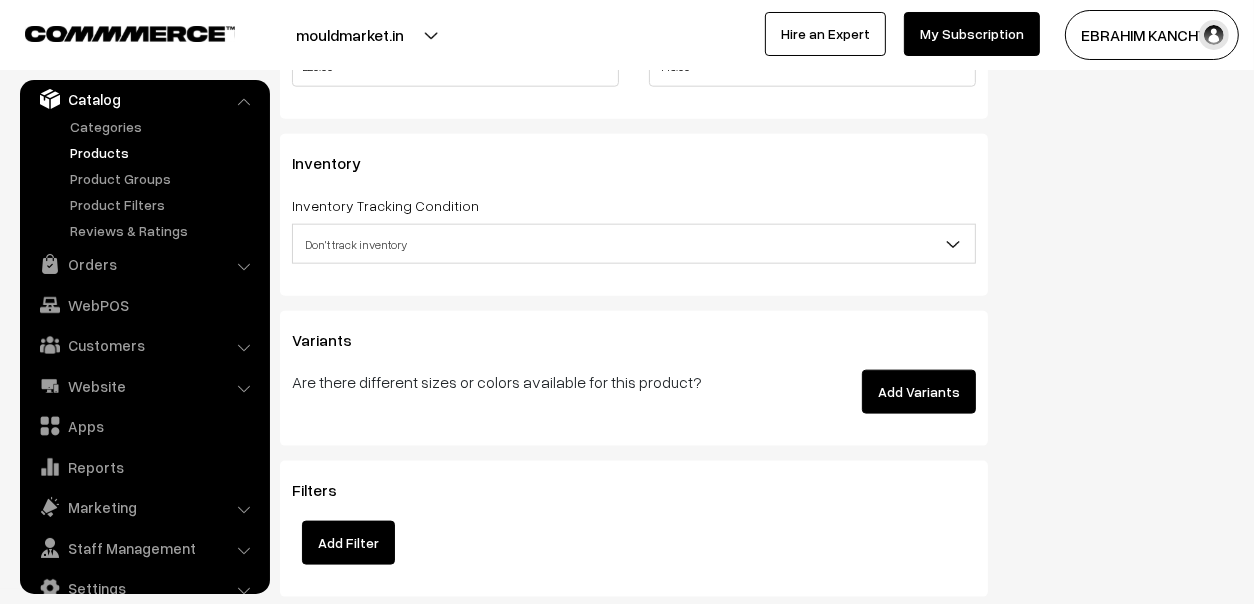 click on "Add Variants" at bounding box center (919, 392) 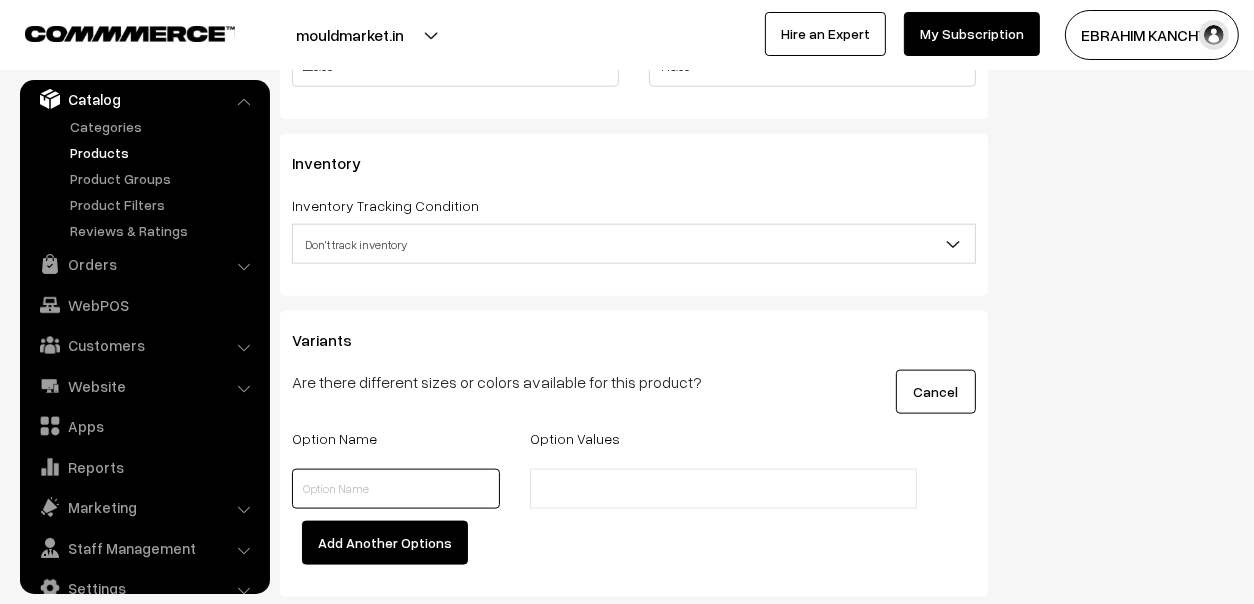 click at bounding box center (396, 489) 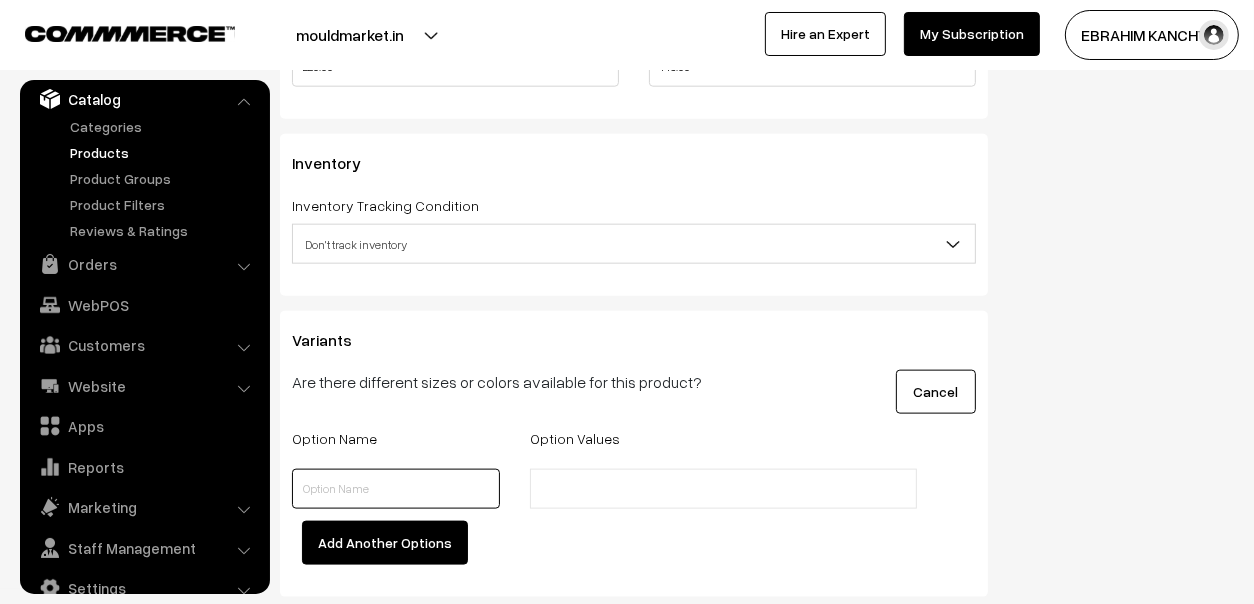 type on "Colour" 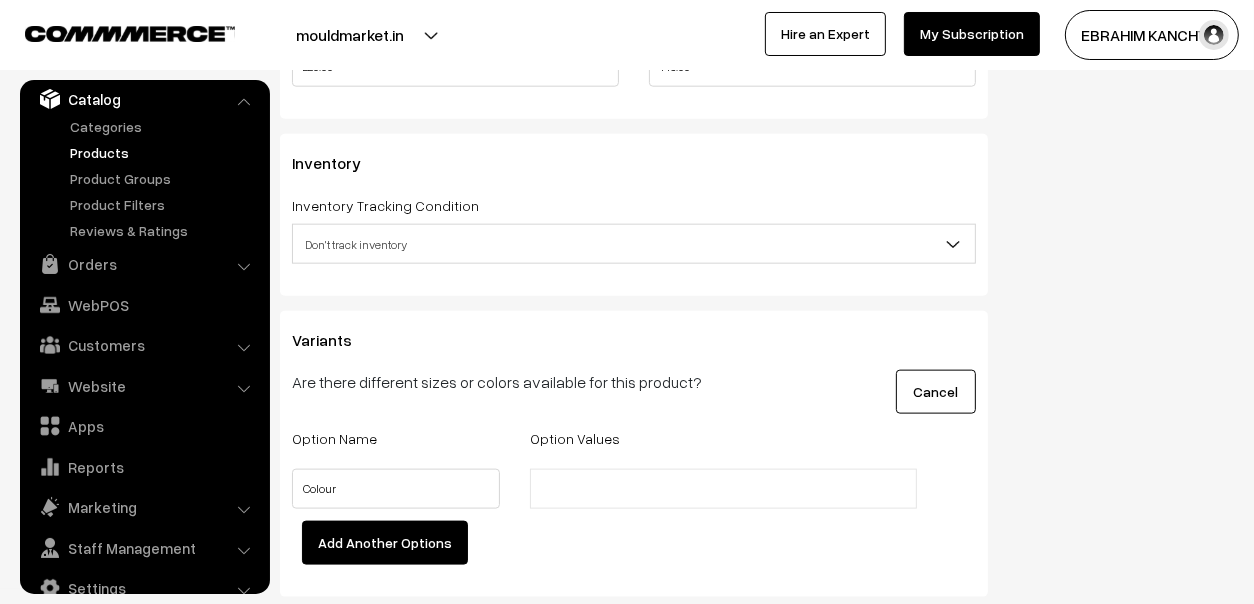 click at bounding box center (623, 489) 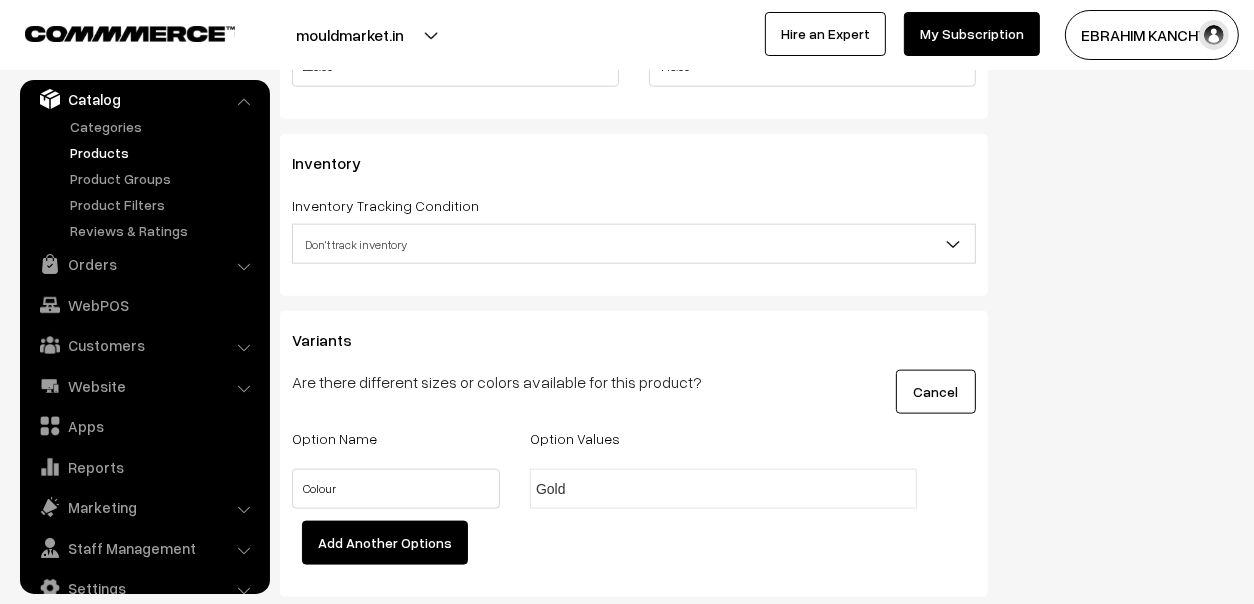 type on "Gold" 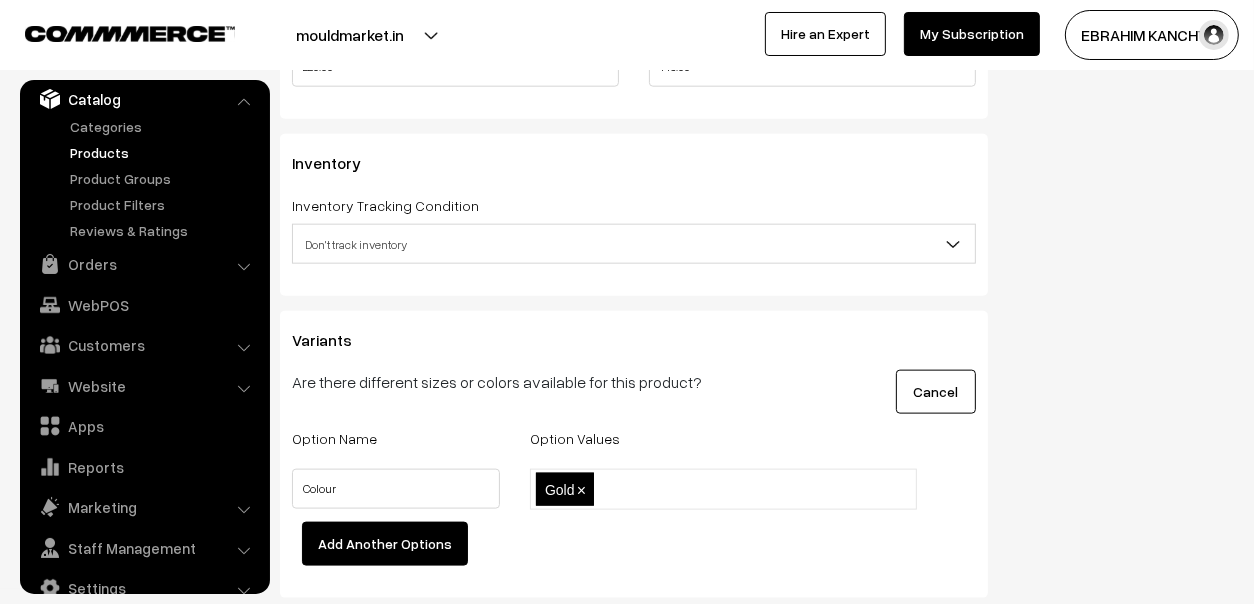 click on "Add Another Options" at bounding box center [634, 550] 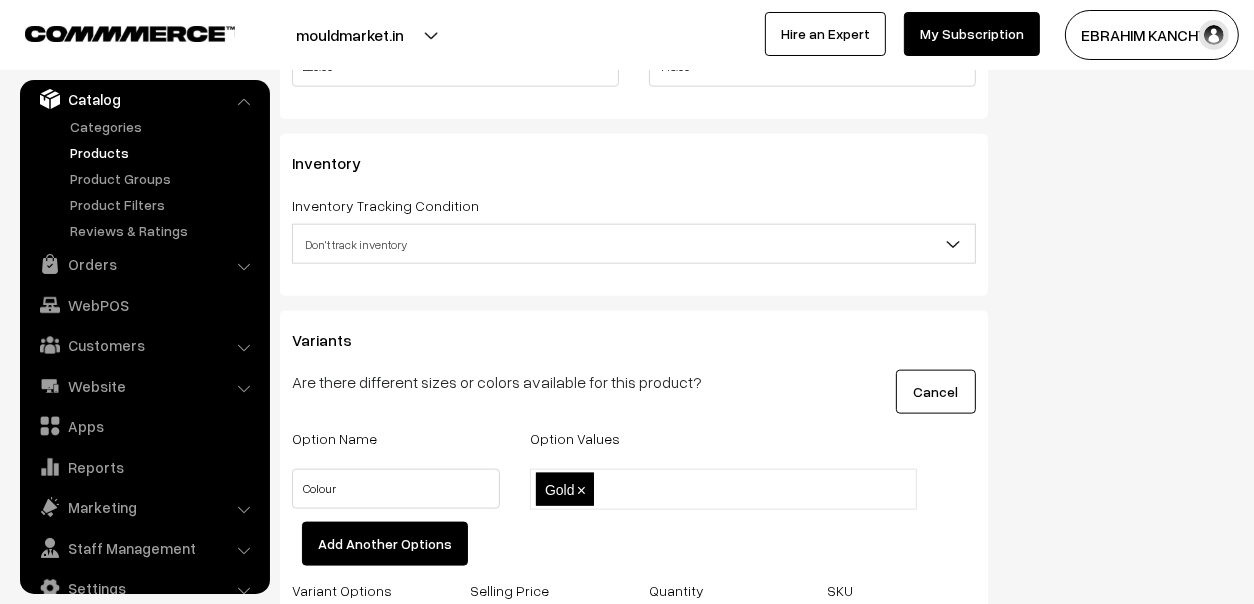 click at bounding box center [686, 489] 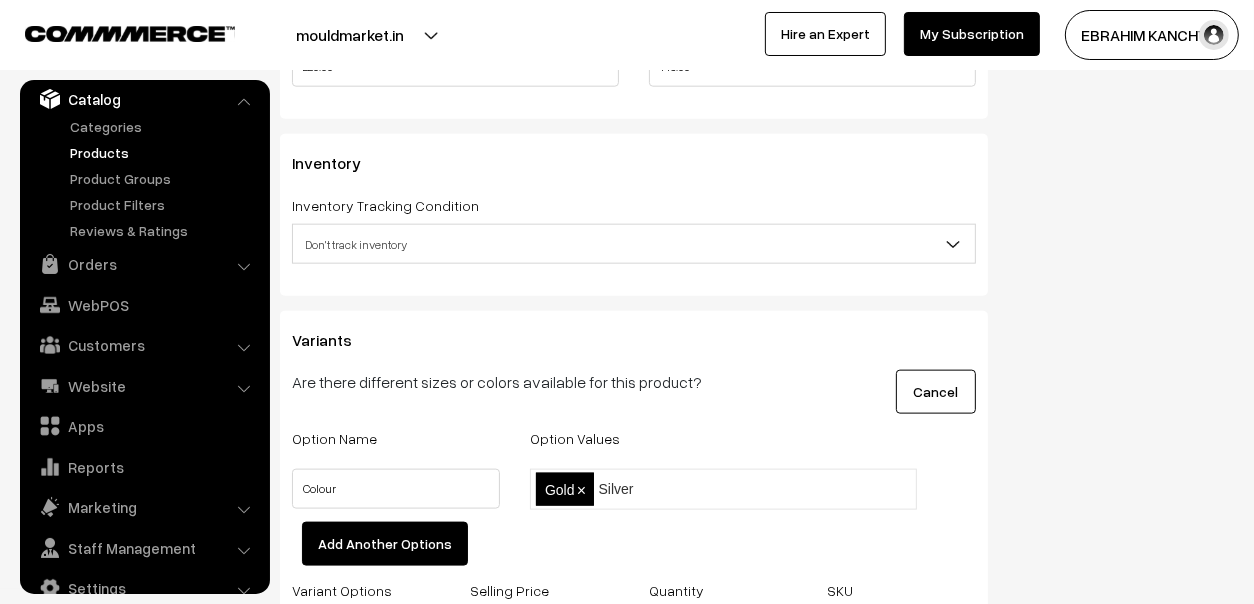 type on "Silver" 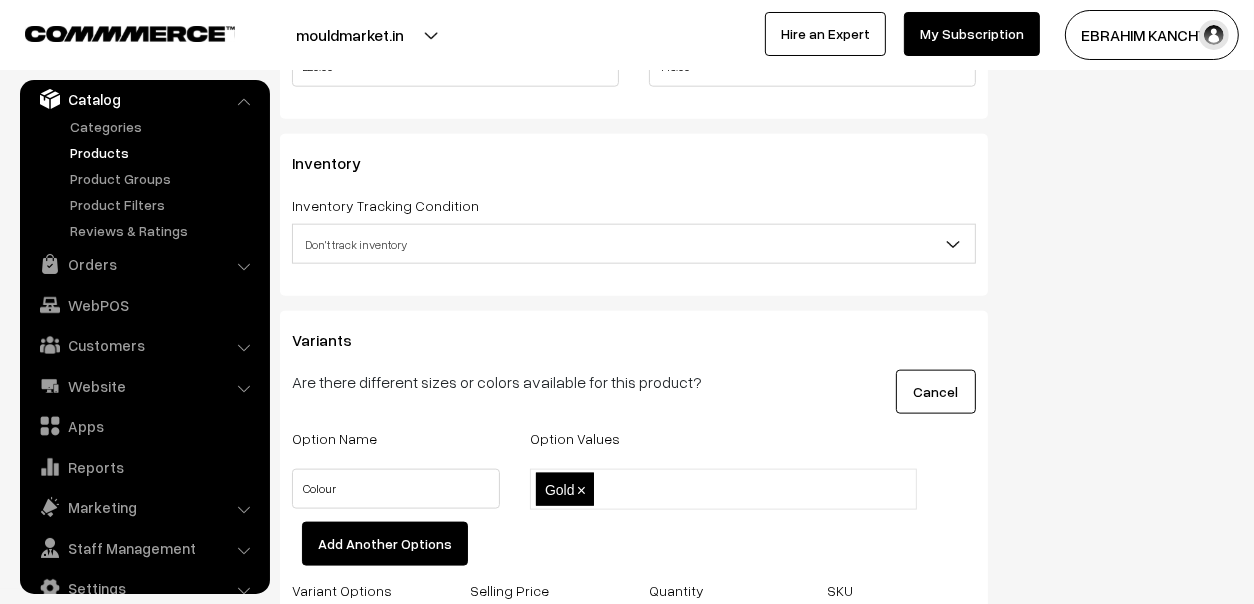 click on "Add Another Options" at bounding box center (634, 550) 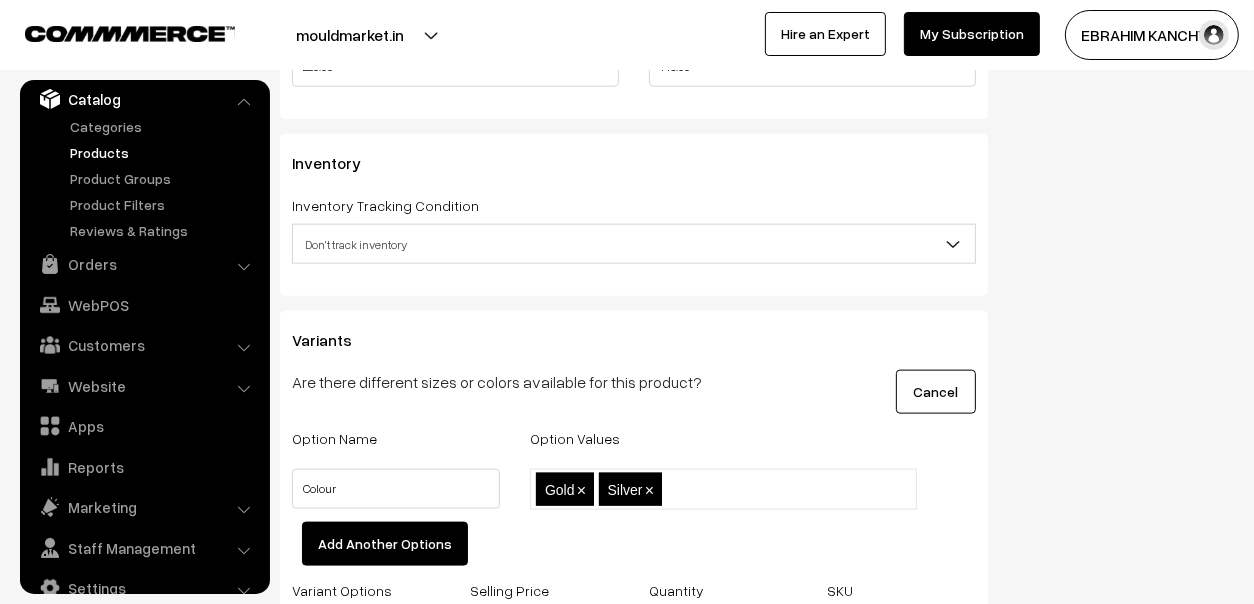 click at bounding box center [754, 489] 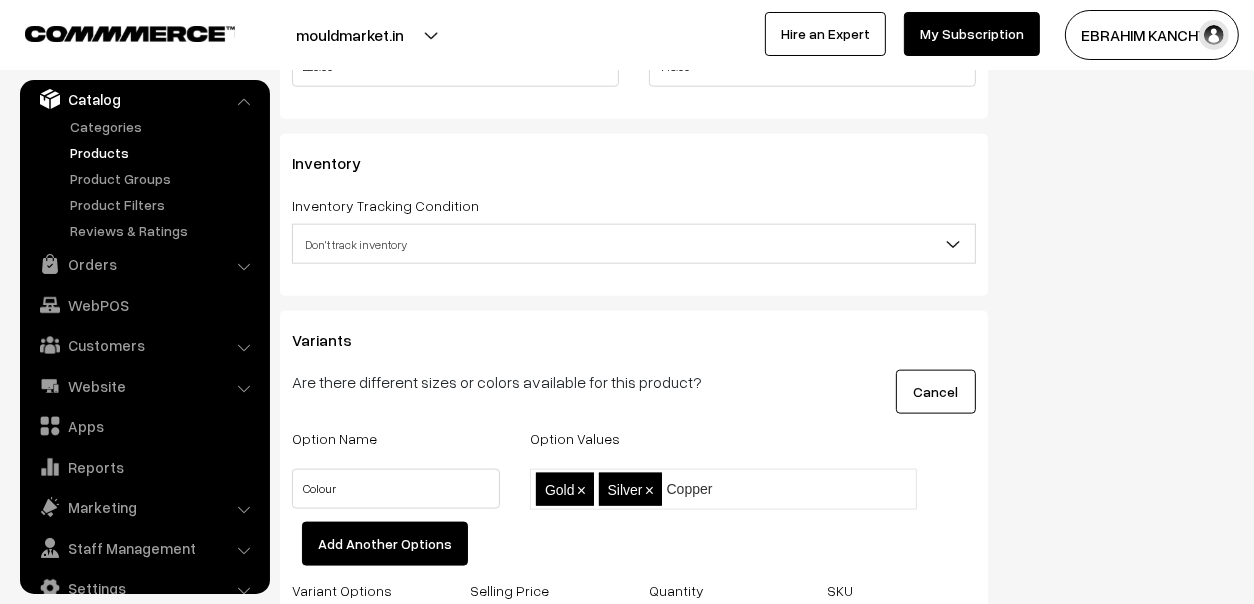 type on "Copper" 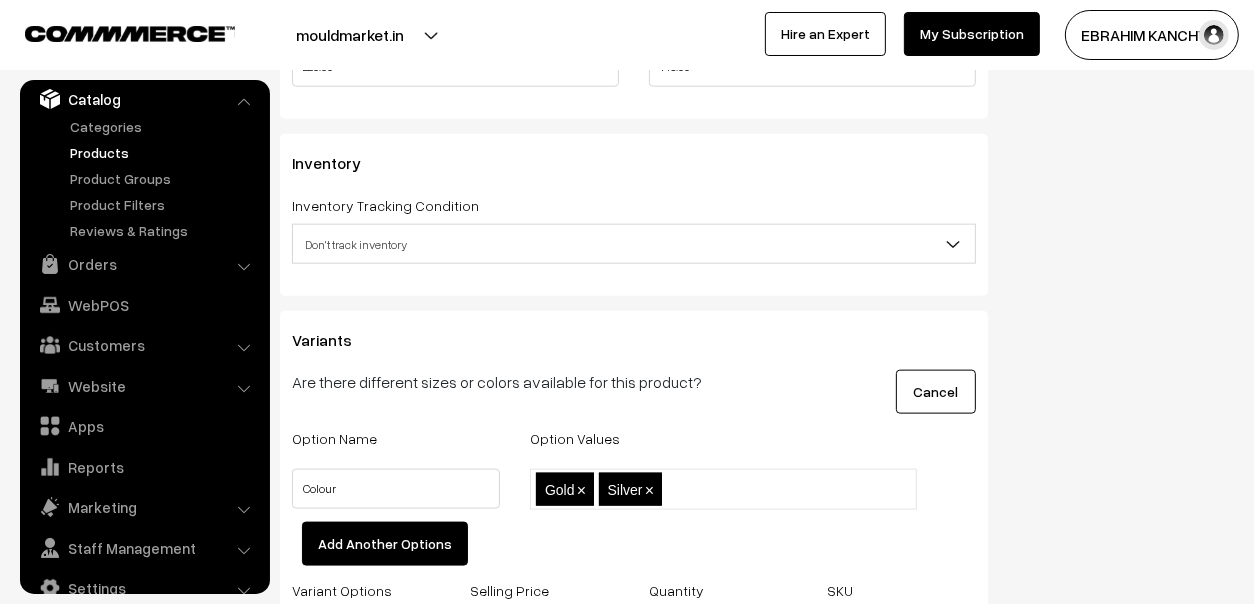 click on "Option Name
Option Values
Colour
Gold,Silver,Copper Gold × Silver ×
Add Another Options" at bounding box center (634, 600) 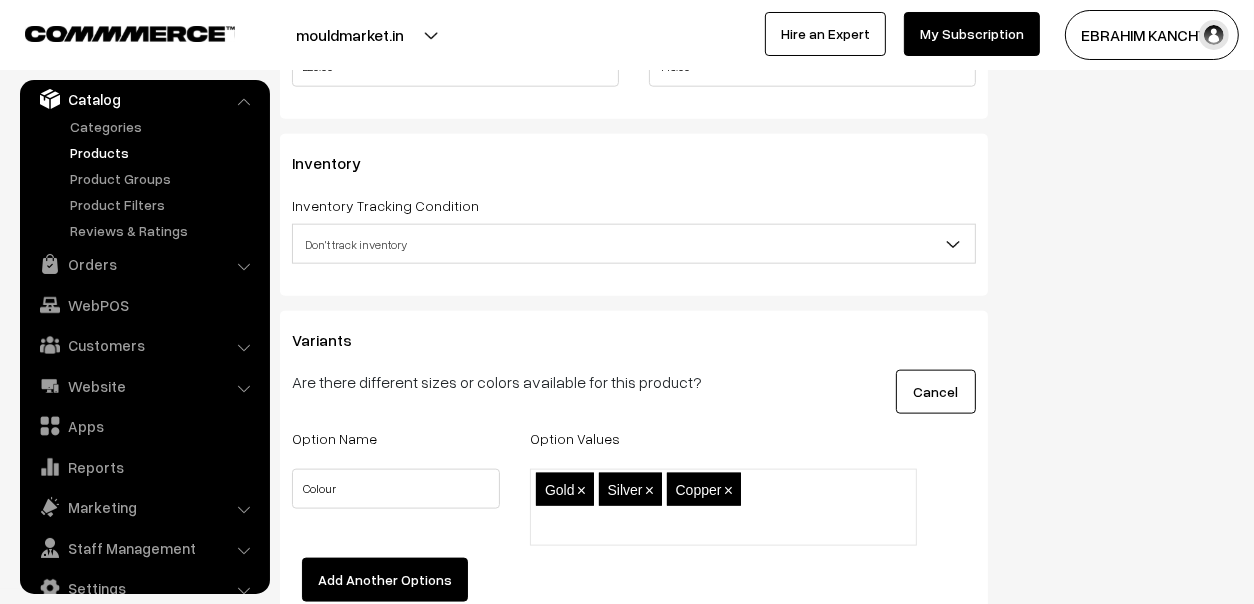 click on "Gold × Silver × Copper ×" at bounding box center [723, 507] 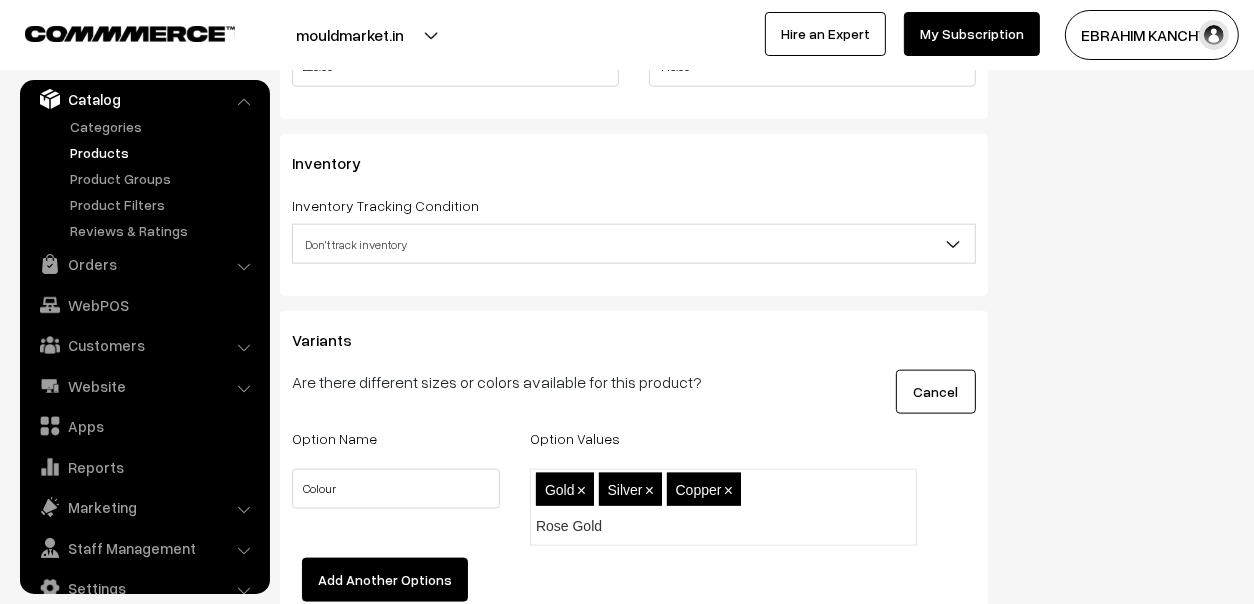 type on "Rose Gold" 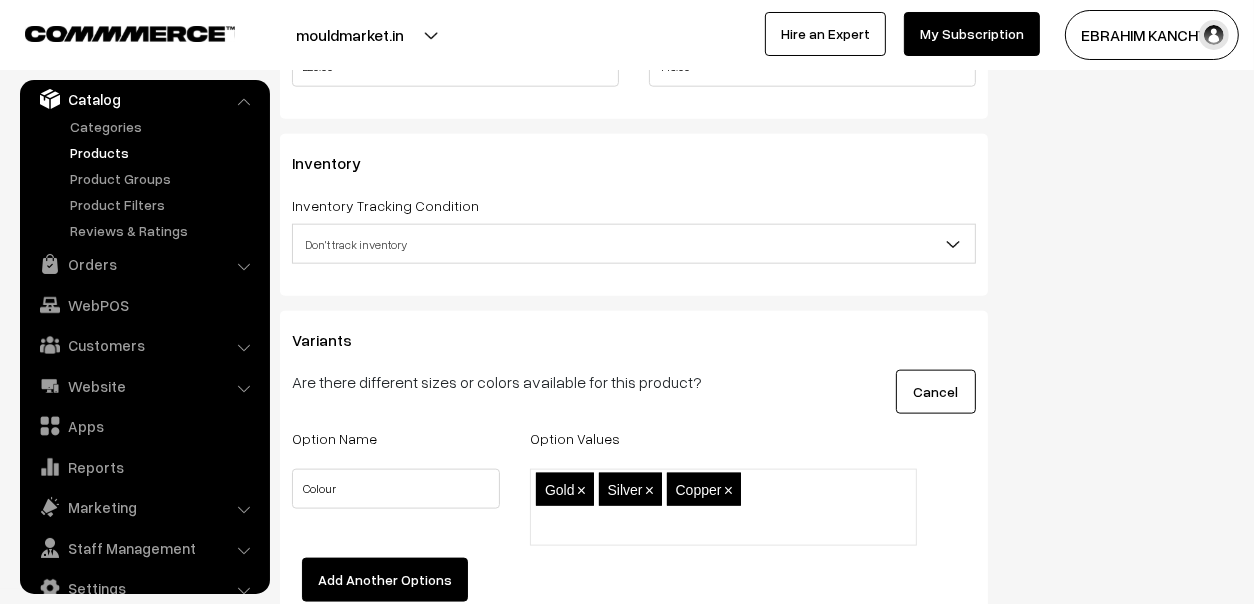 click on "Add Another Options" at bounding box center (634, 586) 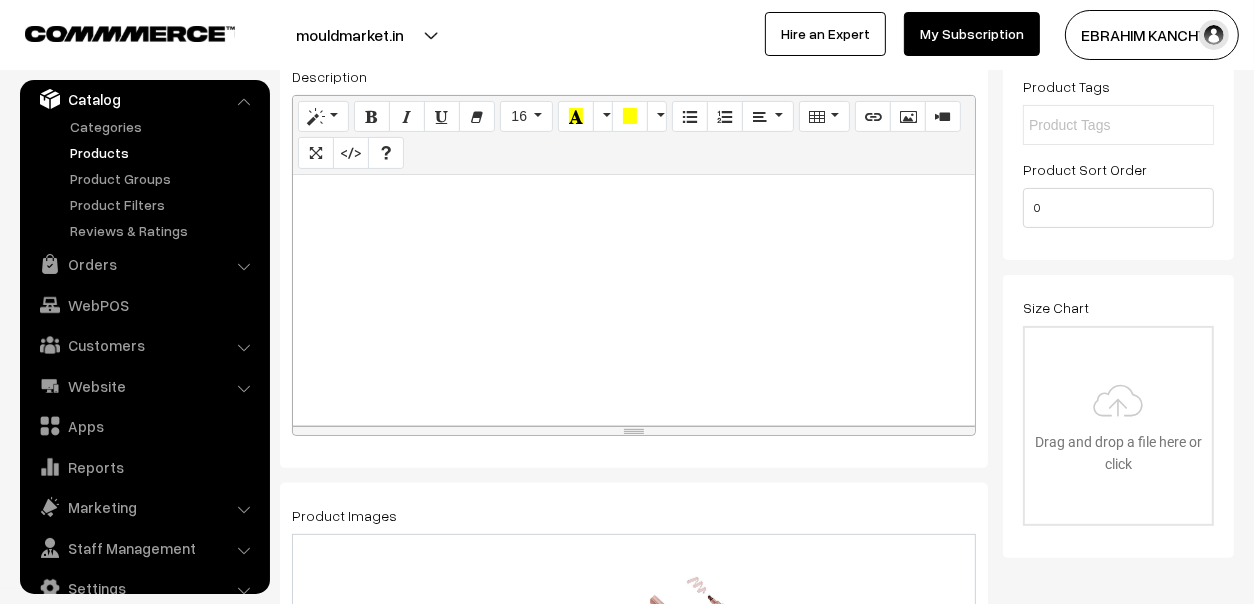 scroll, scrollTop: 0, scrollLeft: 0, axis: both 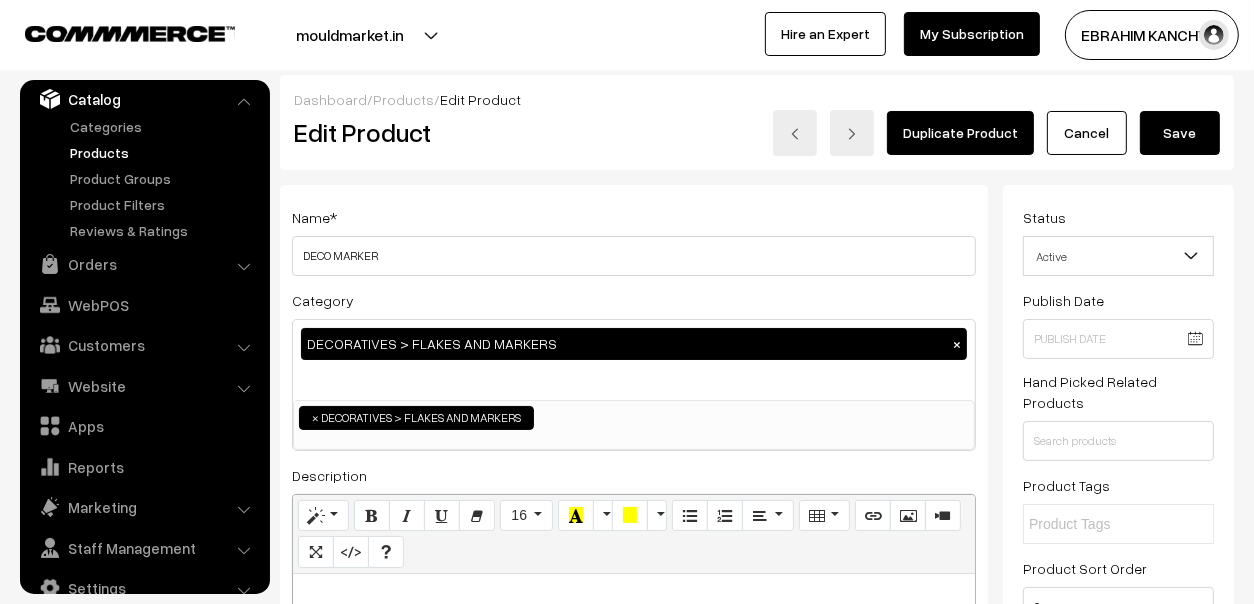 click on "Save" at bounding box center [1180, 133] 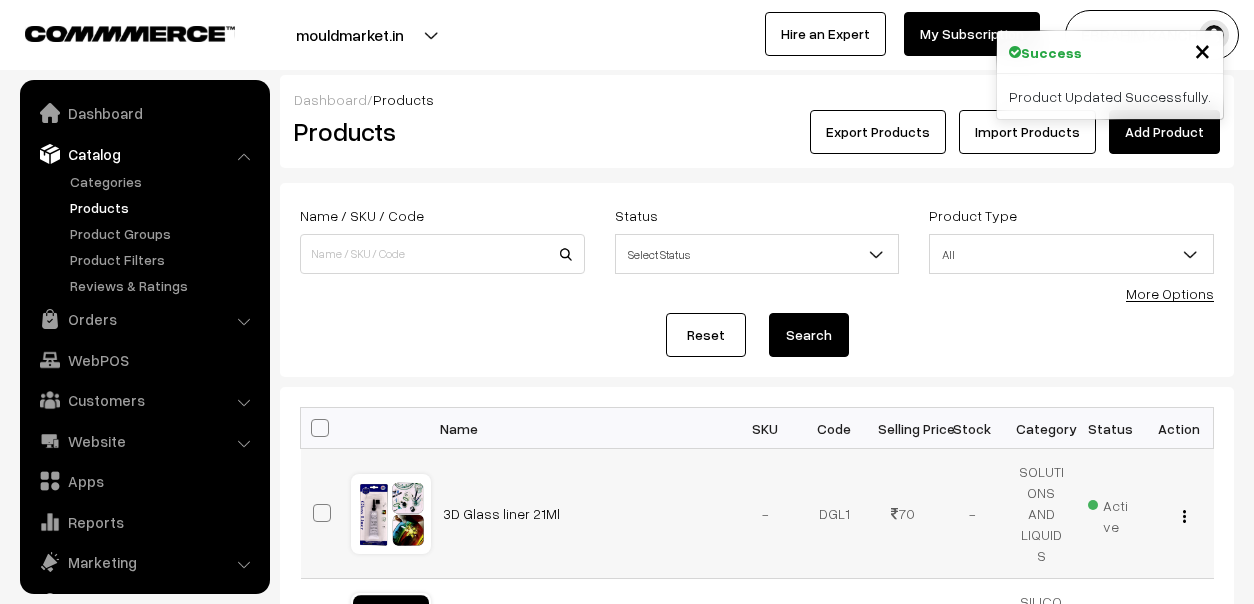 scroll, scrollTop: 0, scrollLeft: 0, axis: both 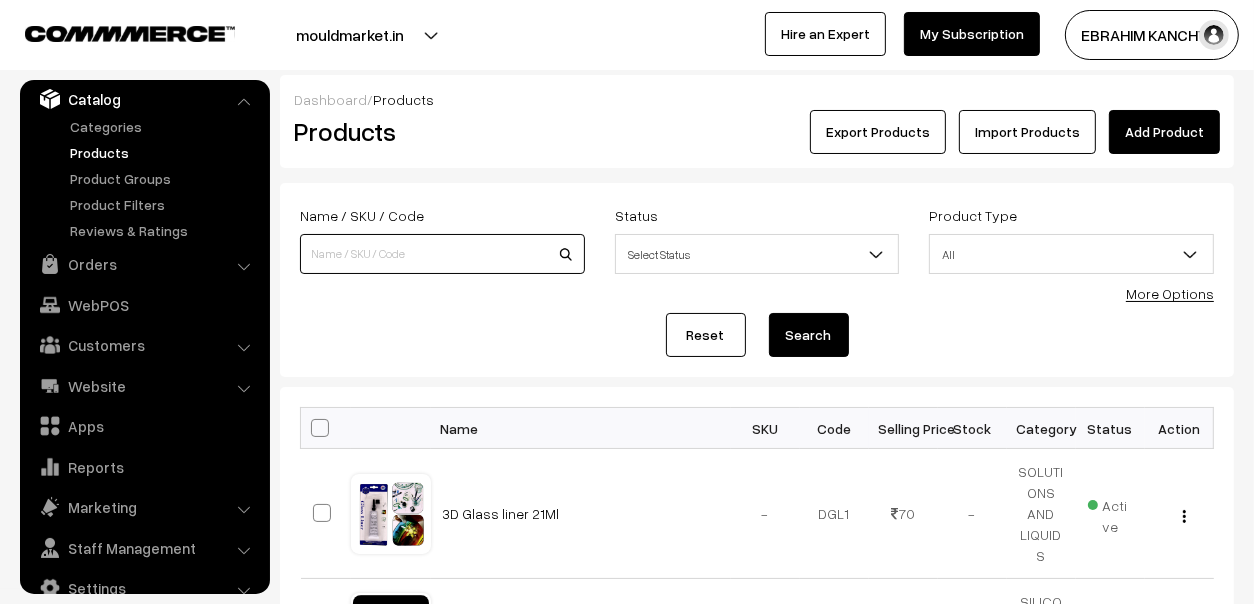 click at bounding box center [442, 254] 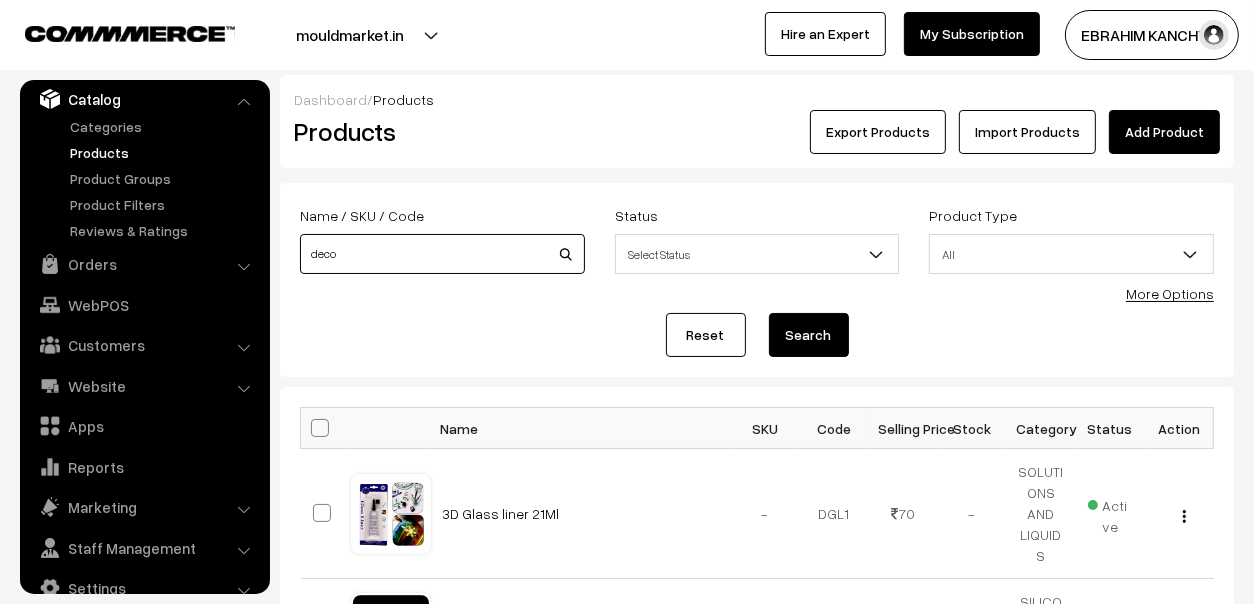 type on "deco" 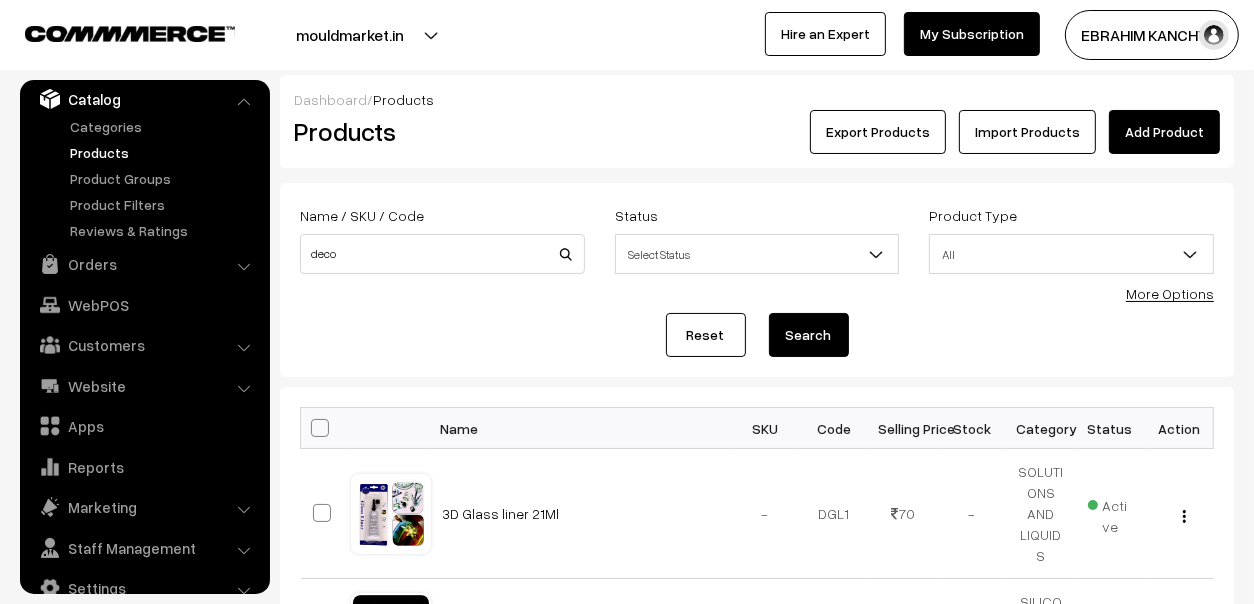 click on "Search" at bounding box center [809, 335] 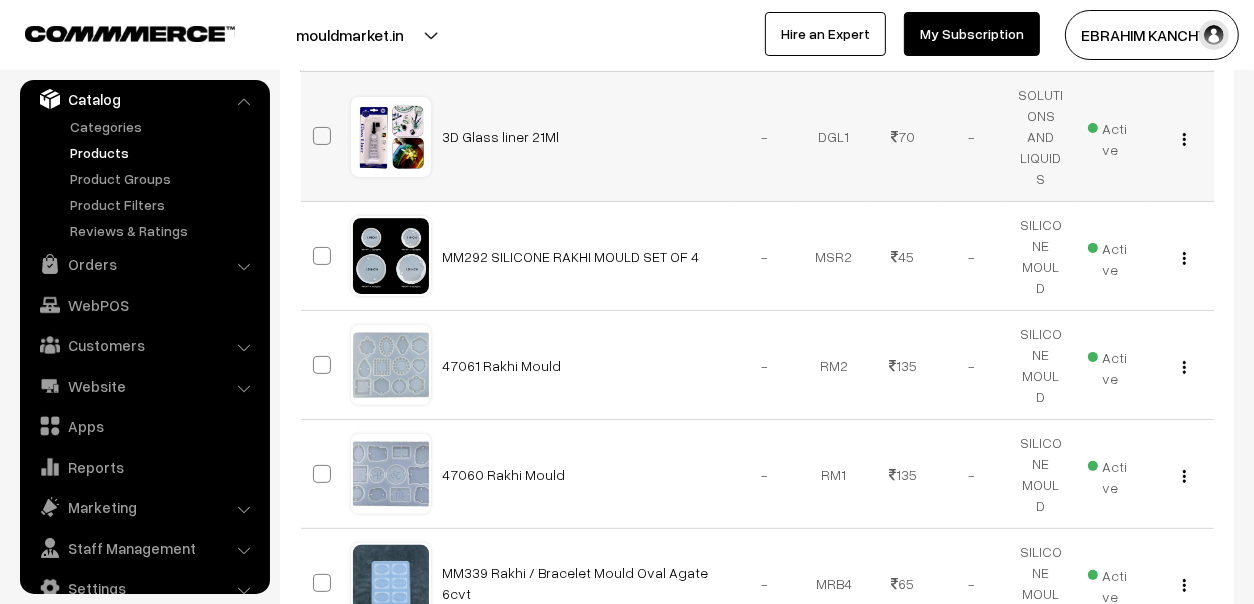 scroll, scrollTop: 199, scrollLeft: 0, axis: vertical 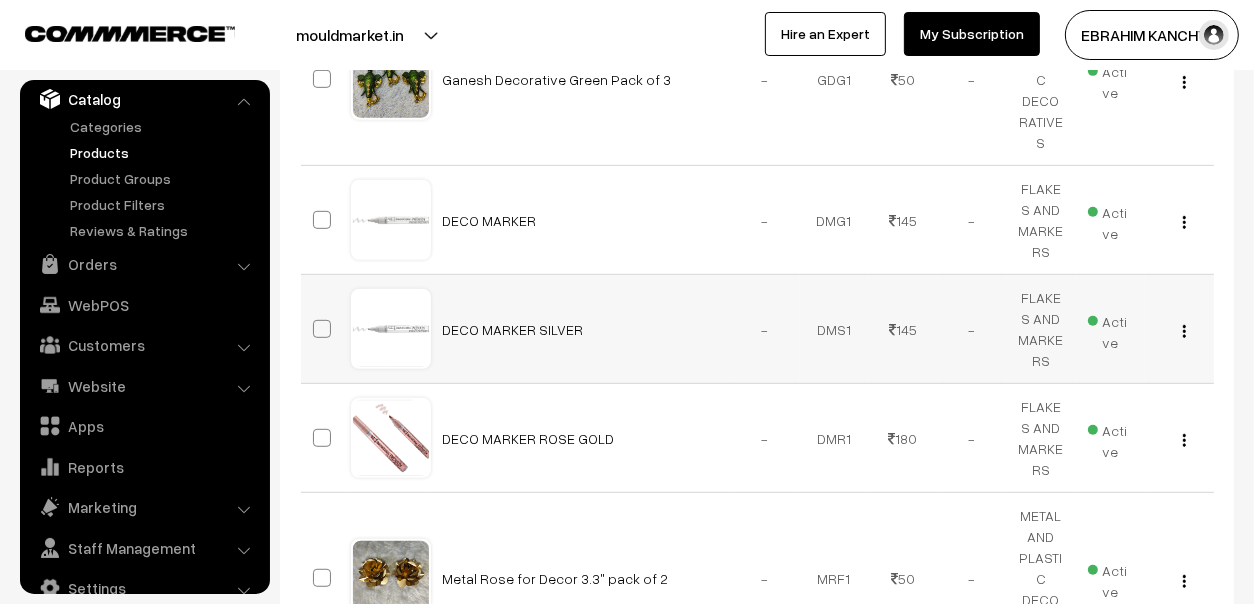 click on "Active" at bounding box center [1110, 329] 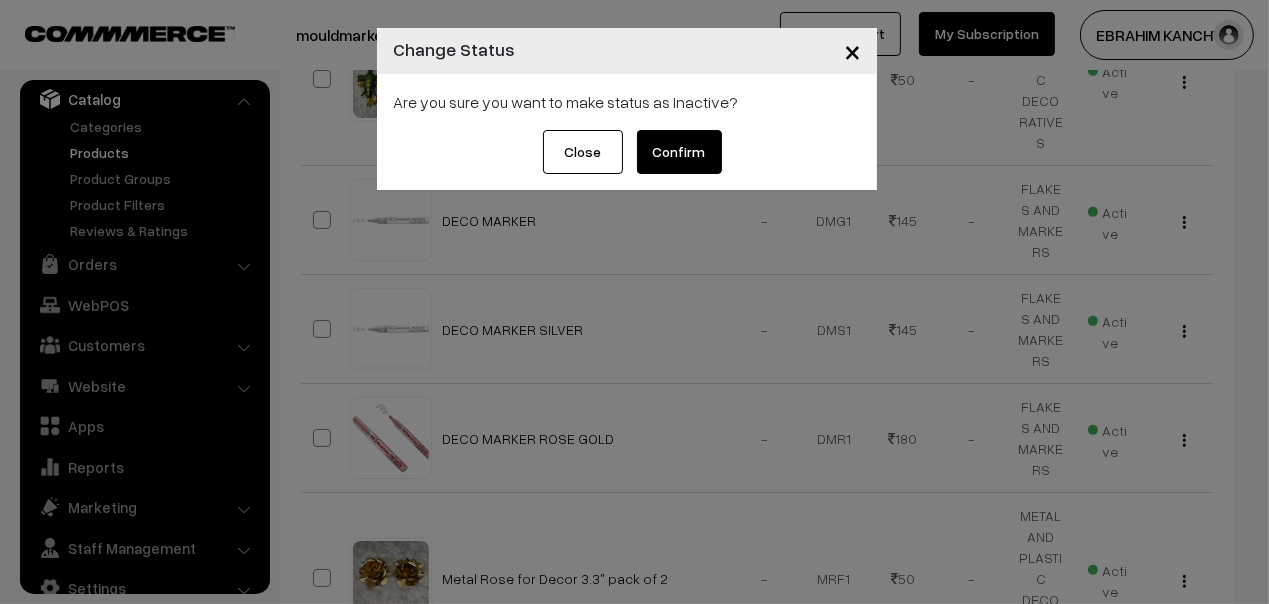 click on "Confirm" at bounding box center (679, 152) 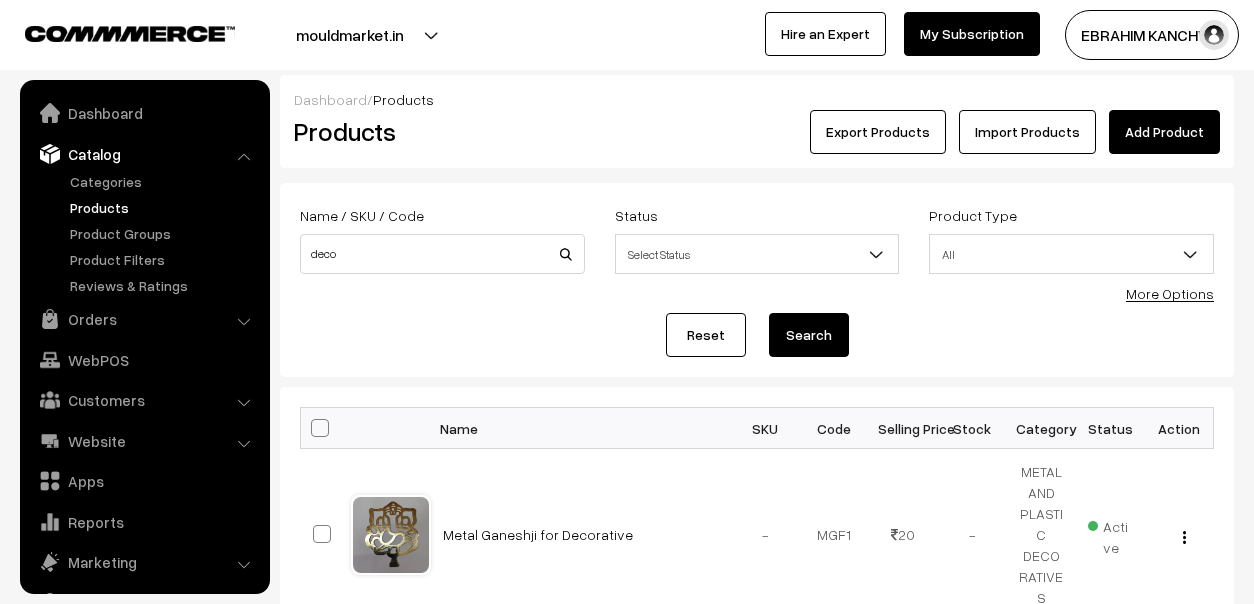 scroll, scrollTop: 799, scrollLeft: 0, axis: vertical 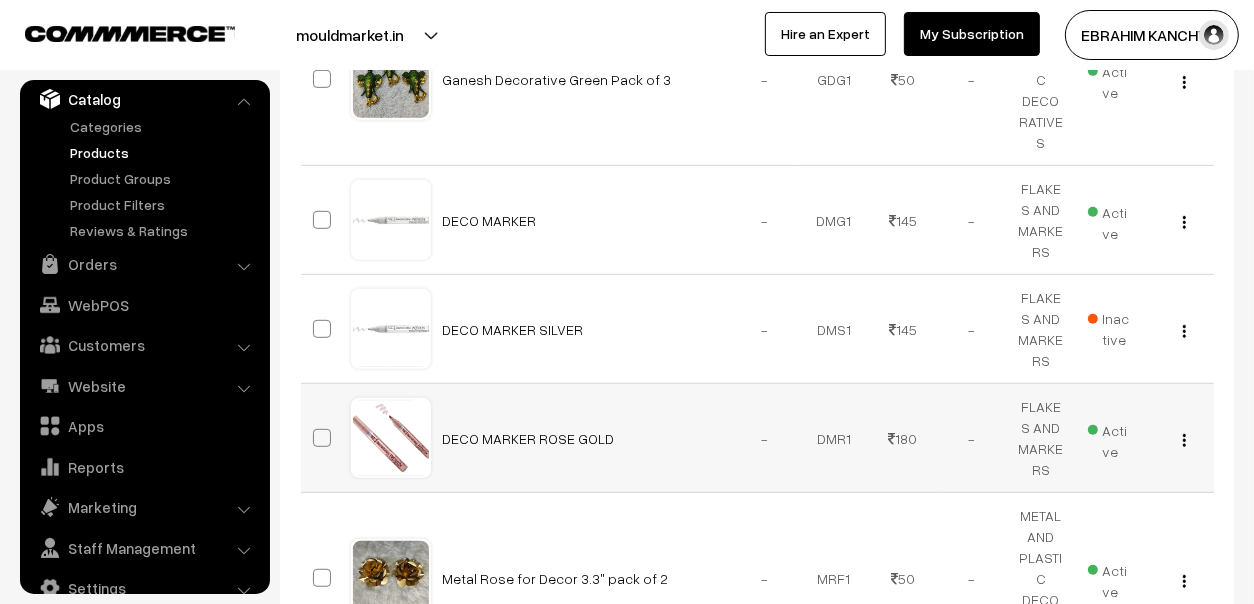 click on "Active" at bounding box center (1110, 438) 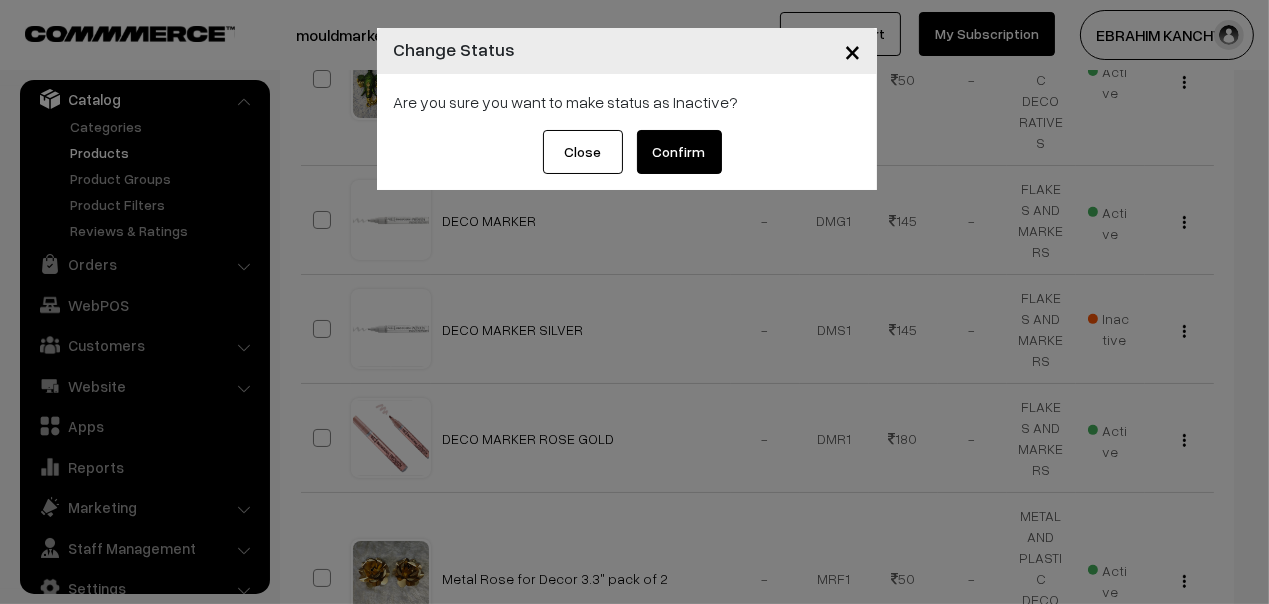 click on "Confirm" at bounding box center [679, 152] 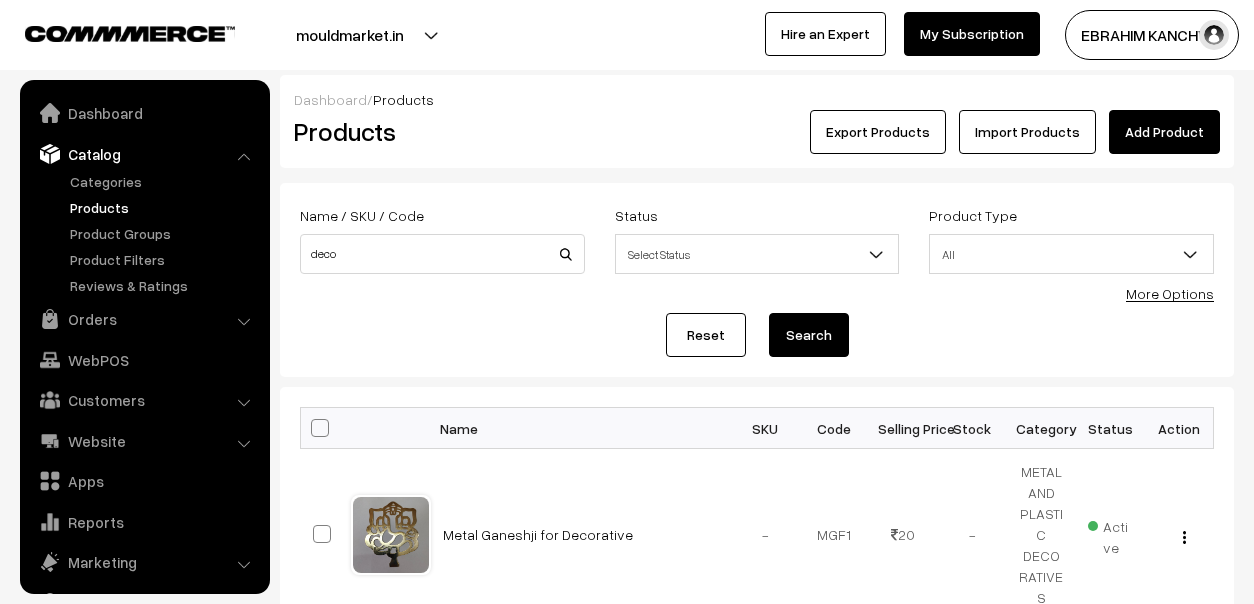 scroll, scrollTop: 742, scrollLeft: 0, axis: vertical 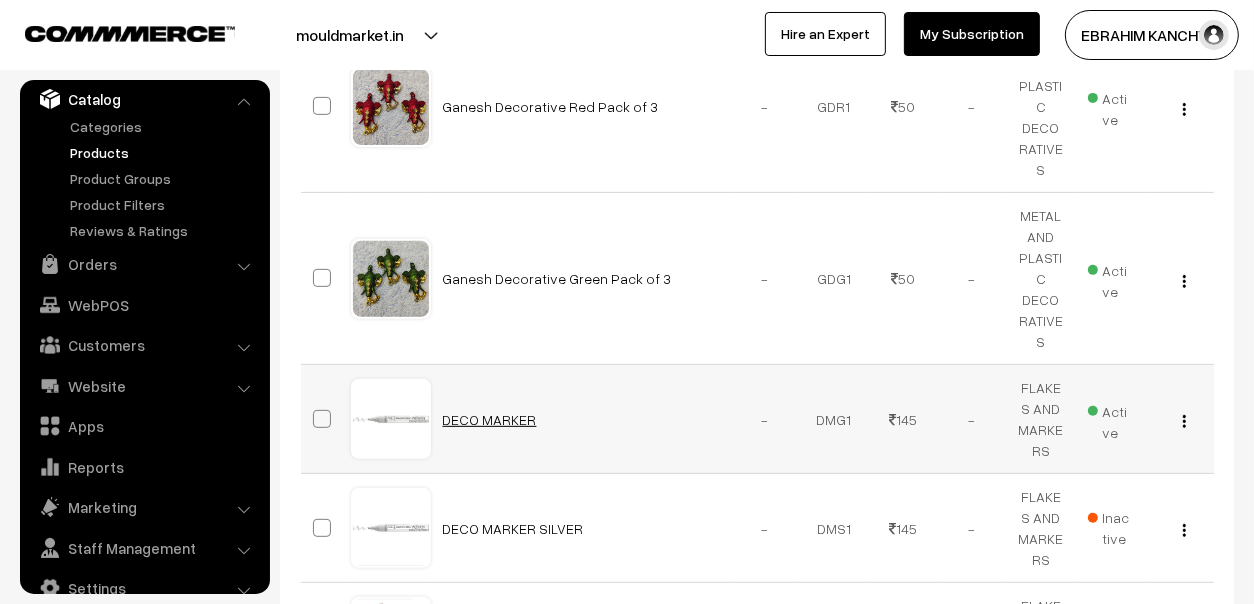 click on "DECO MARKER" at bounding box center [490, 419] 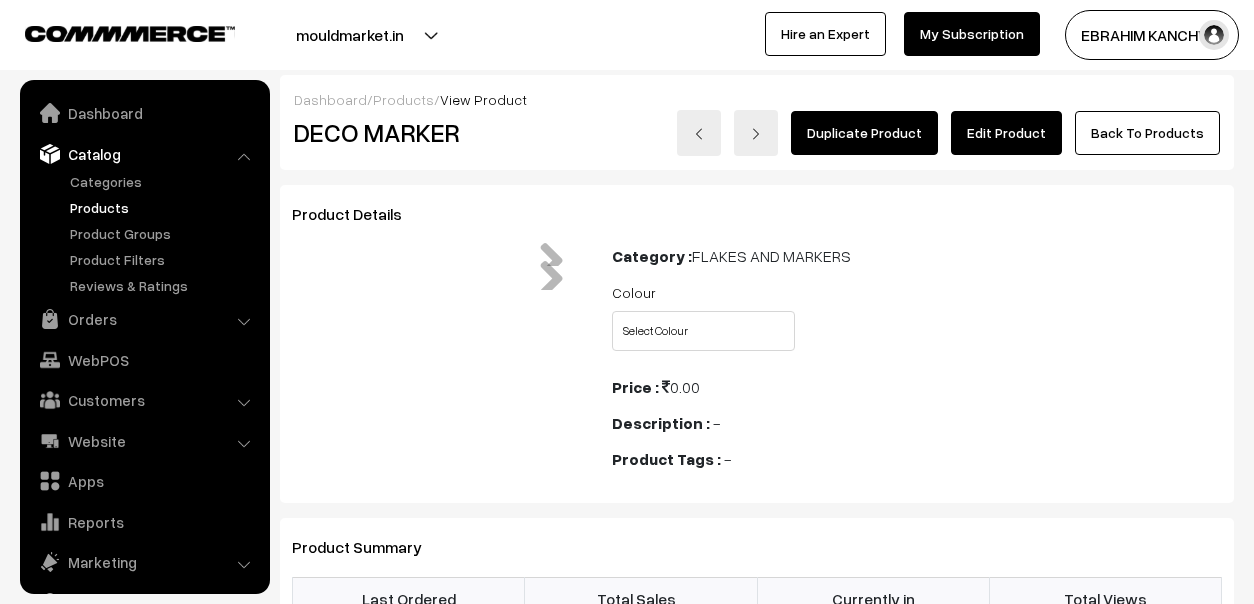 scroll, scrollTop: 0, scrollLeft: 0, axis: both 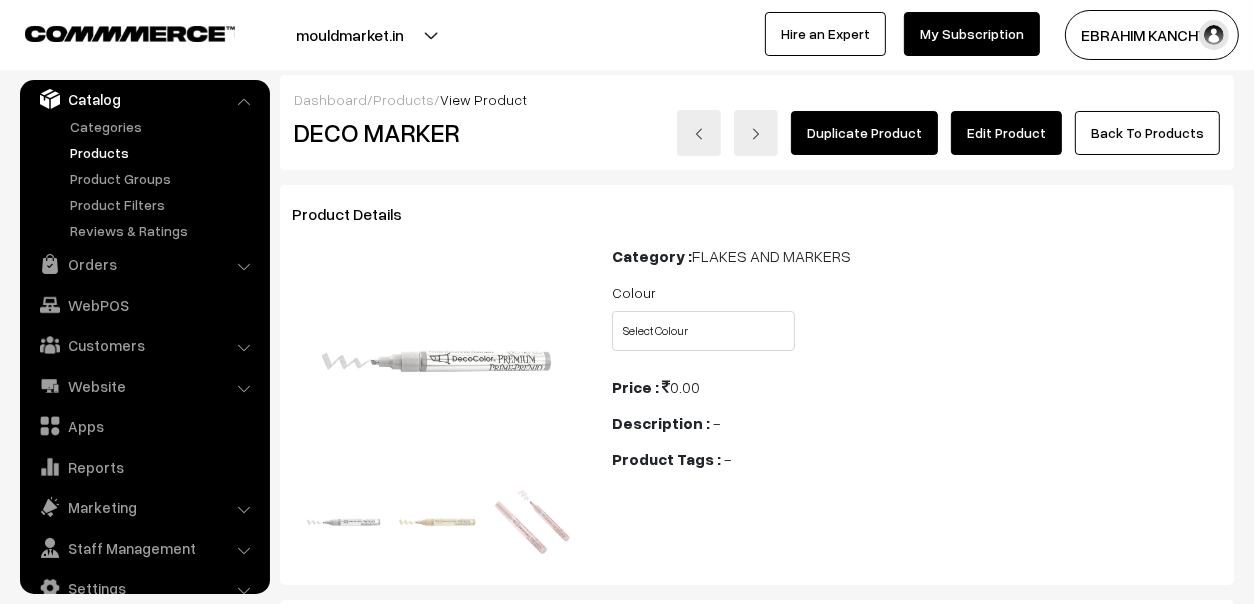 click on "Edit Product" at bounding box center (1006, 133) 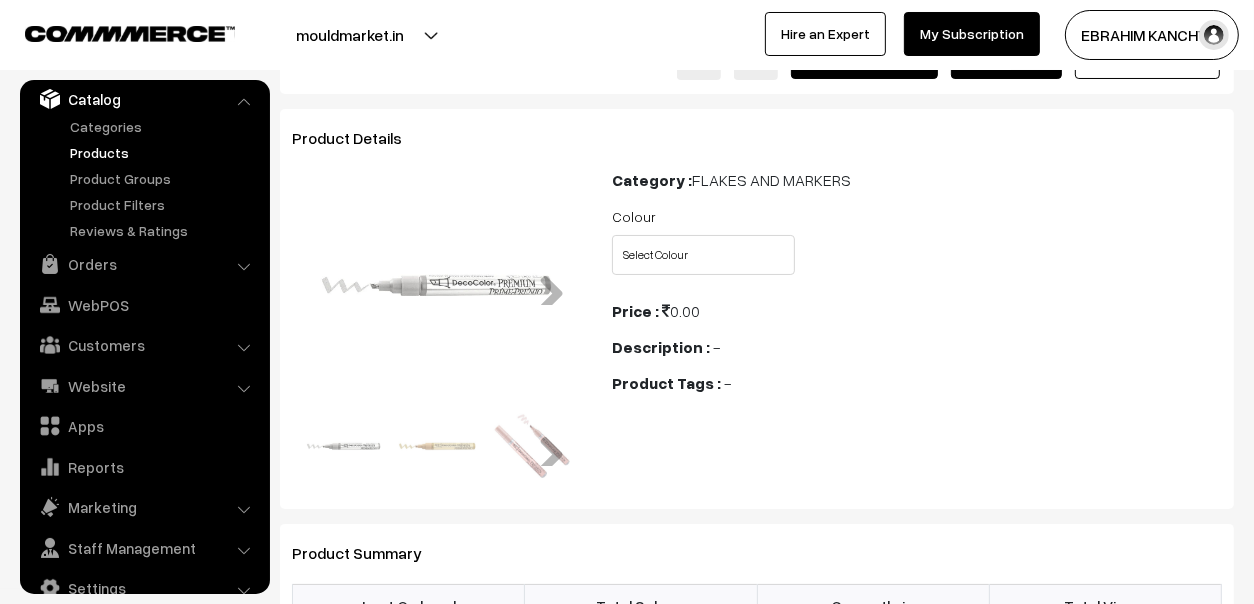 scroll, scrollTop: 300, scrollLeft: 0, axis: vertical 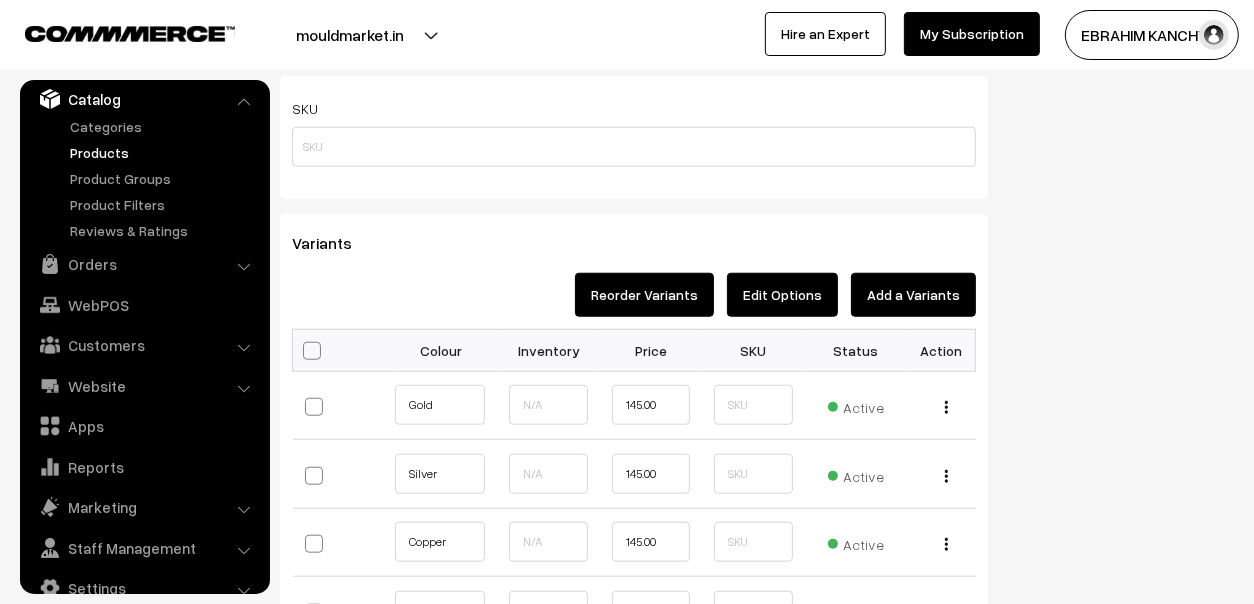click on "Edit Options" at bounding box center (782, 295) 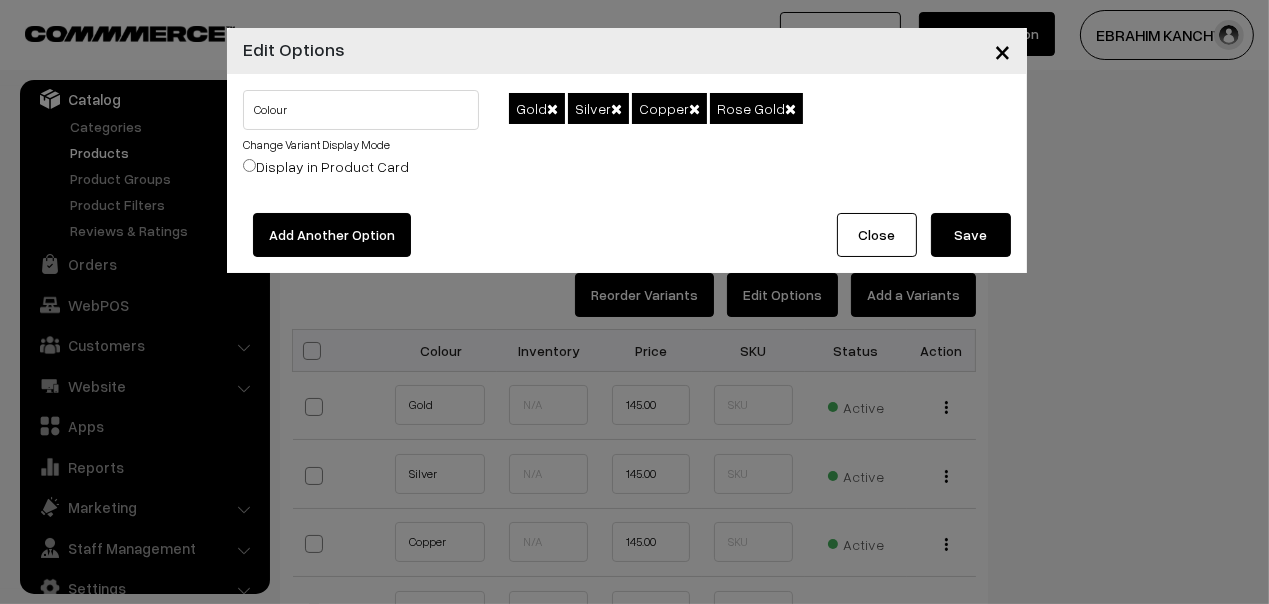 click on "Gold  Silver  Copper  Rose Gold" at bounding box center [760, 143] 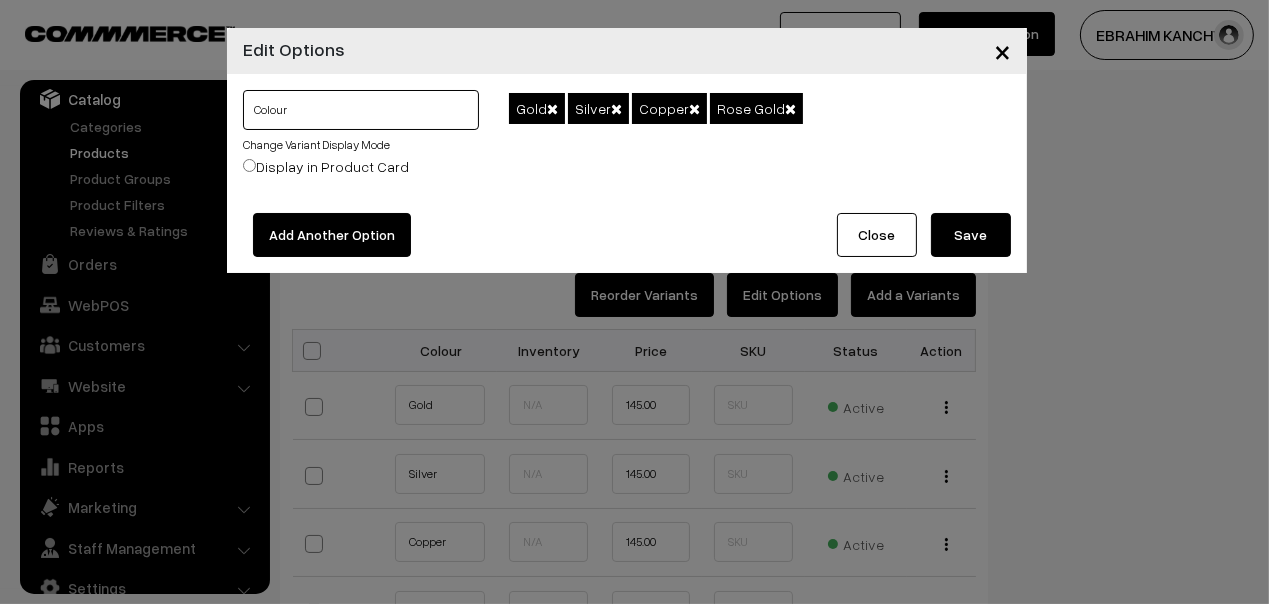 click on "Colour" at bounding box center (361, 110) 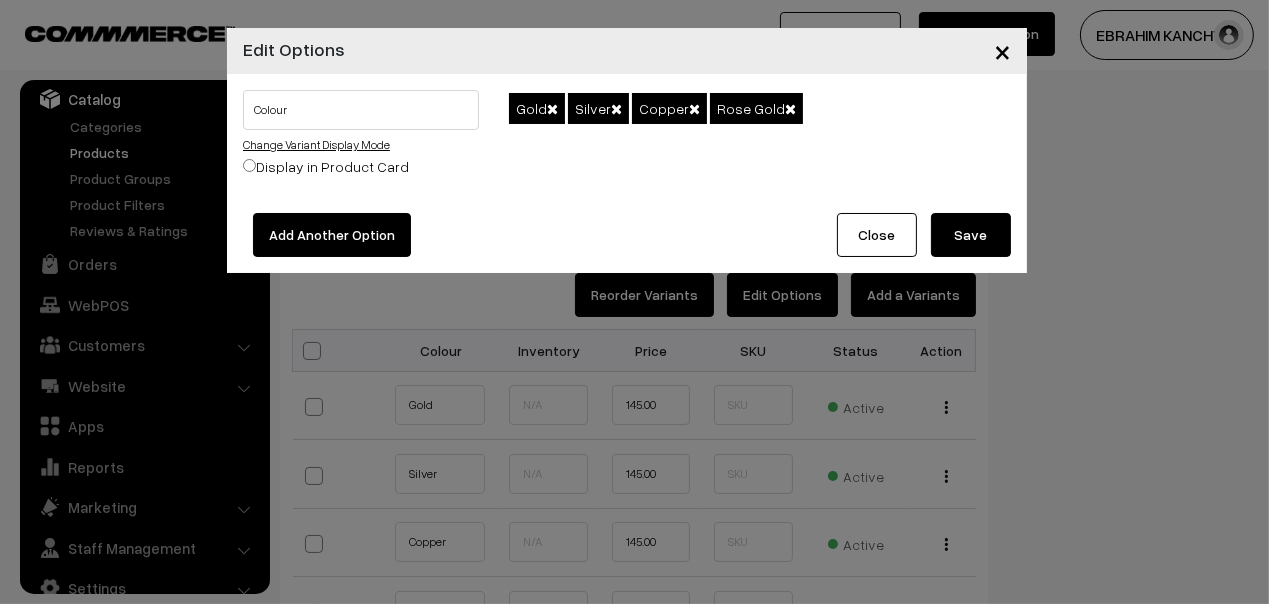 click on "Change Variant Display Mode" at bounding box center [316, 144] 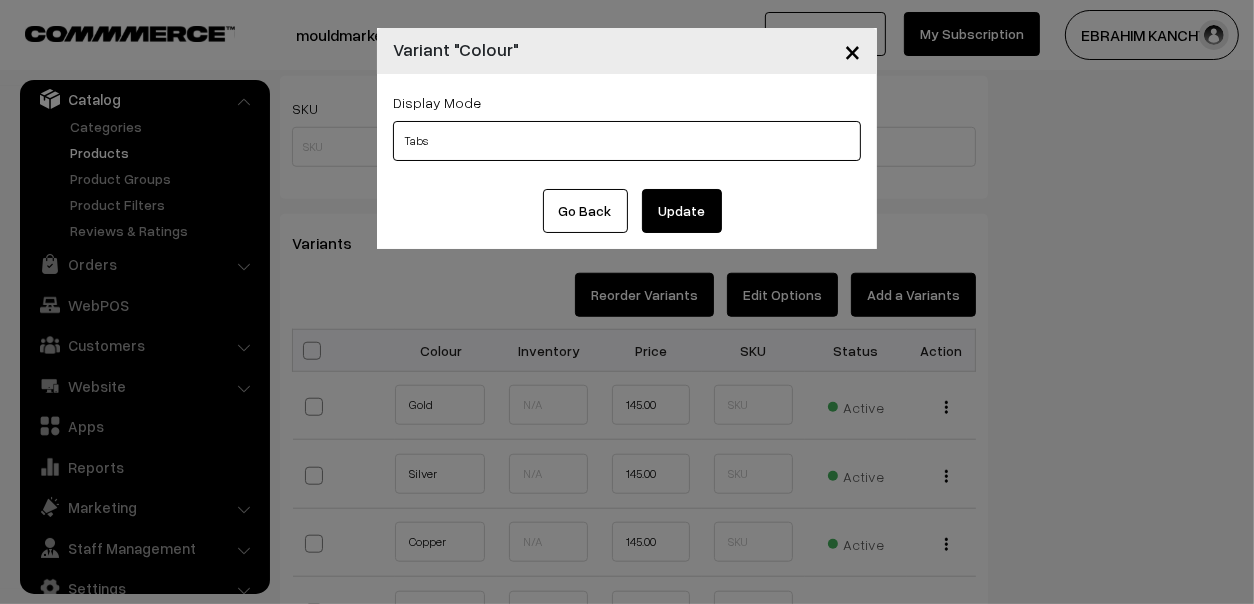 click on "Tabs
Drop Down
Tabs With Images
Drop Down With Images
Tabs With Color Swatches
Drop Down With Color Swatches" at bounding box center [627, 141] 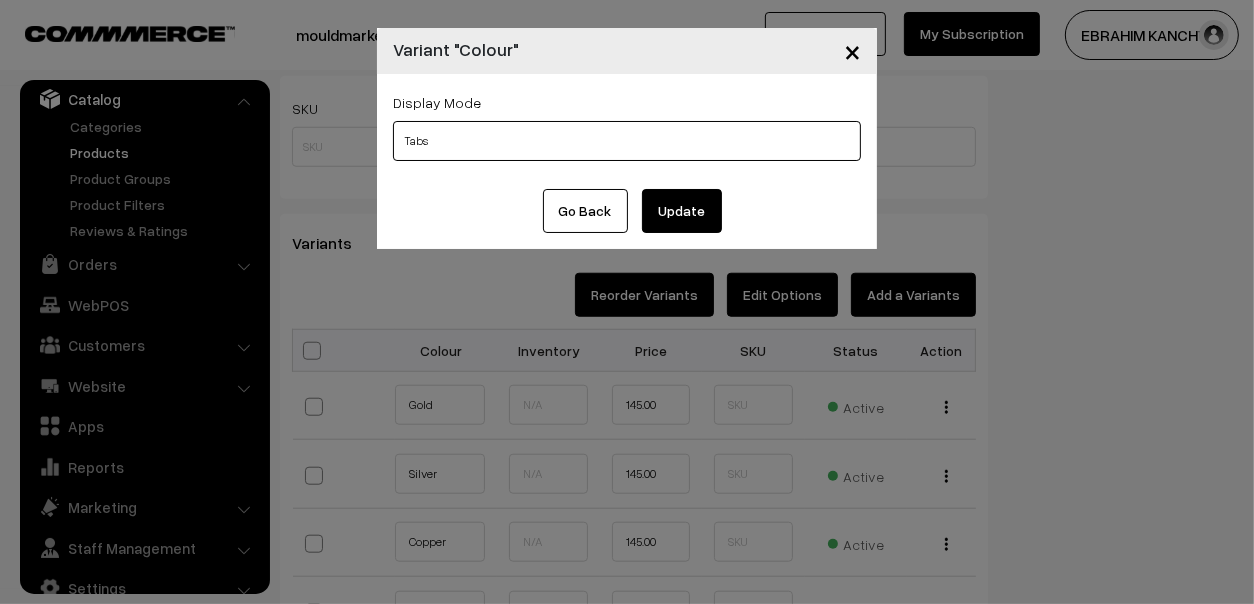 select on "img" 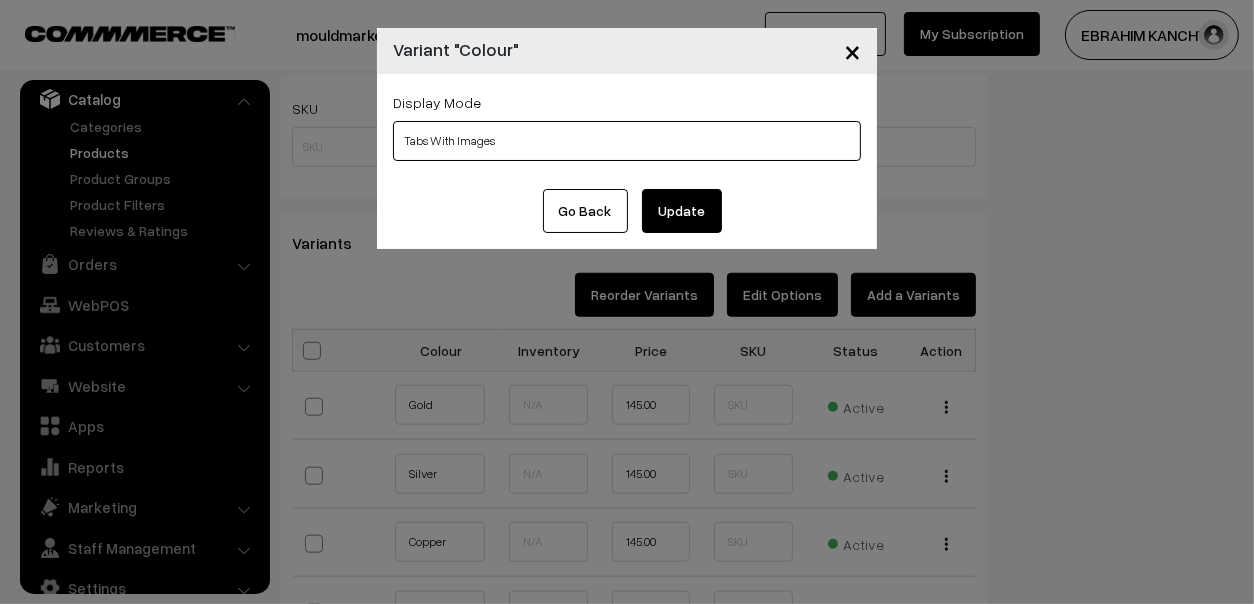 click on "Tabs
Drop Down
Tabs With Images
Drop Down With Images
Tabs With Color Swatches
Drop Down With Color Swatches" at bounding box center [627, 141] 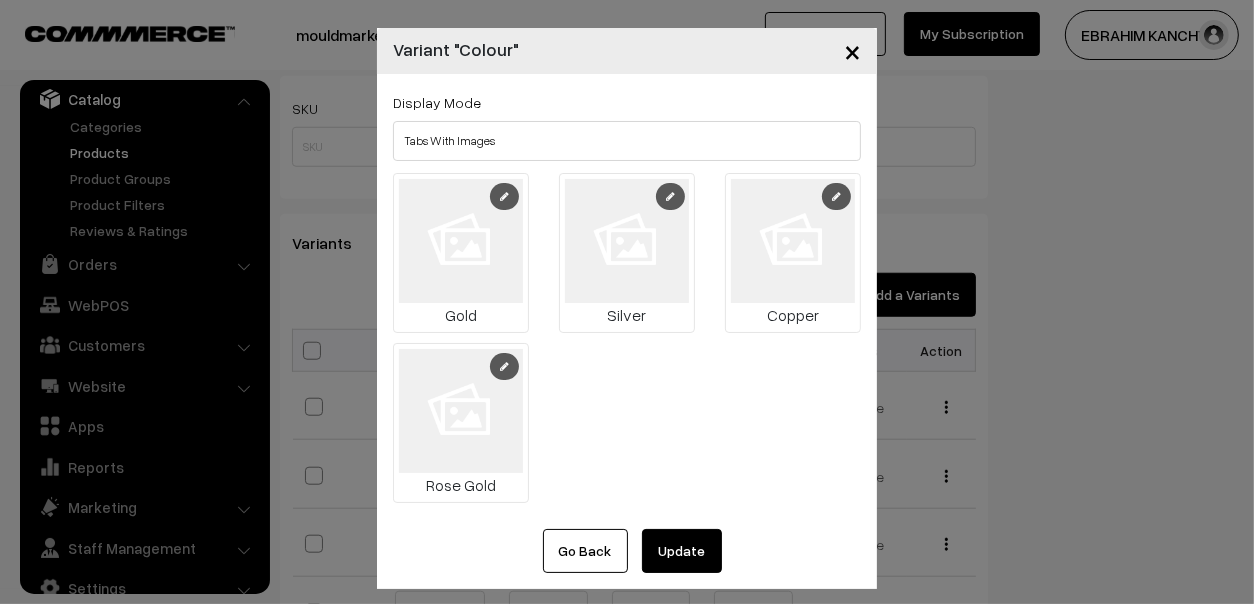 click at bounding box center [504, 196] 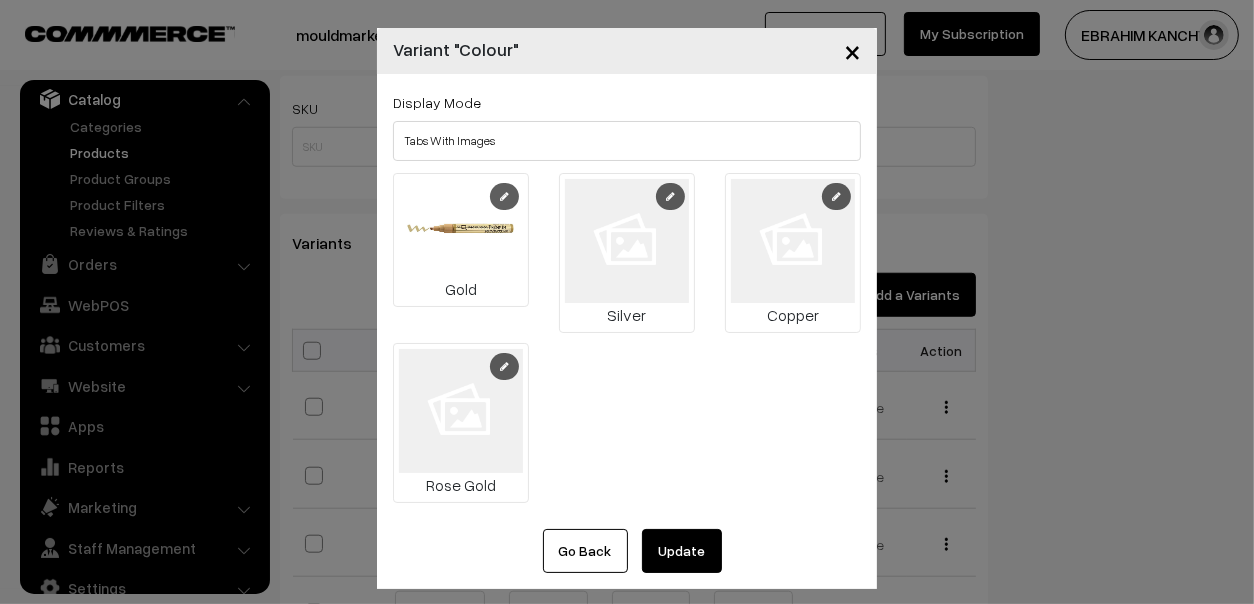 click at bounding box center [627, 241] 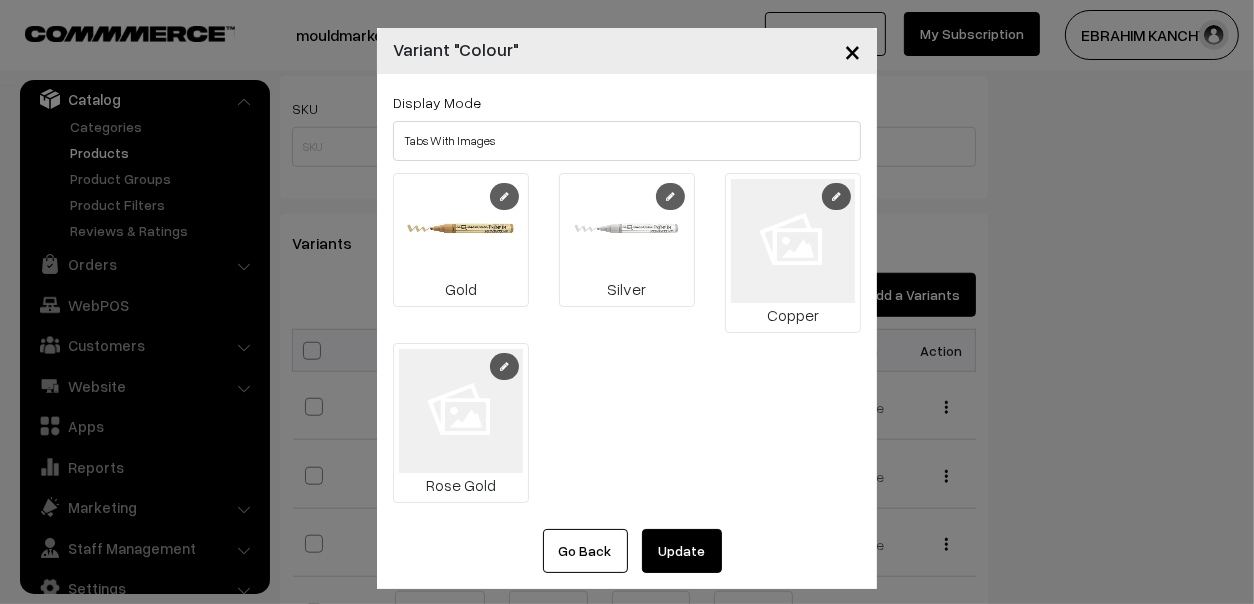 click at bounding box center (836, 196) 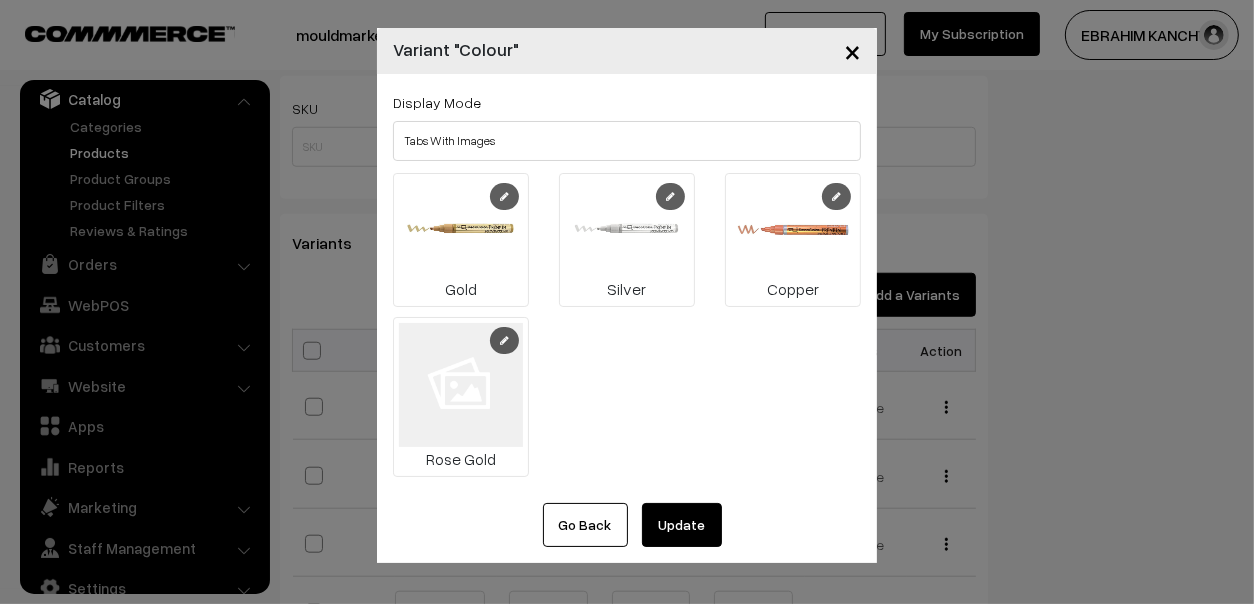 click at bounding box center (504, 340) 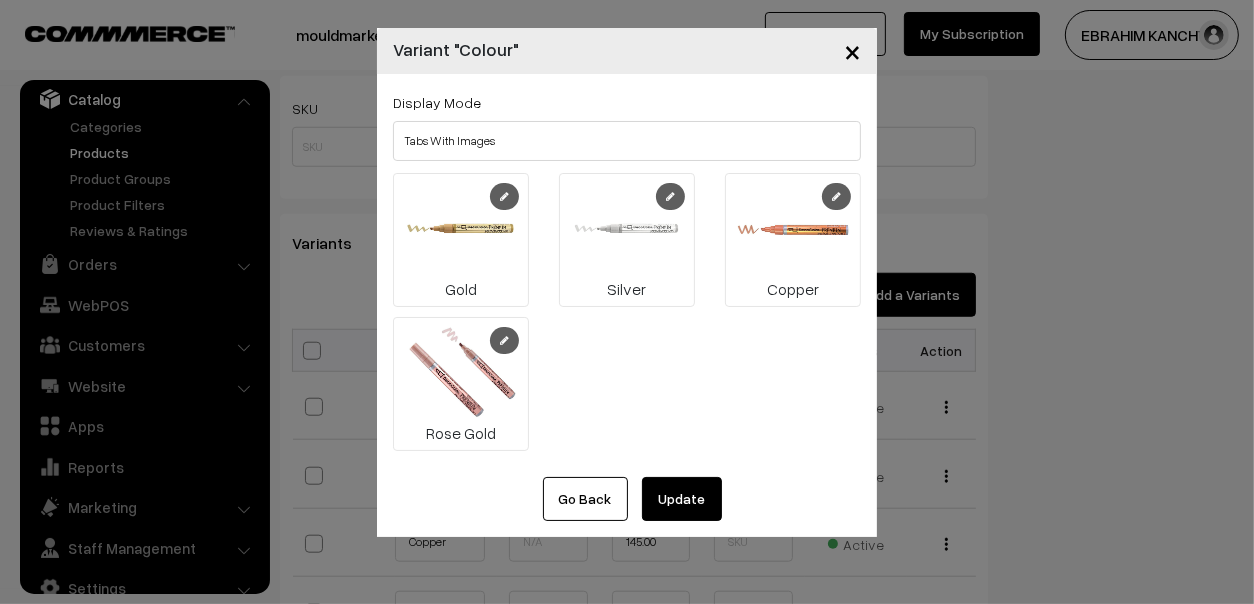 click on "Update" at bounding box center [682, 499] 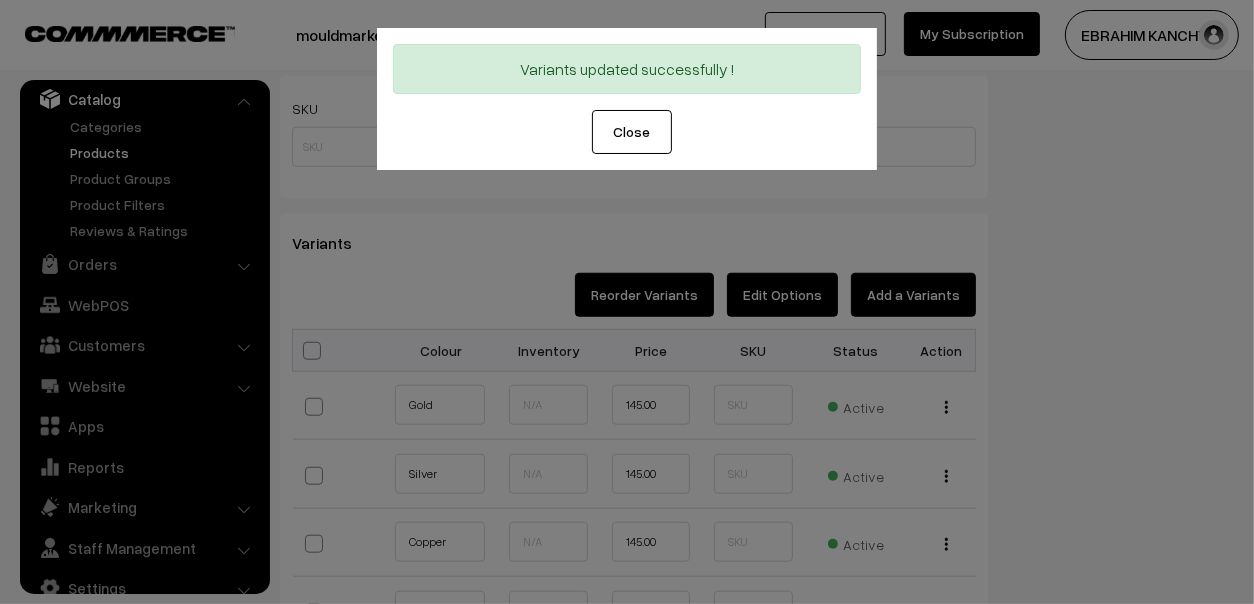 click on "Close" at bounding box center (632, 132) 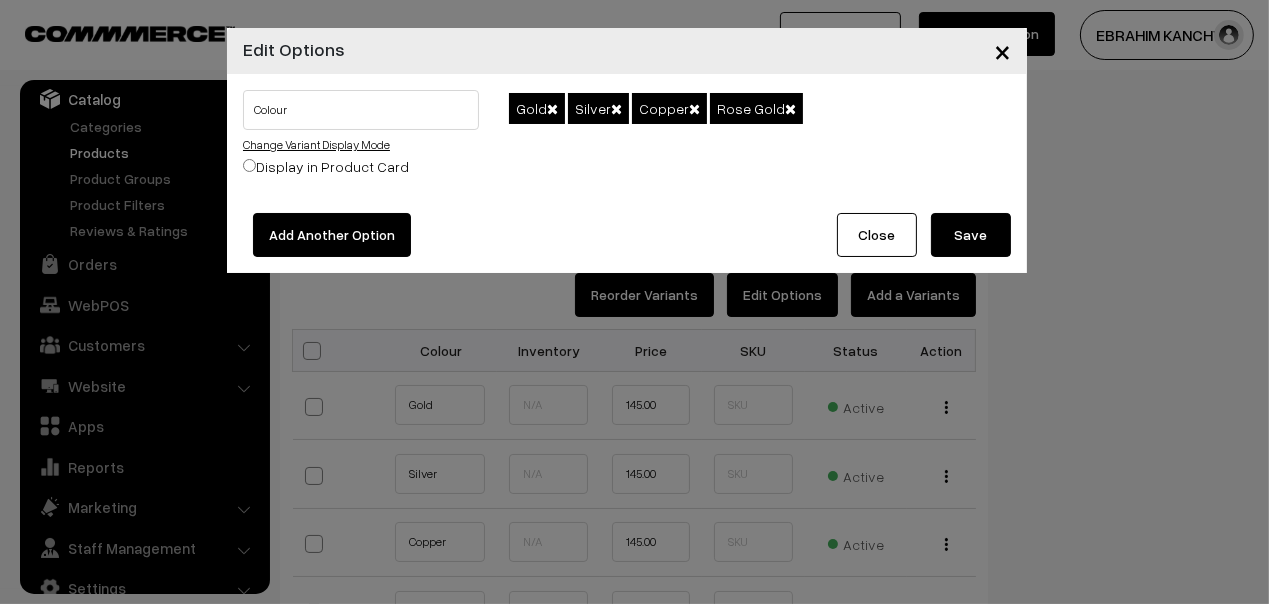 click on "Change Variant Display Mode" at bounding box center [316, 144] 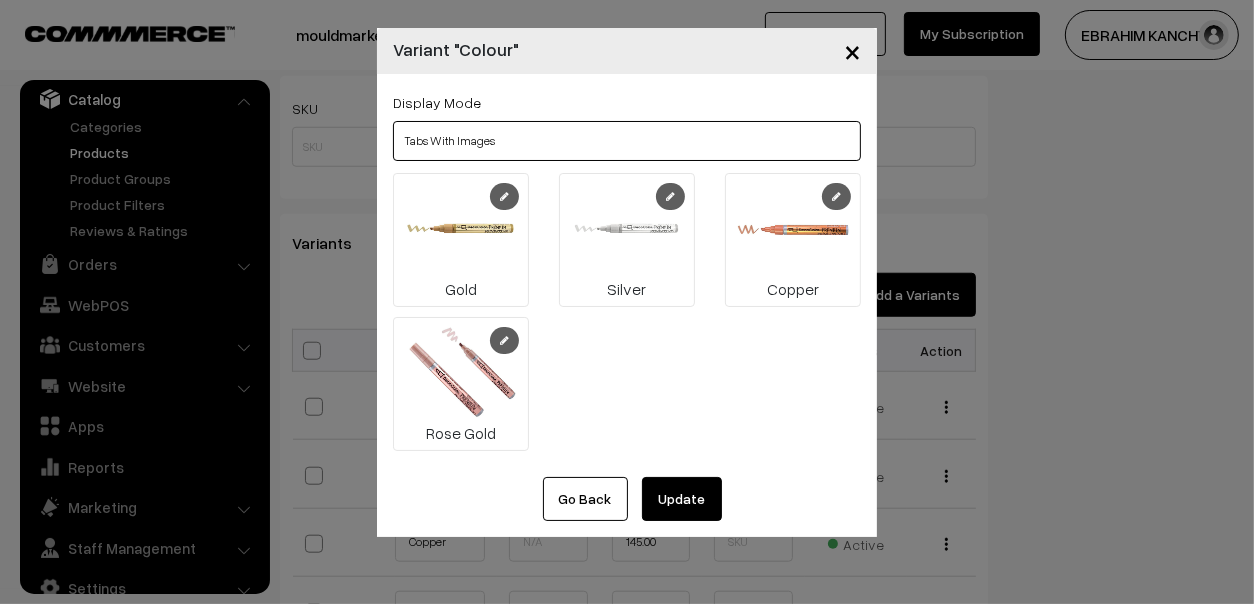click on "Tabs
Drop Down
Tabs With Images
Drop Down With Images
Tabs With Color Swatches
Drop Down With Color Swatches" at bounding box center (627, 141) 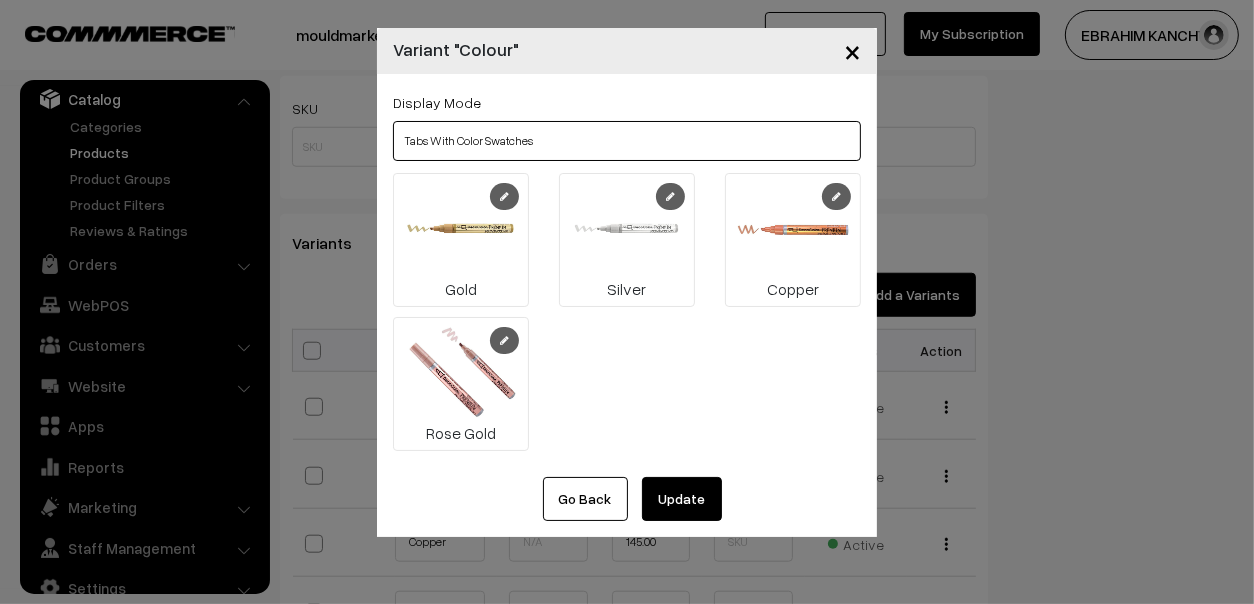 click on "Tabs
Drop Down
Tabs With Images
Drop Down With Images
Tabs With Color Swatches
Drop Down With Color Swatches" at bounding box center [627, 141] 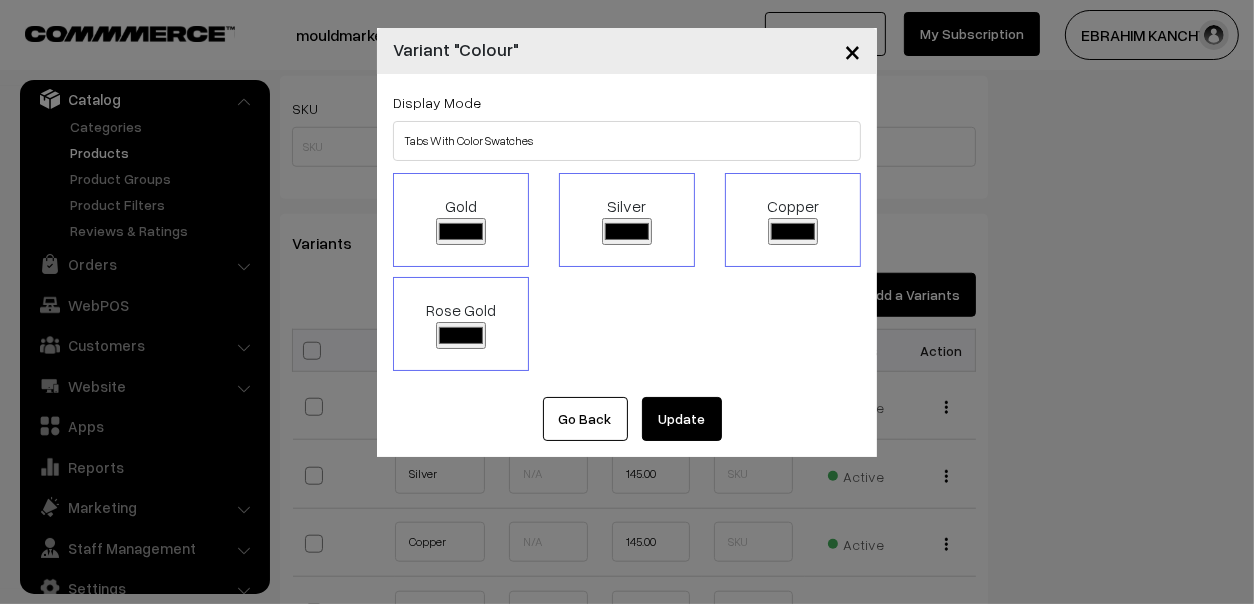 click on "#000000" at bounding box center [461, 231] 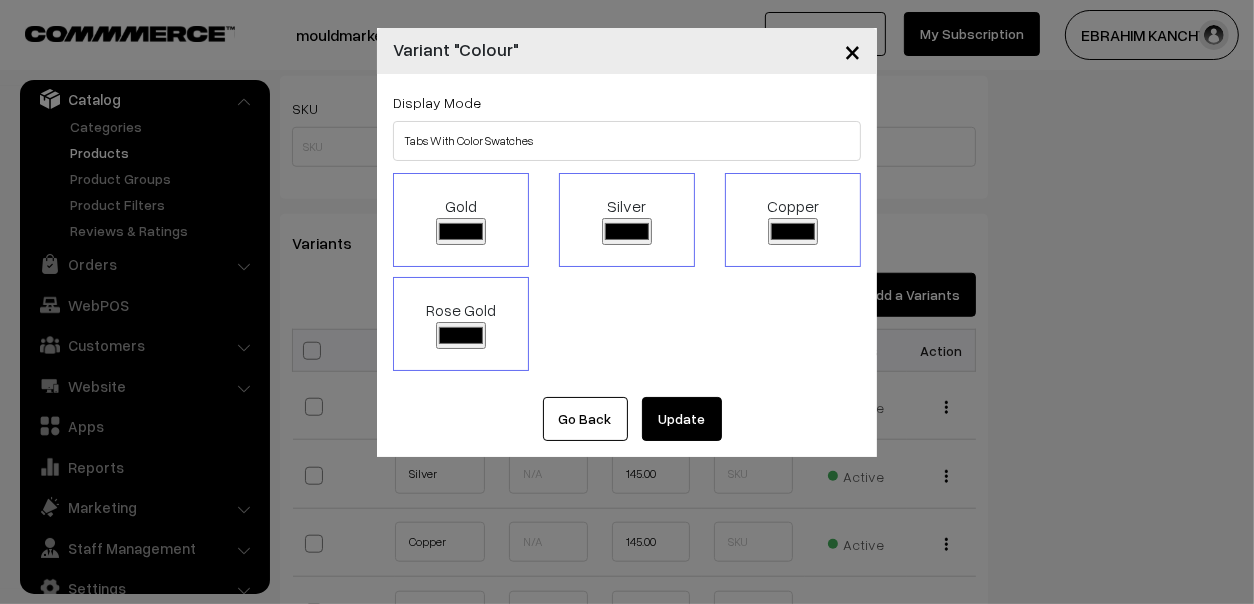 click on "Display Mode
Tabs
Drop Down
Tabs With Images
Drop Down With Images
Tabs With Color Swatches
Drop Down With Color Swatches" at bounding box center (627, 125) 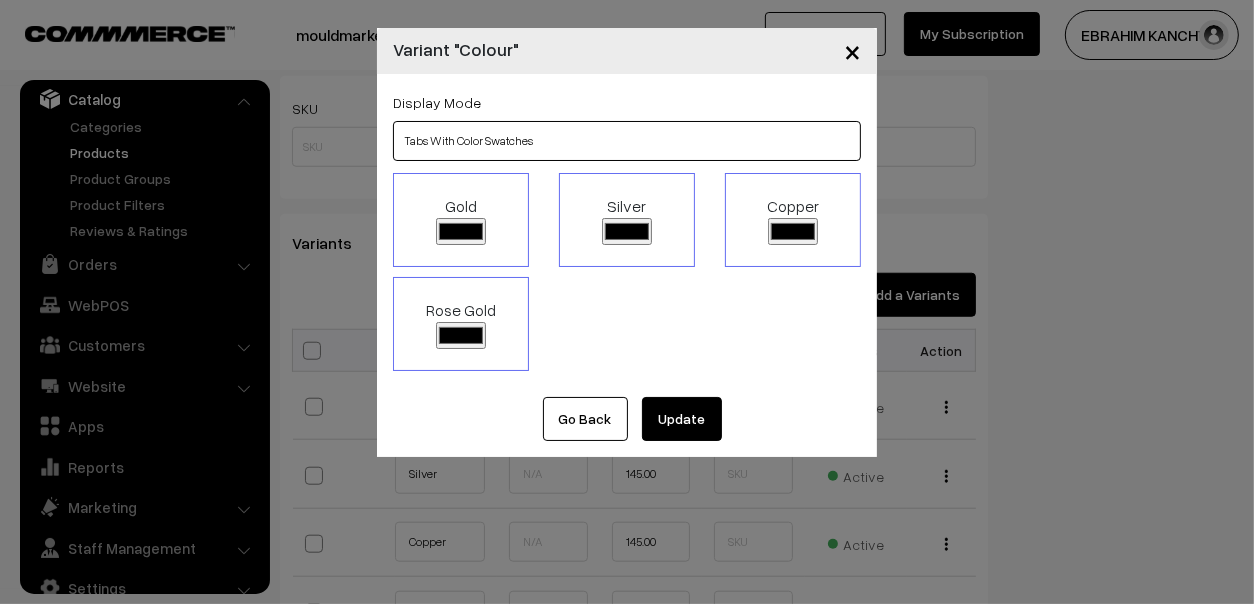 click on "Tabs
Drop Down
Tabs With Images
Drop Down With Images
Tabs With Color Swatches
Drop Down With Color Swatches" at bounding box center [627, 141] 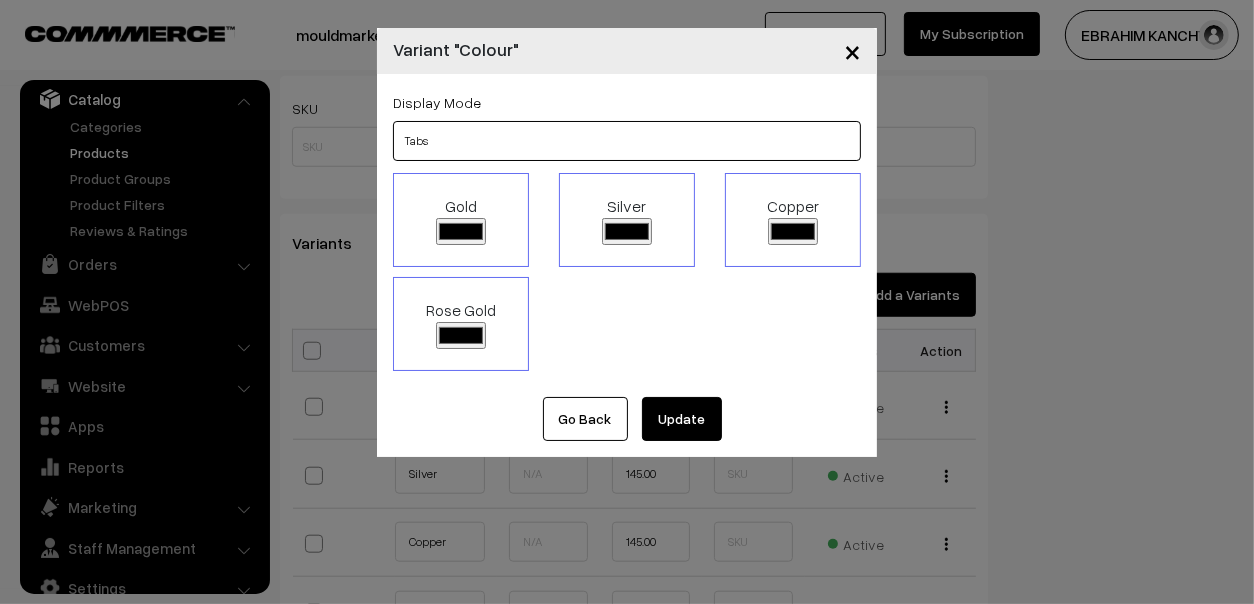 click on "Tabs
Drop Down
Tabs With Images
Drop Down With Images
Tabs With Color Swatches
Drop Down With Color Swatches" at bounding box center [627, 141] 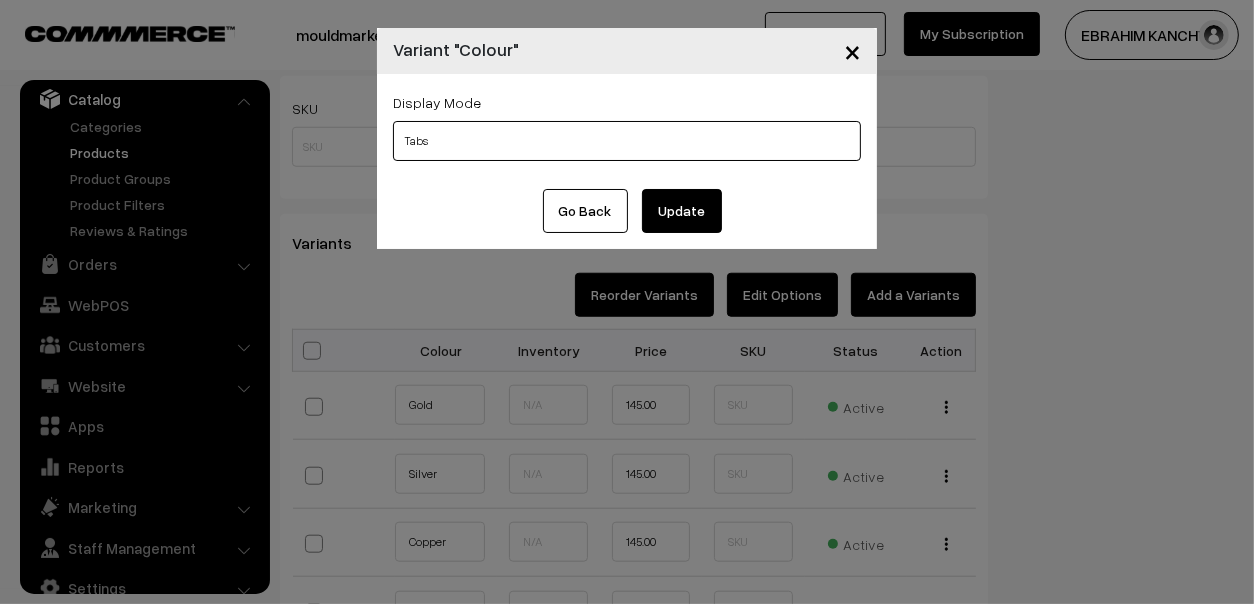 drag, startPoint x: 491, startPoint y: 138, endPoint x: 484, endPoint y: 148, distance: 12.206555 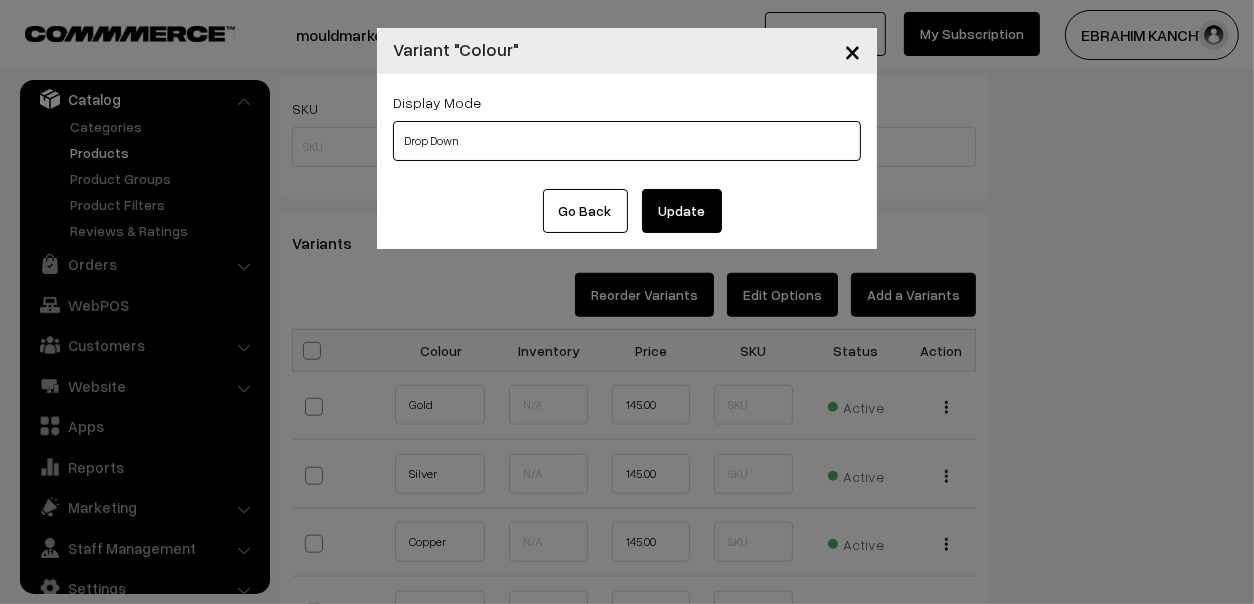 click on "Tabs
Drop Down
Tabs With Images
Drop Down With Images
Tabs With Color Swatches
Drop Down With Color Swatches" at bounding box center (627, 141) 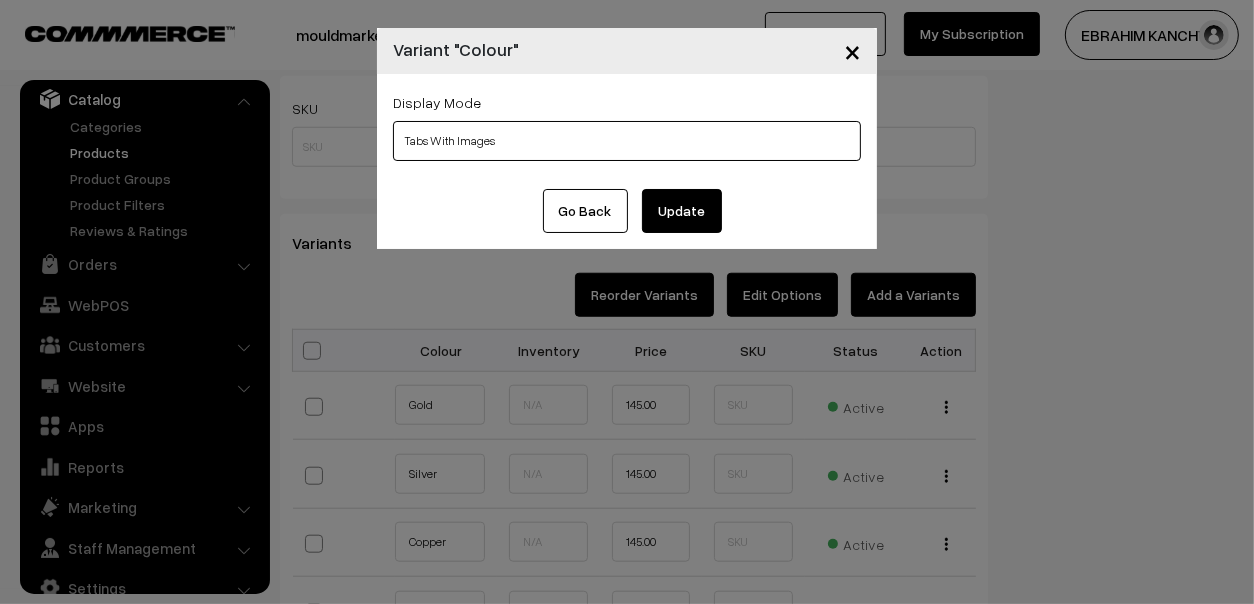click on "Tabs
Drop Down
Tabs With Images
Drop Down With Images
Tabs With Color Swatches
Drop Down With Color Swatches" at bounding box center (627, 141) 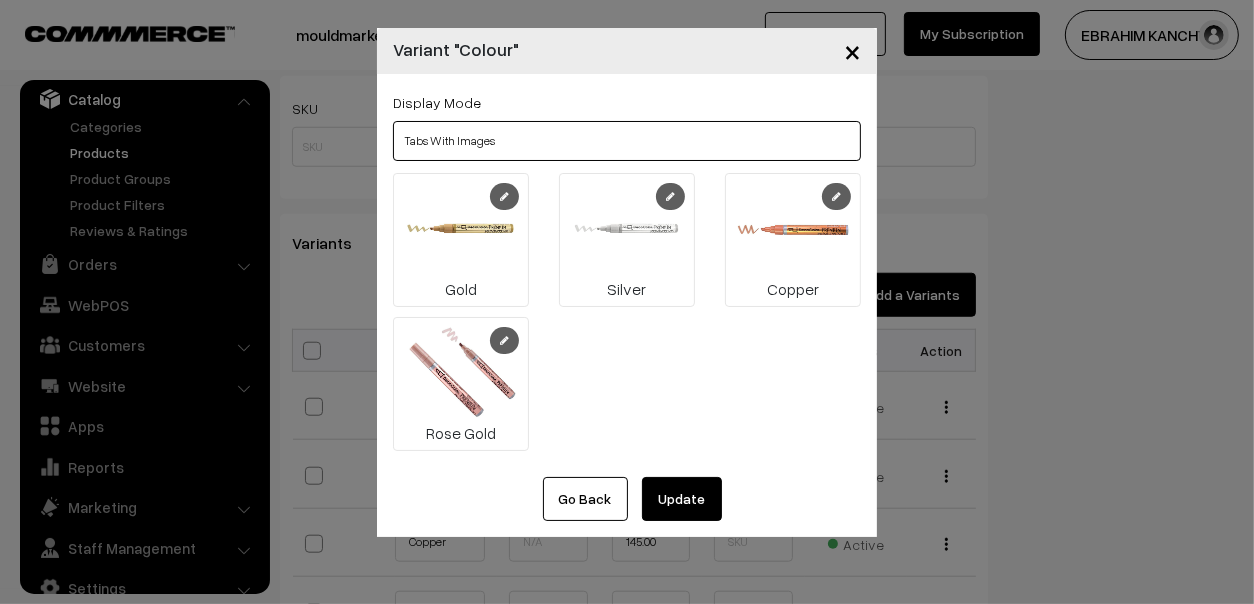 click on "Tabs
Drop Down
Tabs With Images
Drop Down With Images
Tabs With Color Swatches
Drop Down With Color Swatches" at bounding box center [627, 141] 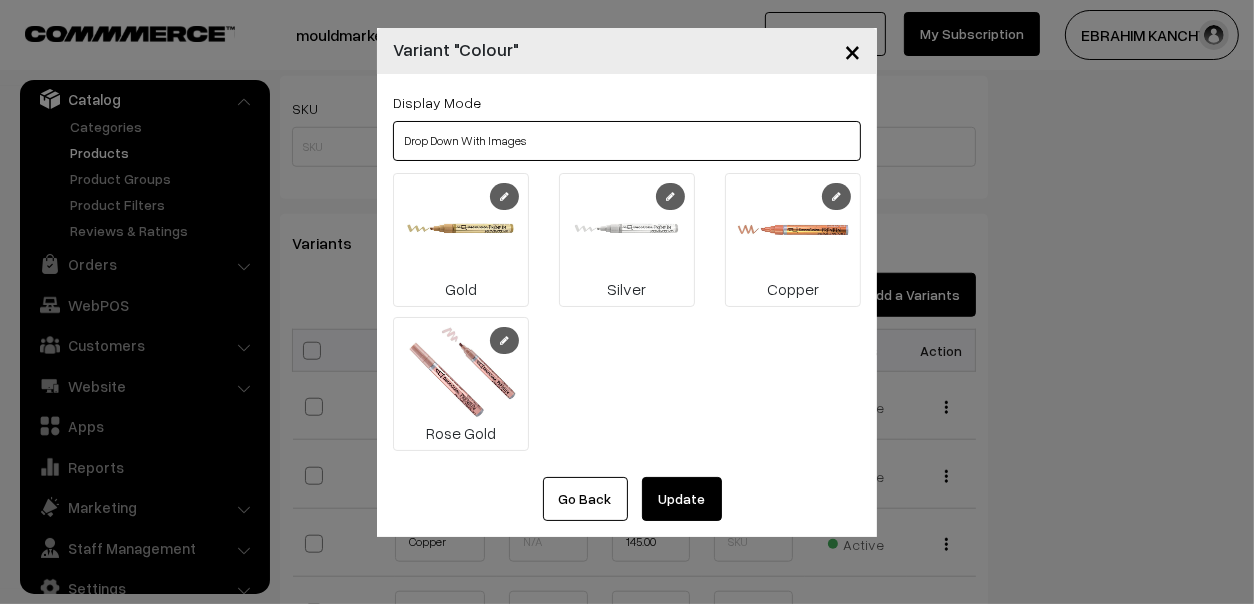 click on "Tabs
Drop Down
Tabs With Images
Drop Down With Images
Tabs With Color Swatches
Drop Down With Color Swatches" at bounding box center [627, 141] 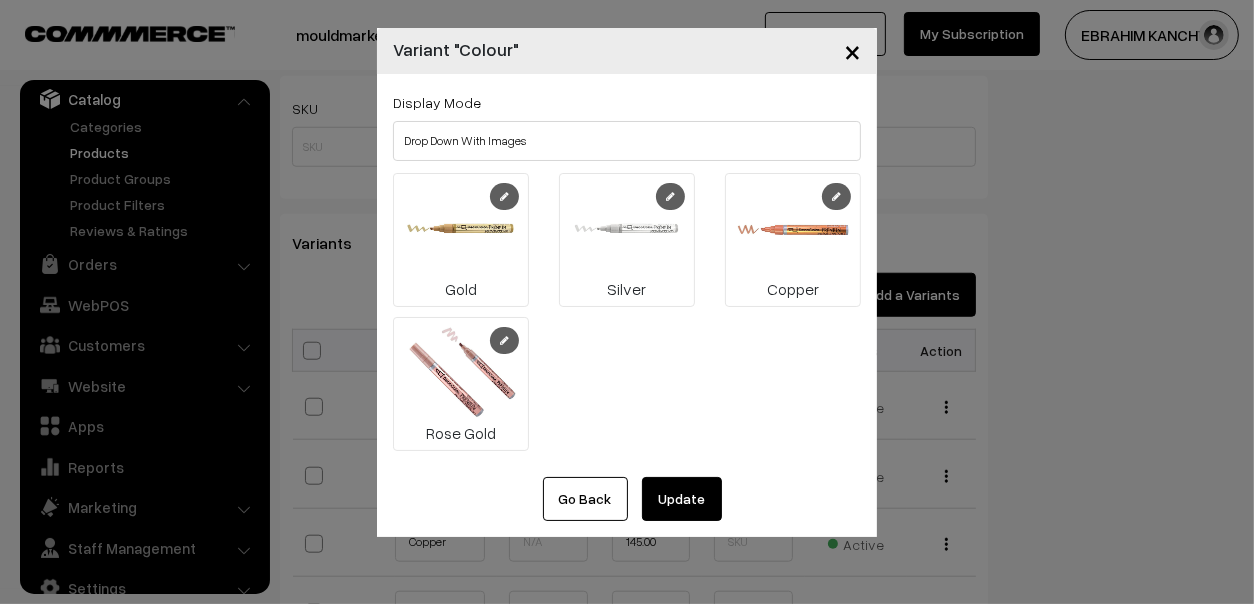 click at bounding box center (461, 228) 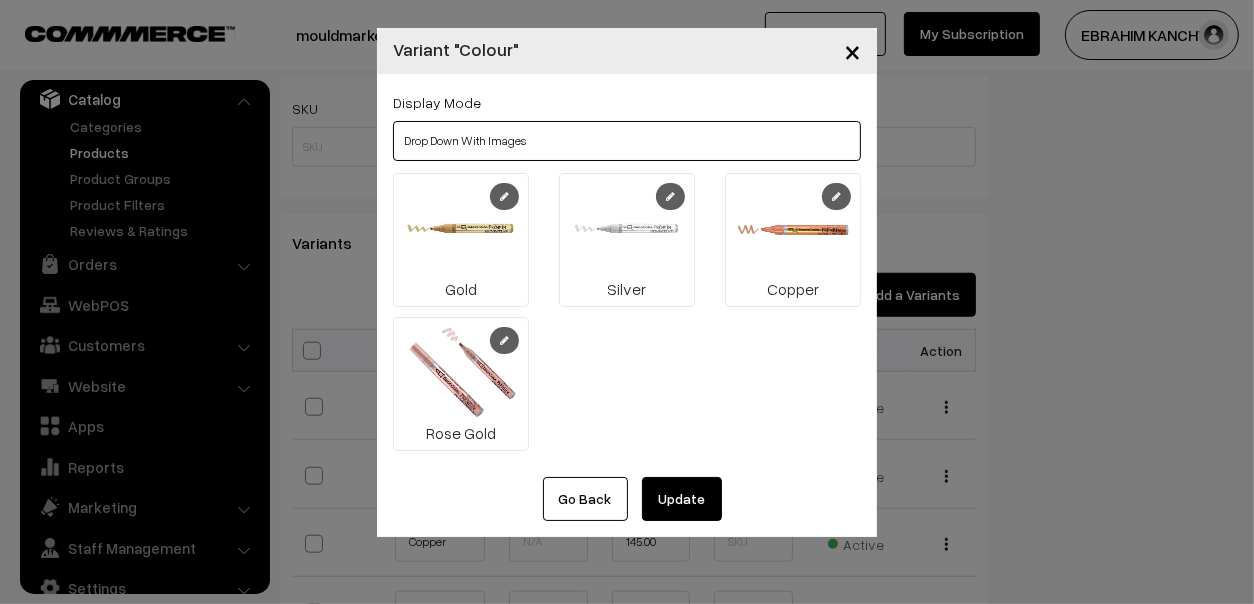 click on "Tabs
Drop Down
Tabs With Images
Drop Down With Images
Tabs With Color Swatches
Drop Down With Color Swatches" at bounding box center (627, 141) 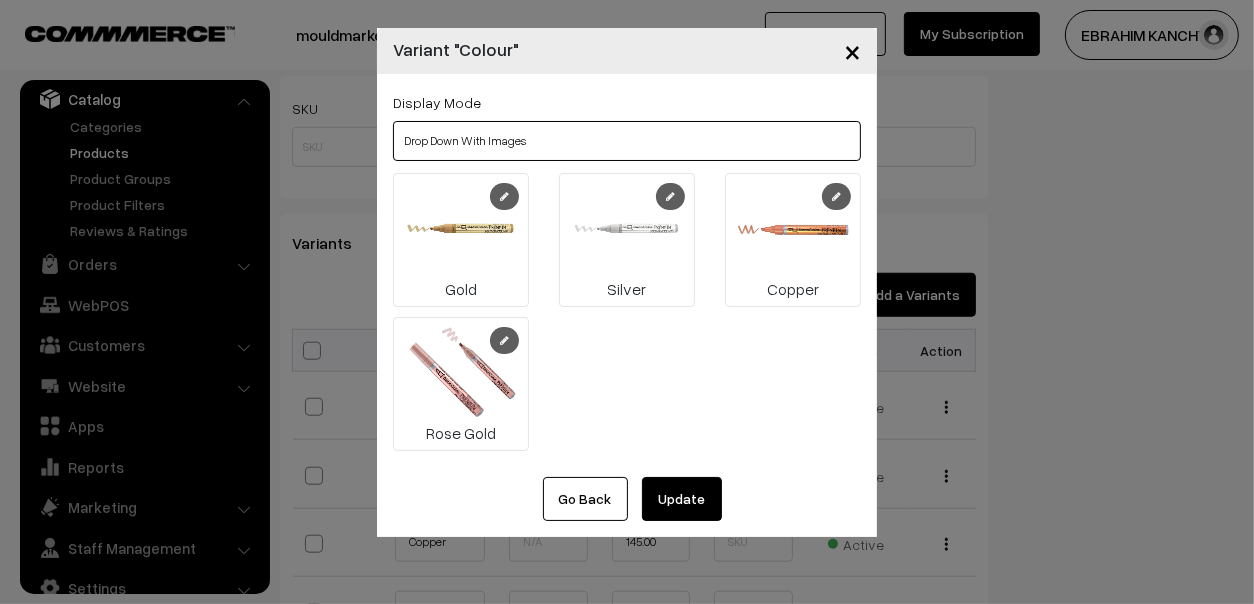 select on "dd-clr" 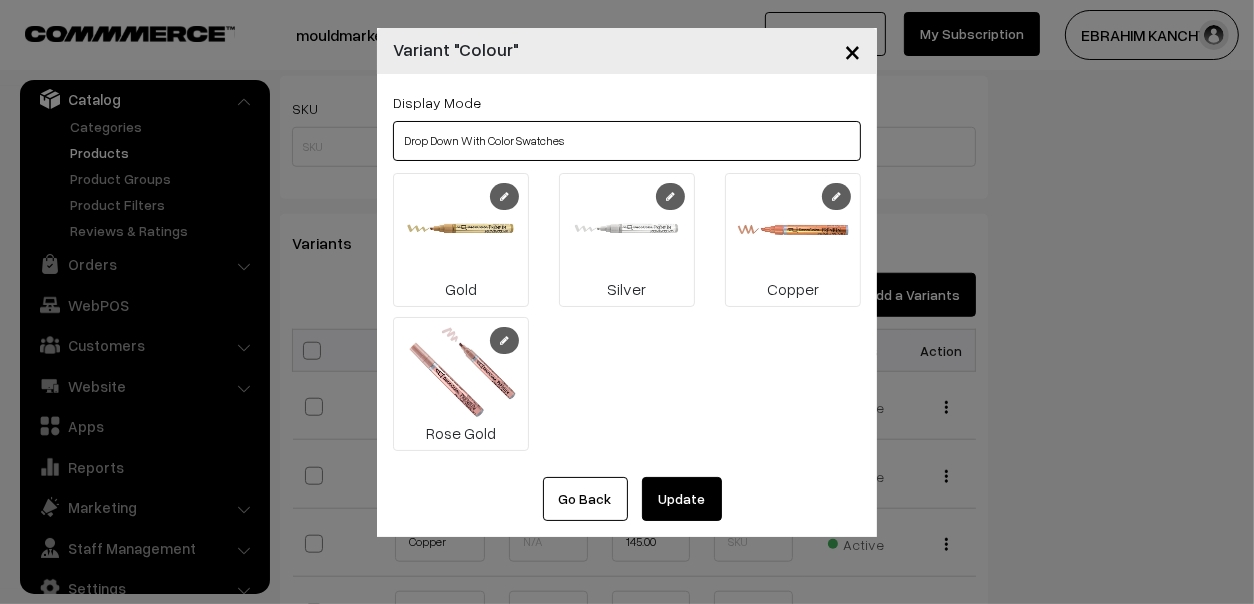 click on "Tabs
Drop Down
Tabs With Images
Drop Down With Images
Tabs With Color Swatches
Drop Down With Color Swatches" at bounding box center (627, 141) 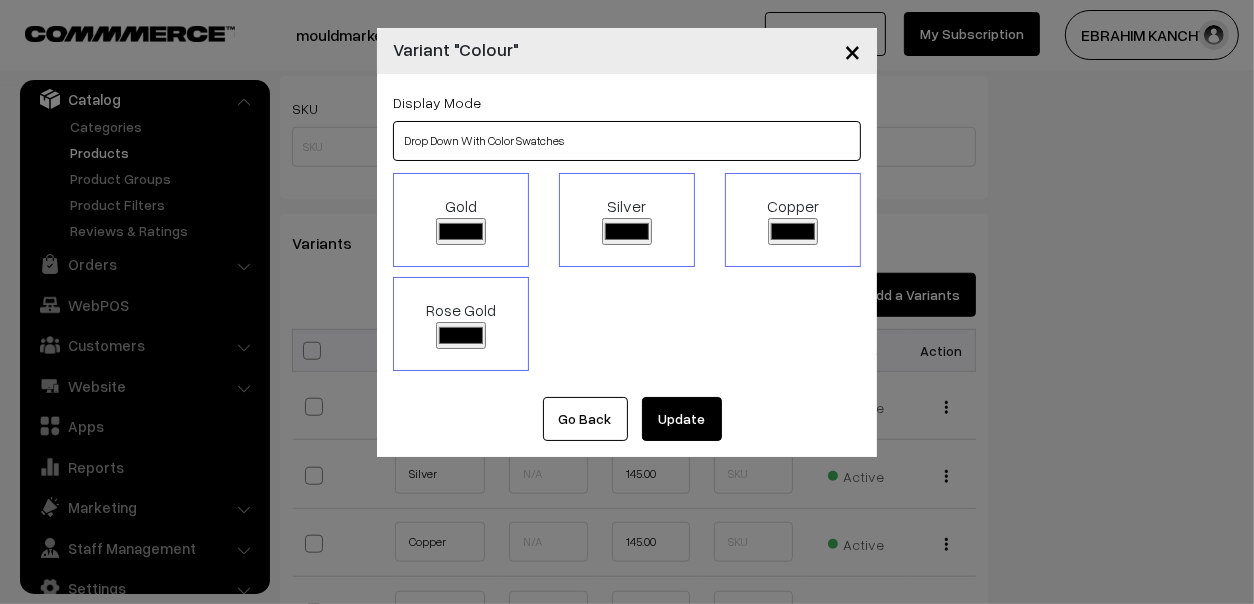 click on "Tabs
Drop Down
Tabs With Images
Drop Down With Images
Tabs With Color Swatches
Drop Down With Color Swatches" at bounding box center [627, 141] 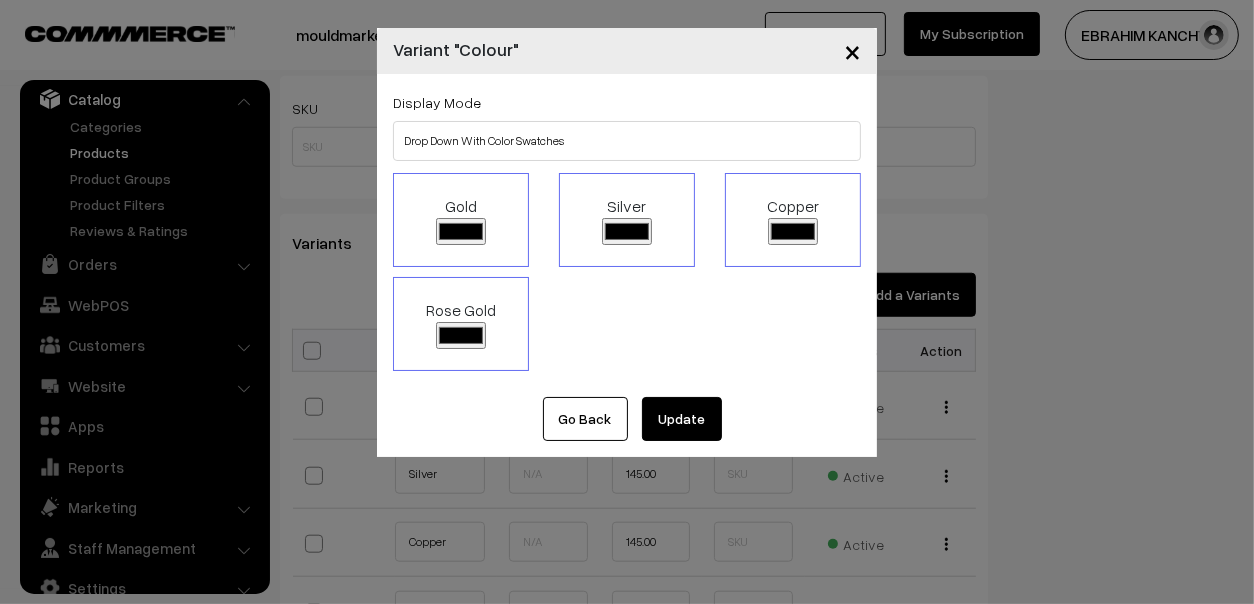 click on "×" at bounding box center [852, 51] 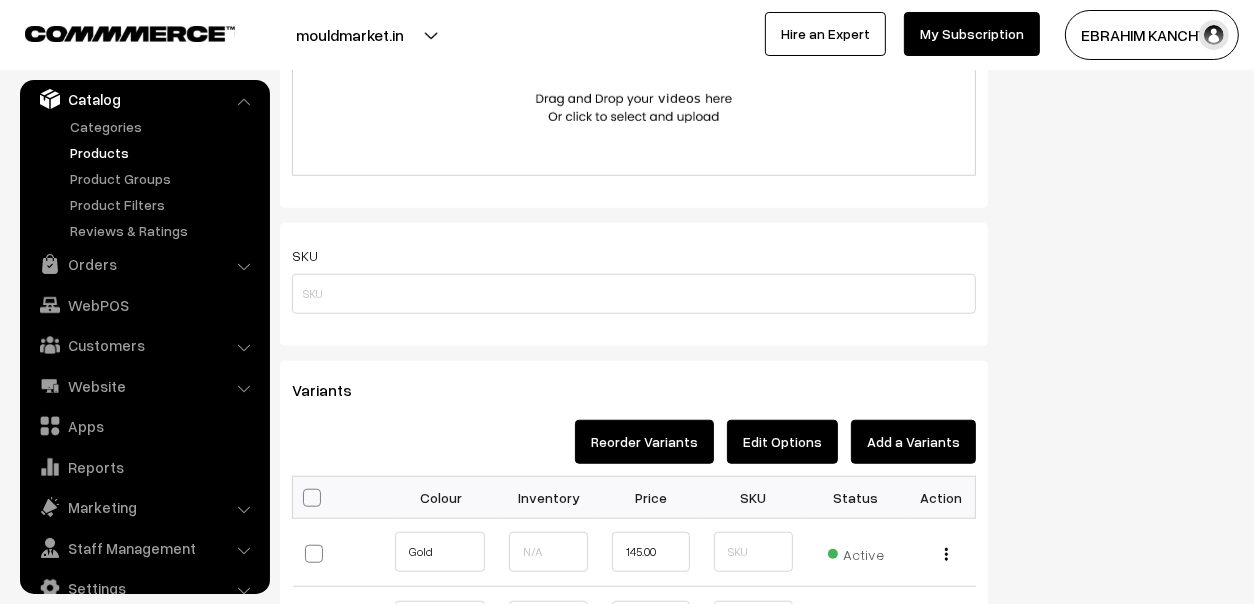 scroll, scrollTop: 1485, scrollLeft: 0, axis: vertical 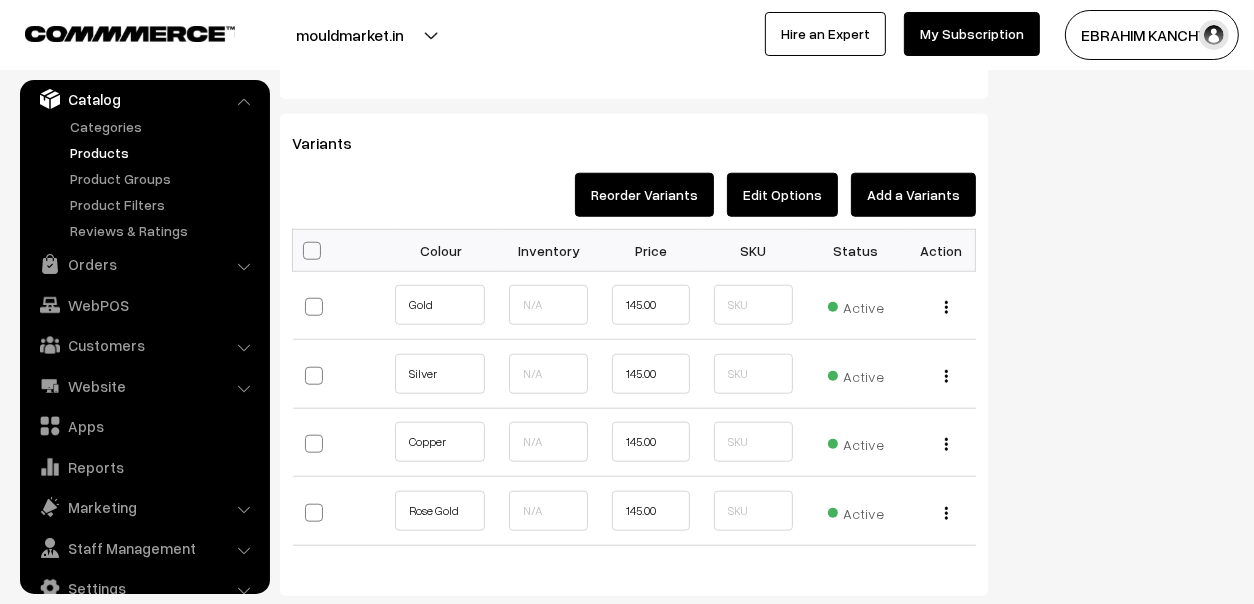 click on "Products" at bounding box center (164, 152) 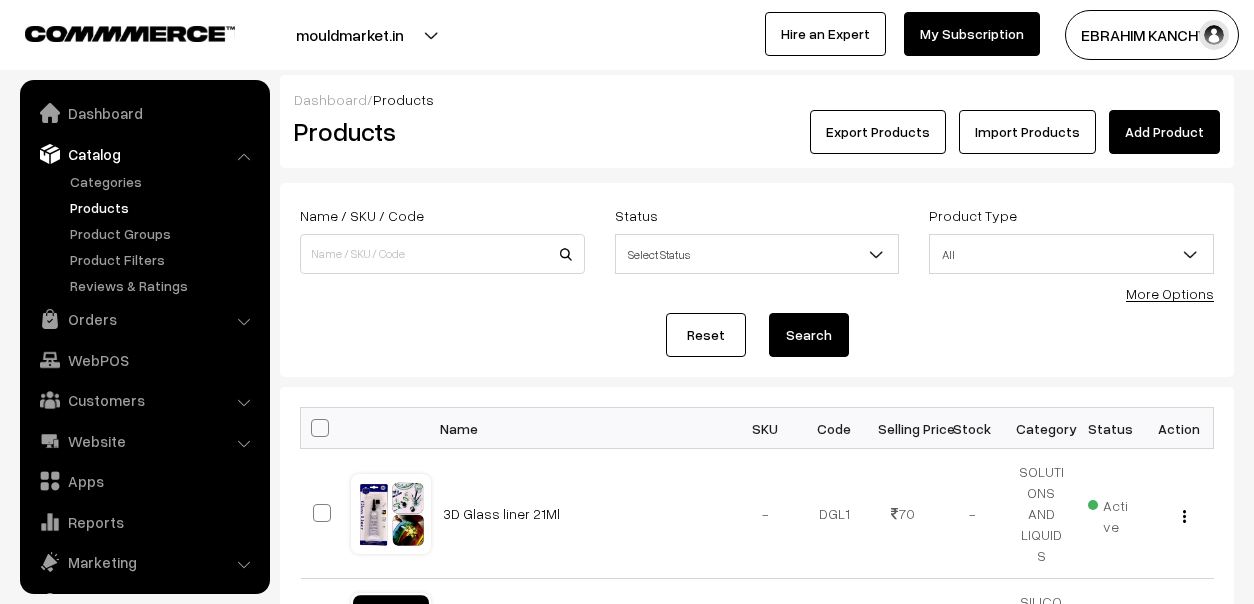 scroll, scrollTop: 292, scrollLeft: 0, axis: vertical 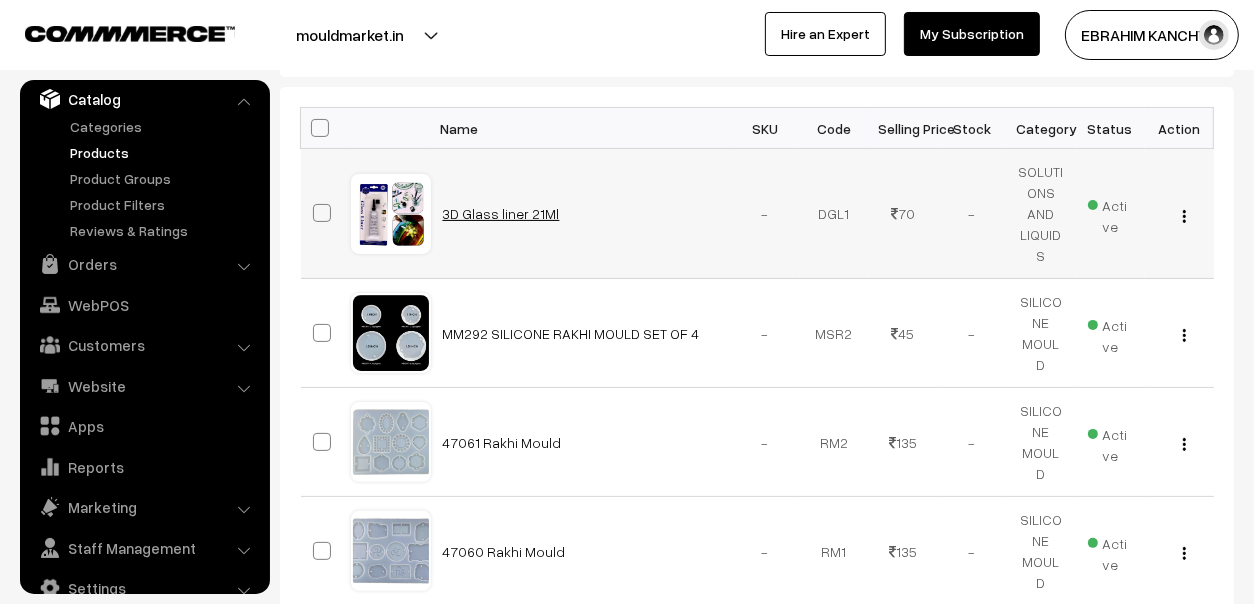click on "3D Glass  liner 21Ml" at bounding box center (501, 213) 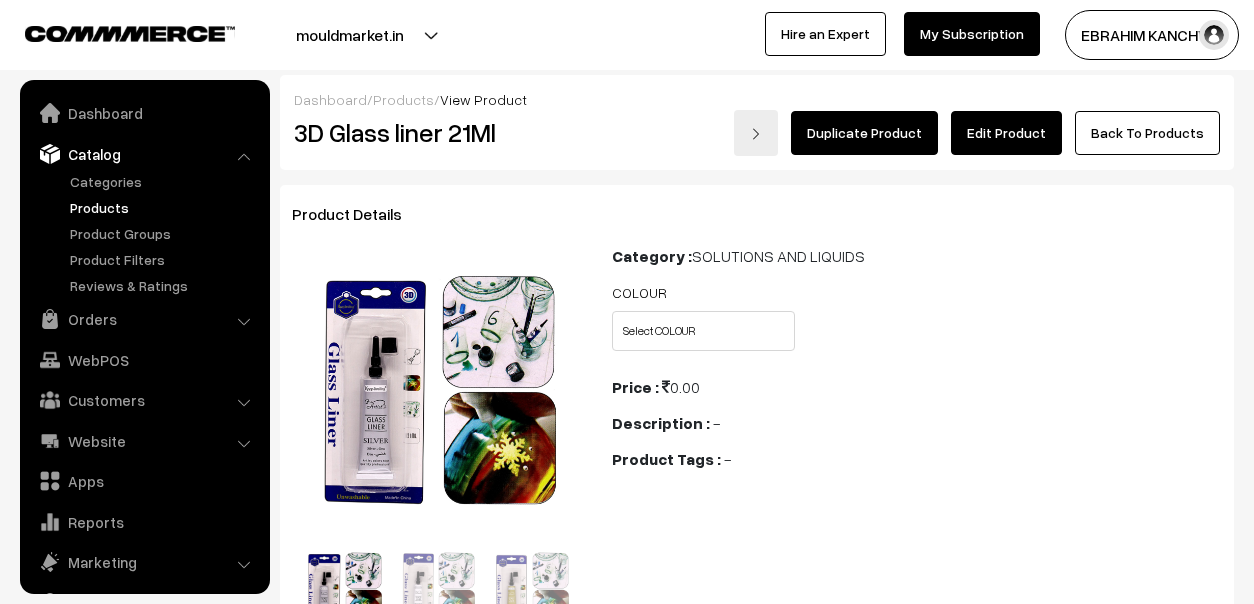 scroll, scrollTop: 0, scrollLeft: 0, axis: both 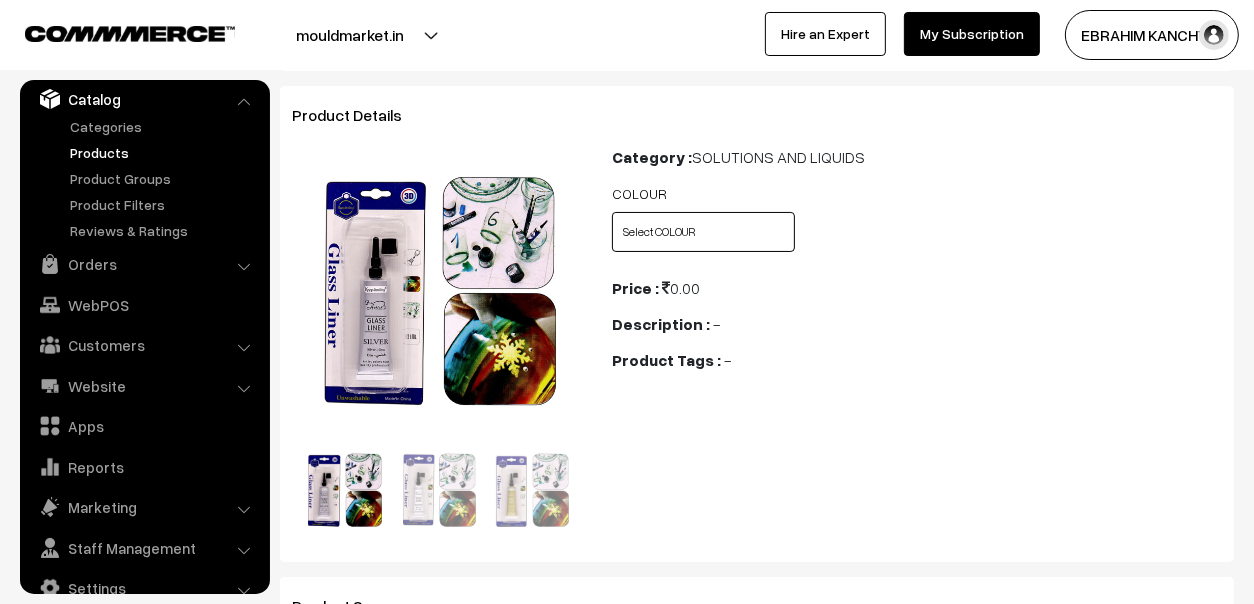 click on "Select COLOUR
White
Silver
Black
Gold" at bounding box center (703, 232) 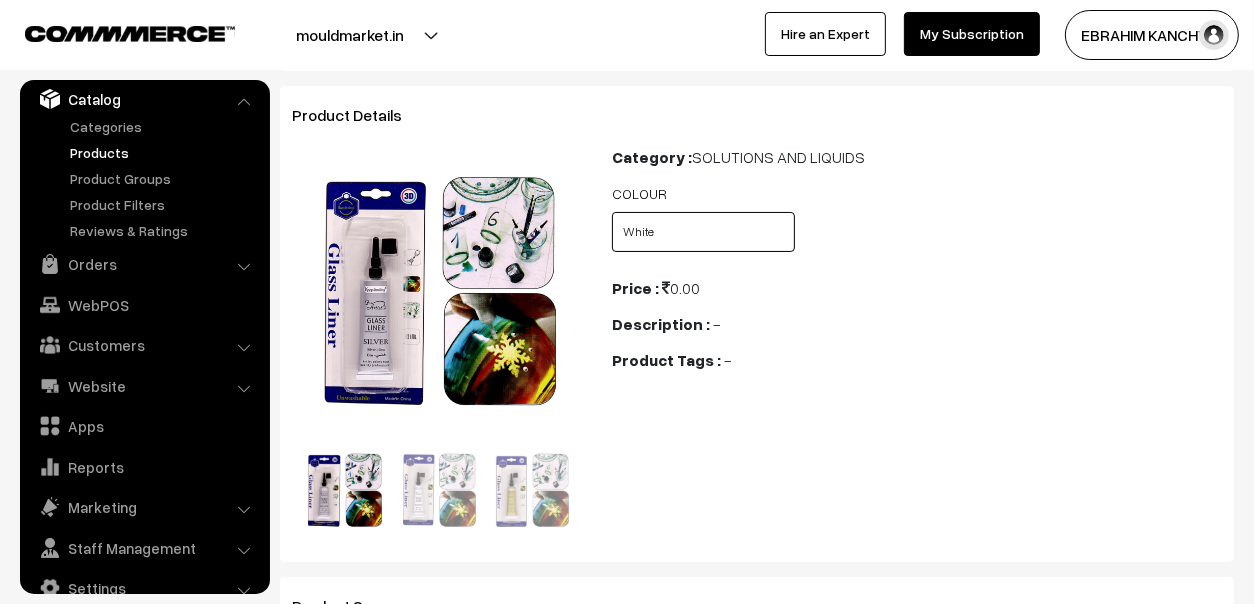 click on "Select COLOUR
White
Silver
Black
Gold" at bounding box center [703, 232] 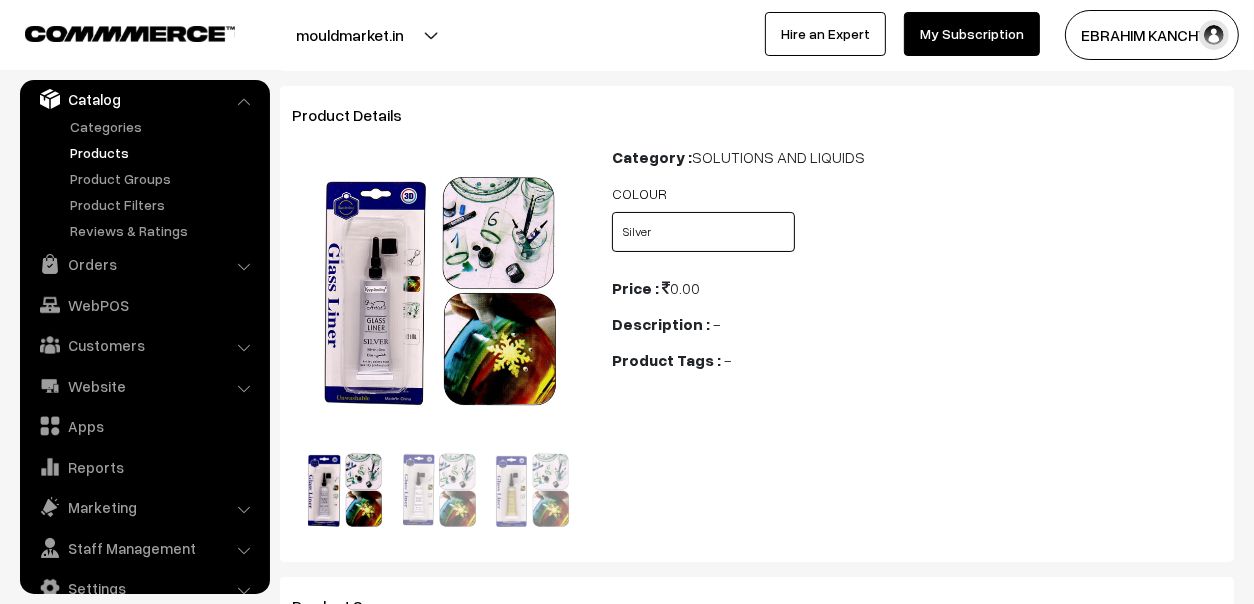 click on "Select COLOUR
White
Silver
Black
Gold" at bounding box center (703, 232) 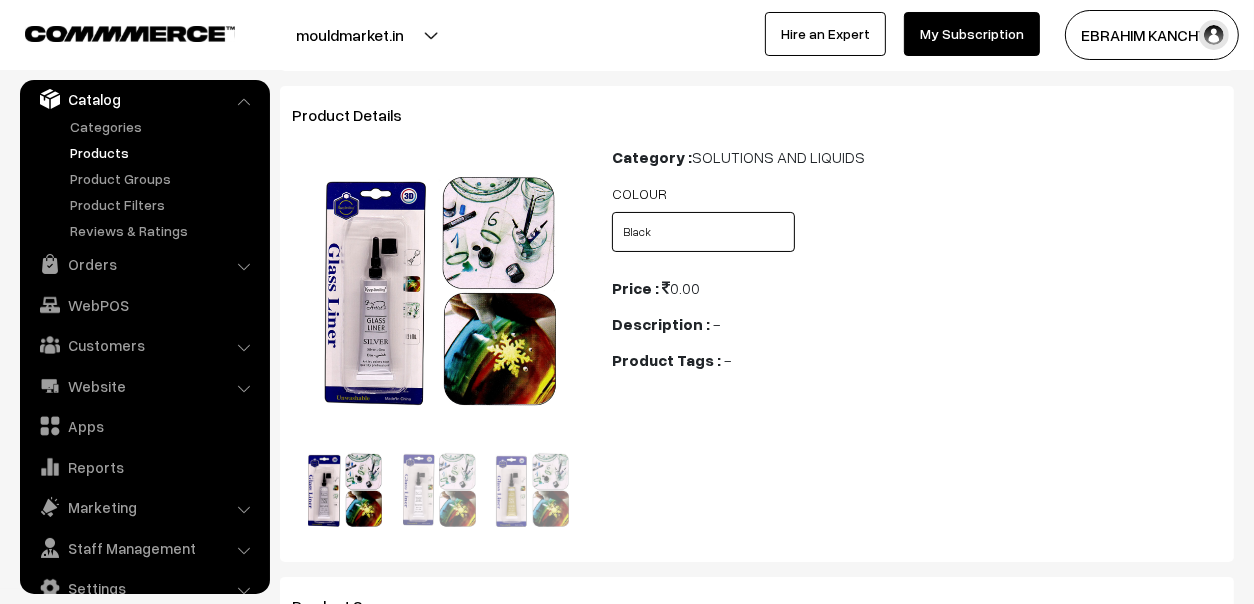 click on "Select COLOUR
White
Silver
Black
Gold" at bounding box center [703, 232] 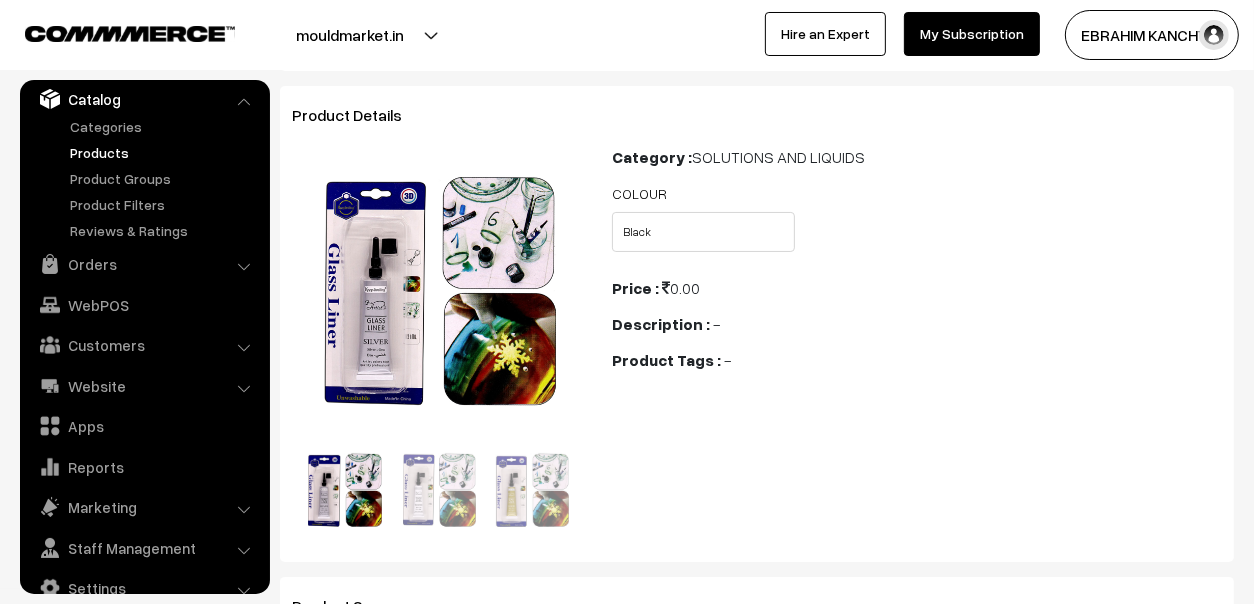 click on "COLOUR
Select COLOUR
White
Silver
Black
Gold" at bounding box center [917, 222] 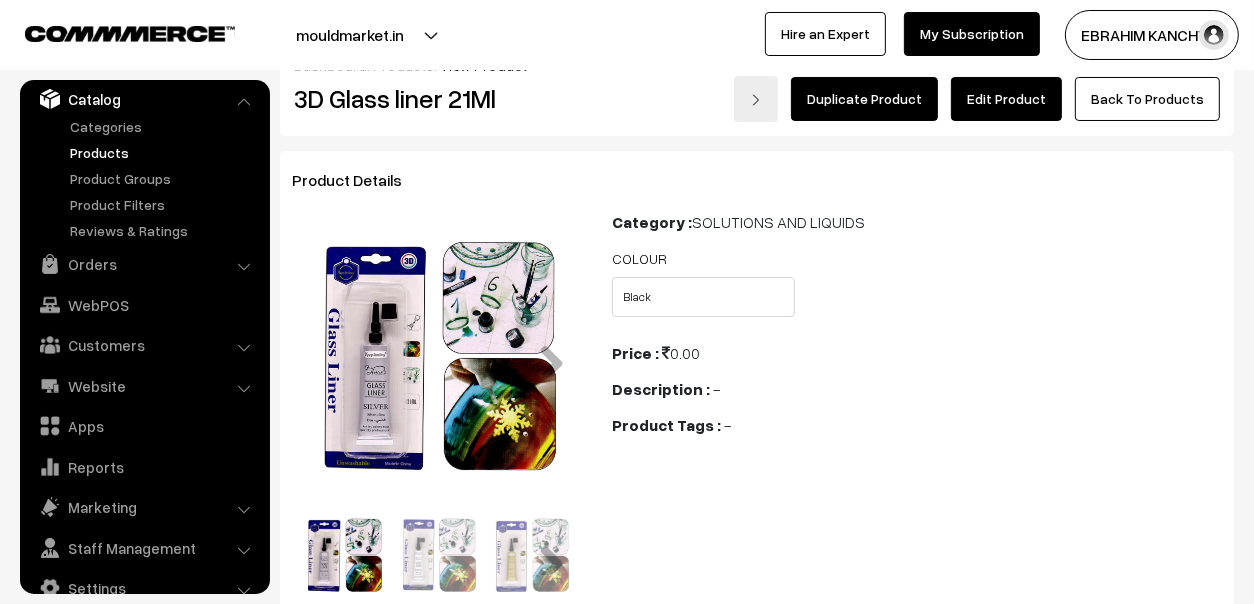 scroll, scrollTop: 0, scrollLeft: 0, axis: both 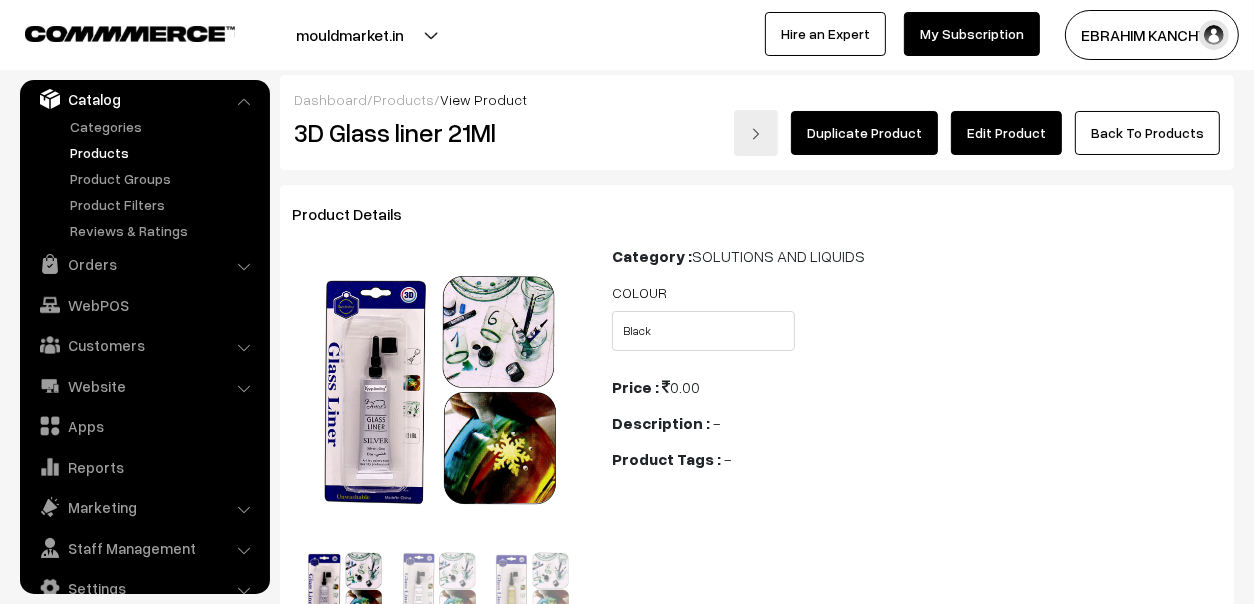 click on "Products" at bounding box center (164, 152) 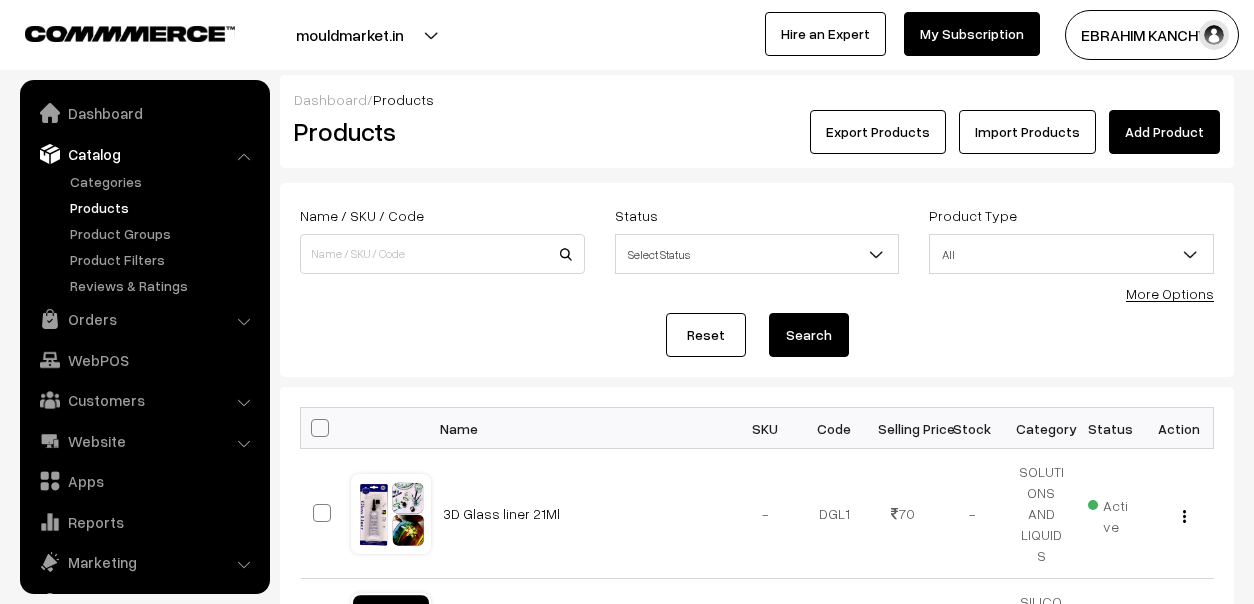 scroll, scrollTop: 0, scrollLeft: 0, axis: both 